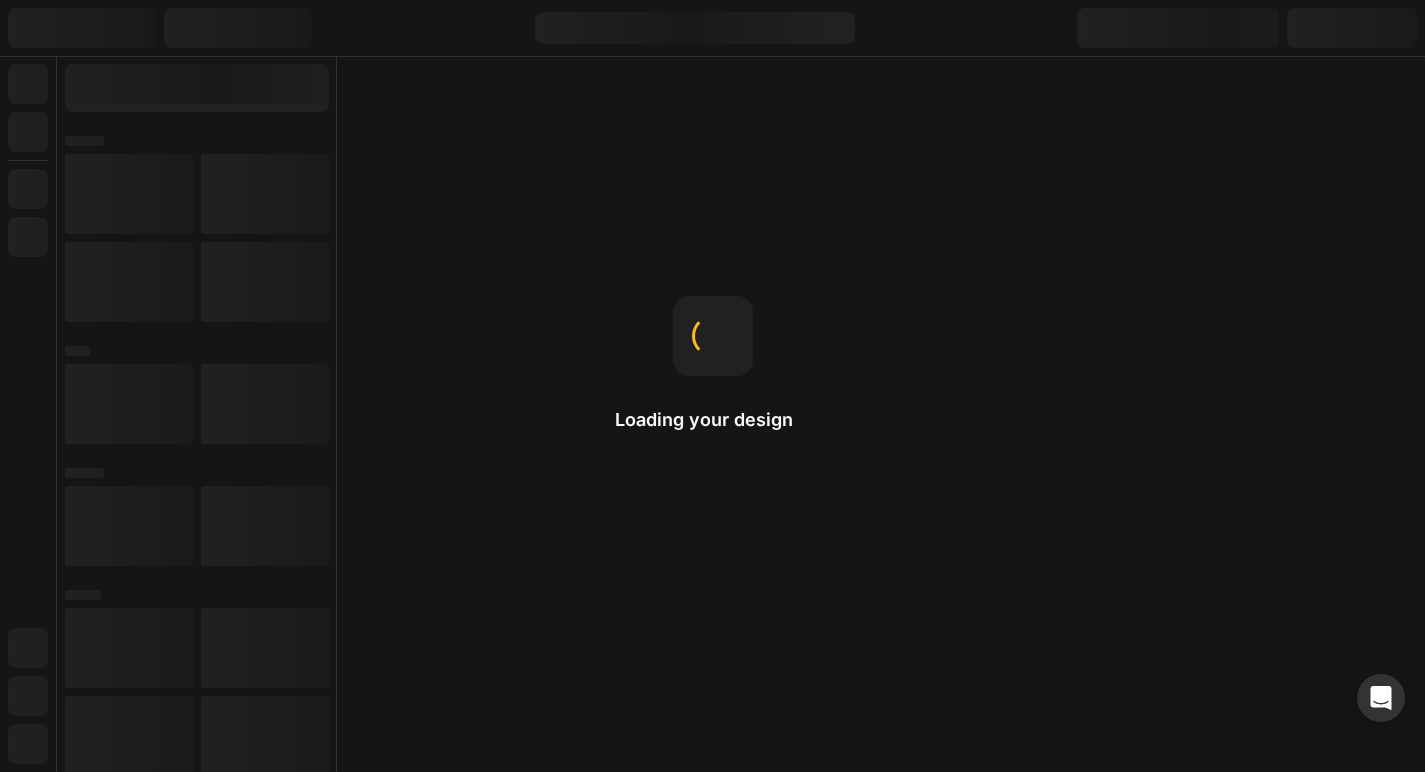 scroll, scrollTop: 0, scrollLeft: 0, axis: both 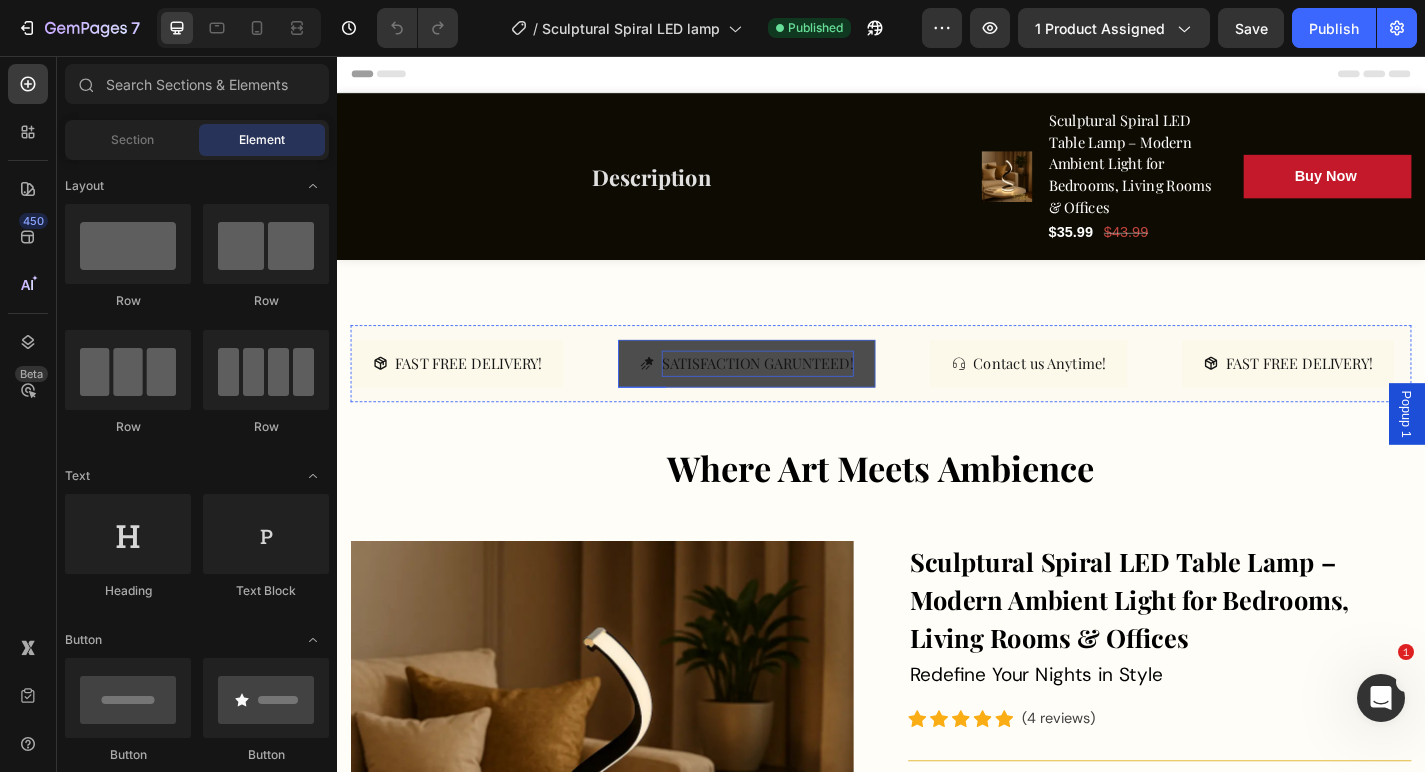 click on "SATISFACTION GARUNTEED!" at bounding box center [801, 395] 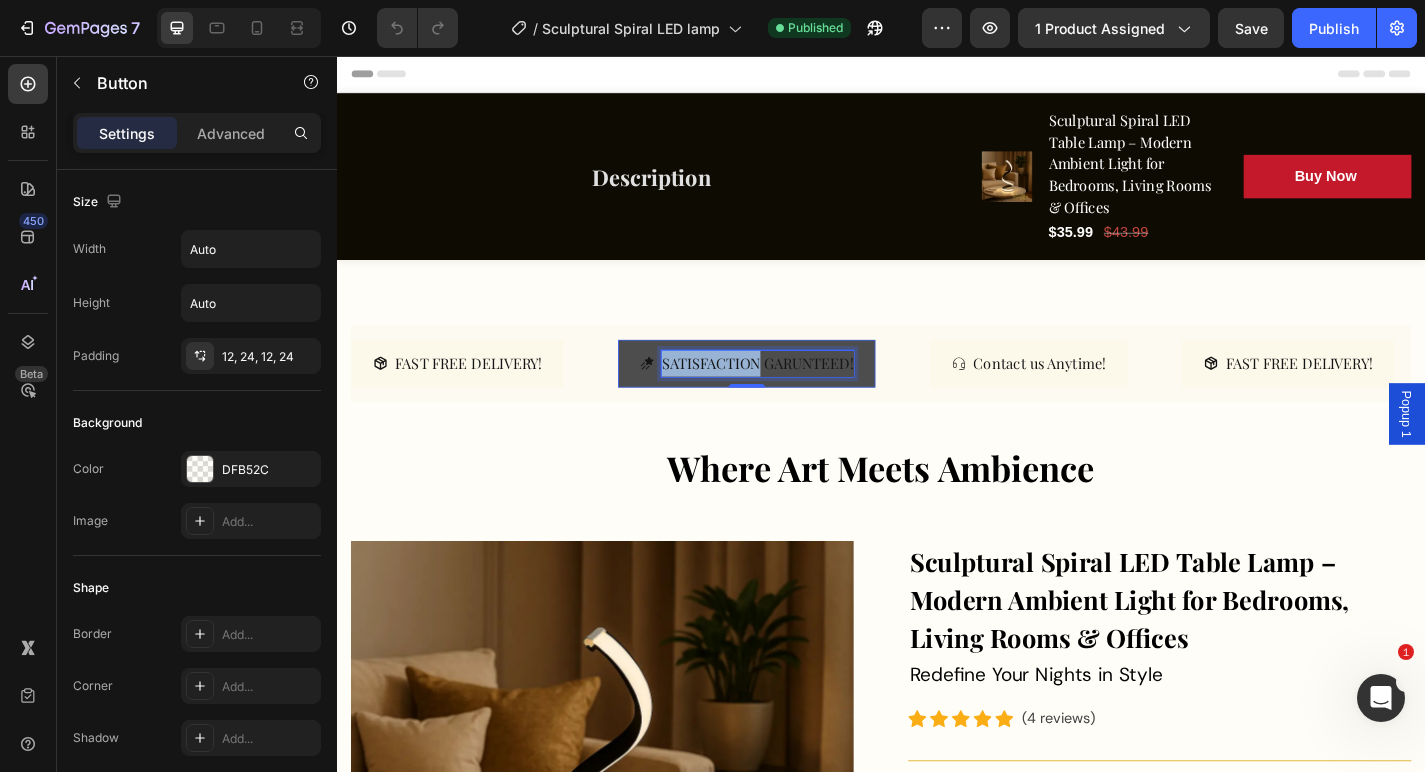 click on "SATISFACTION GARUNTEED!" at bounding box center [801, 395] 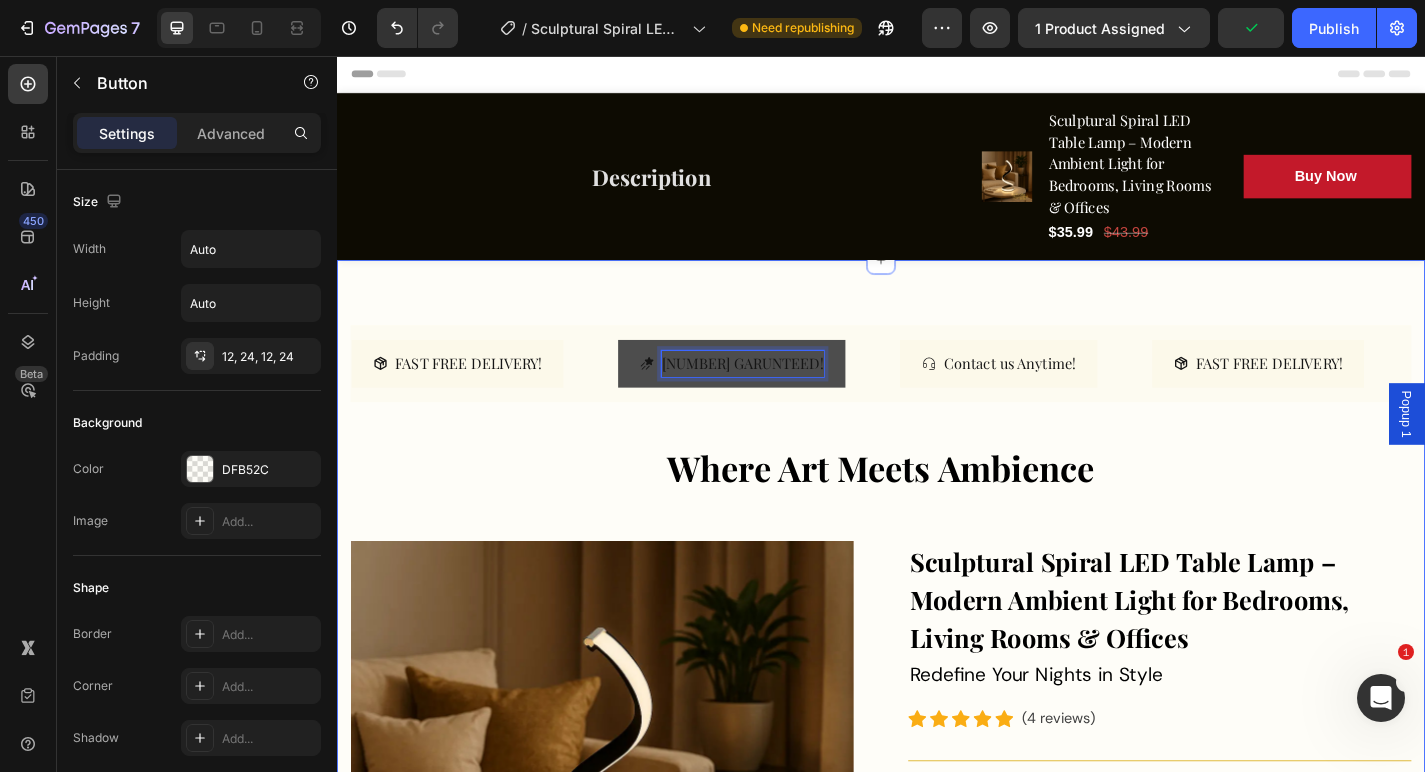 click on "30 GARUNTEED!" at bounding box center (772, 395) 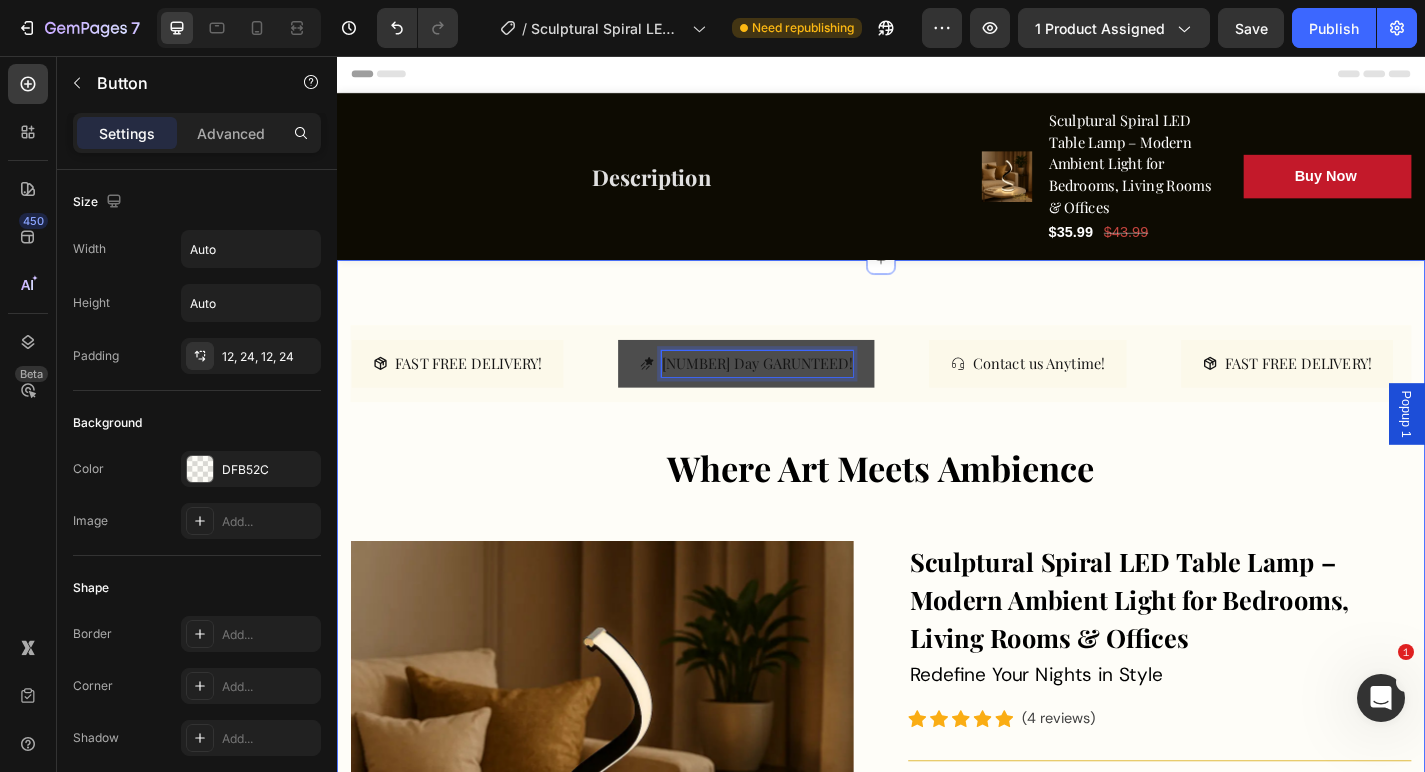 click on "30 Day GARUNTEED!" at bounding box center (788, 395) 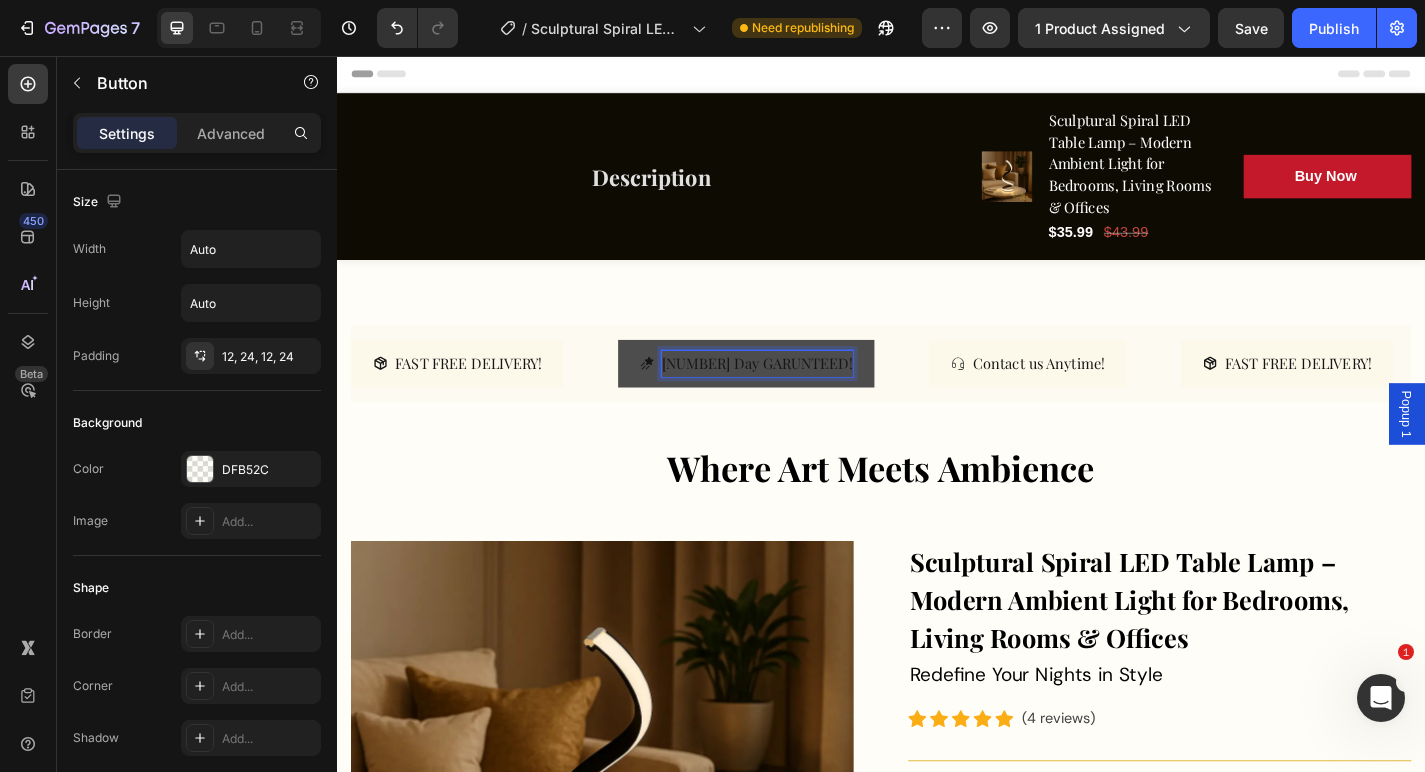 click on "30 Day  GARUNTEED!" at bounding box center [800, 395] 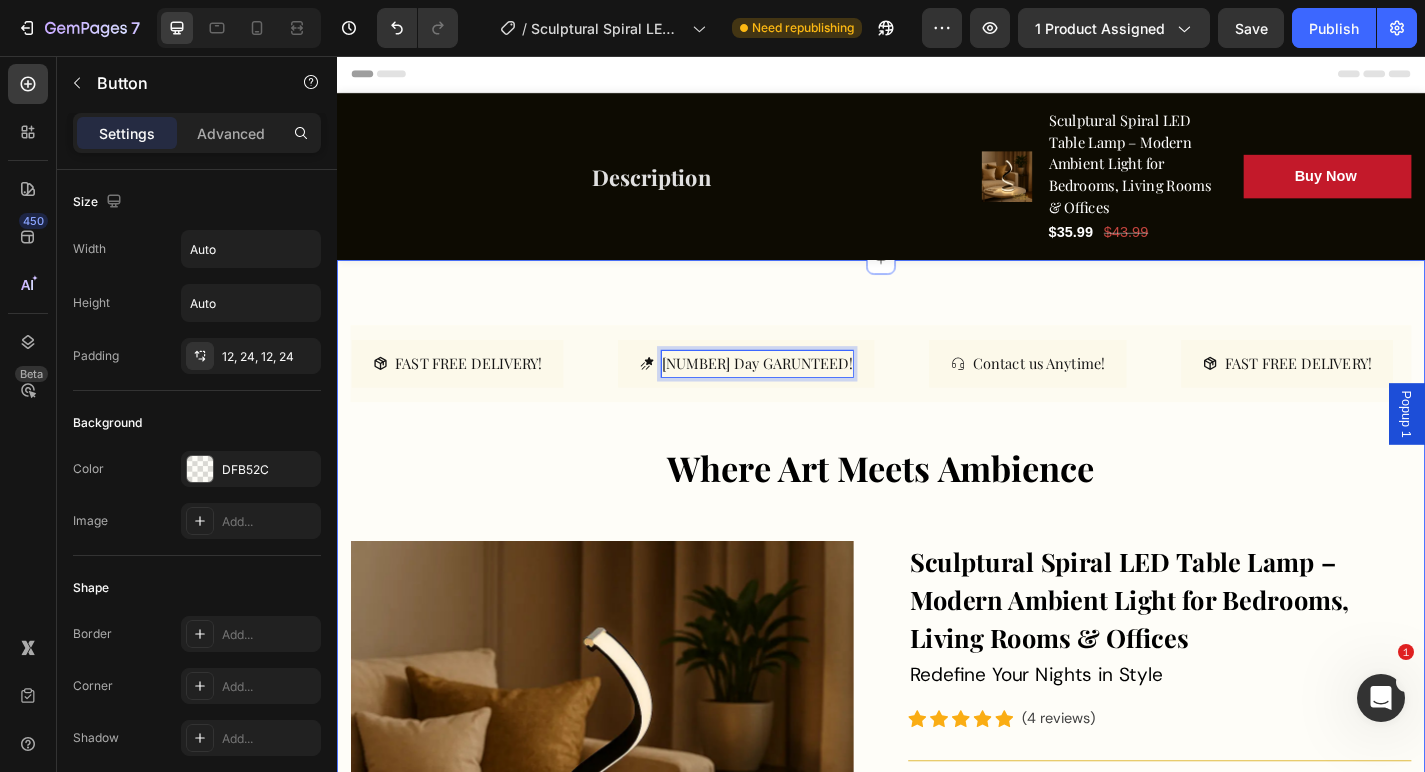 click on "30 Day   GARUNTEED!" at bounding box center (788, 395) 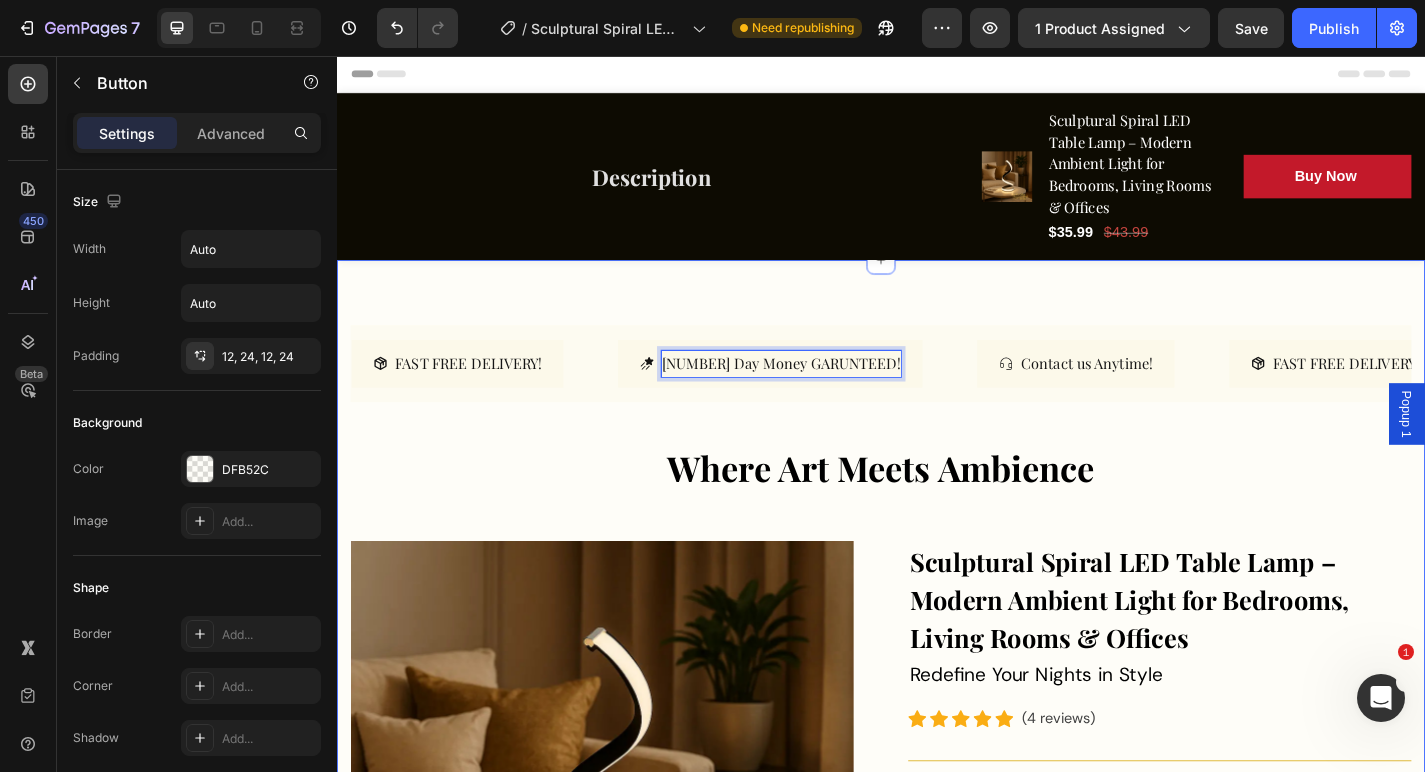 click on "30 Day Money  GARUNTEED!" at bounding box center [815, 395] 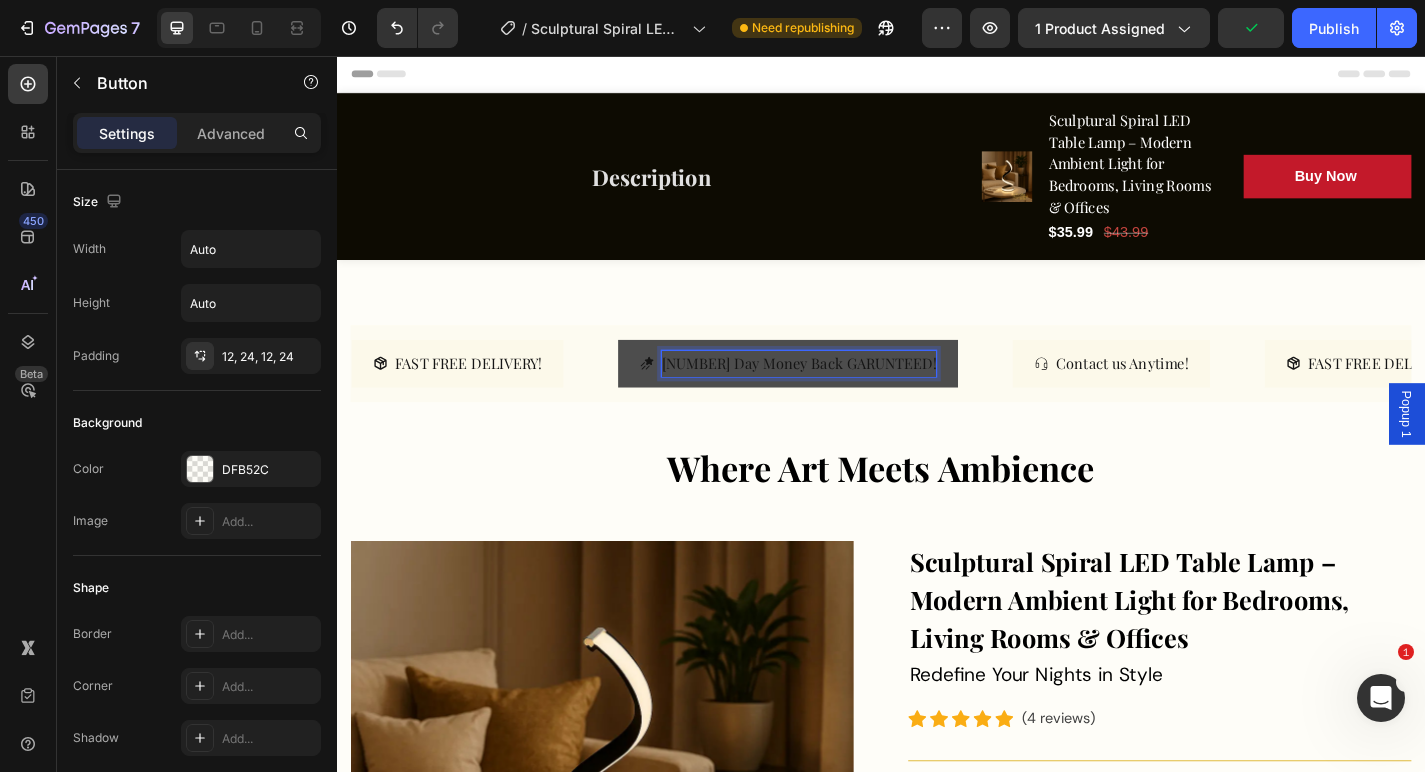click on "30 Day Money Back  GARUNTEED!" at bounding box center (846, 395) 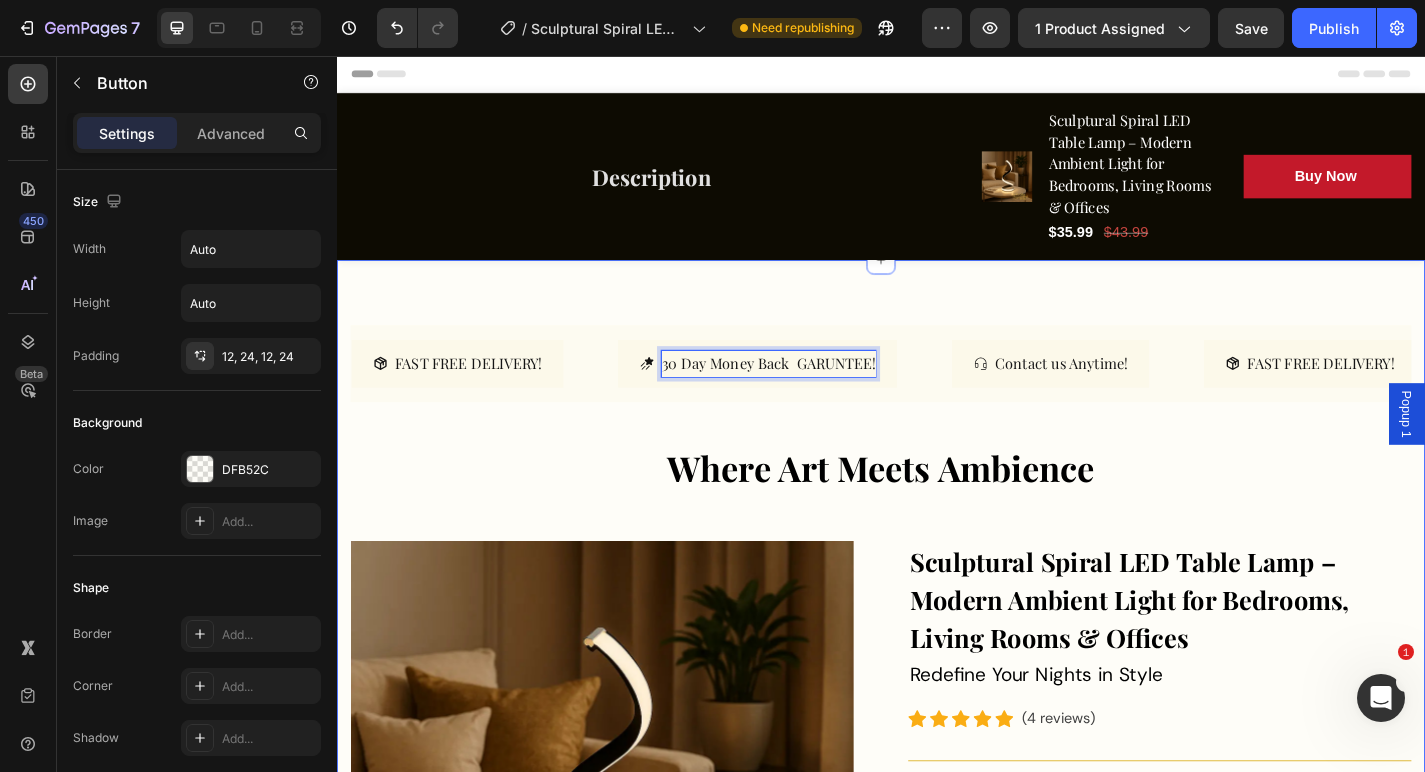 click on "30 Day Money Back  GARUNTEE!" at bounding box center [801, 395] 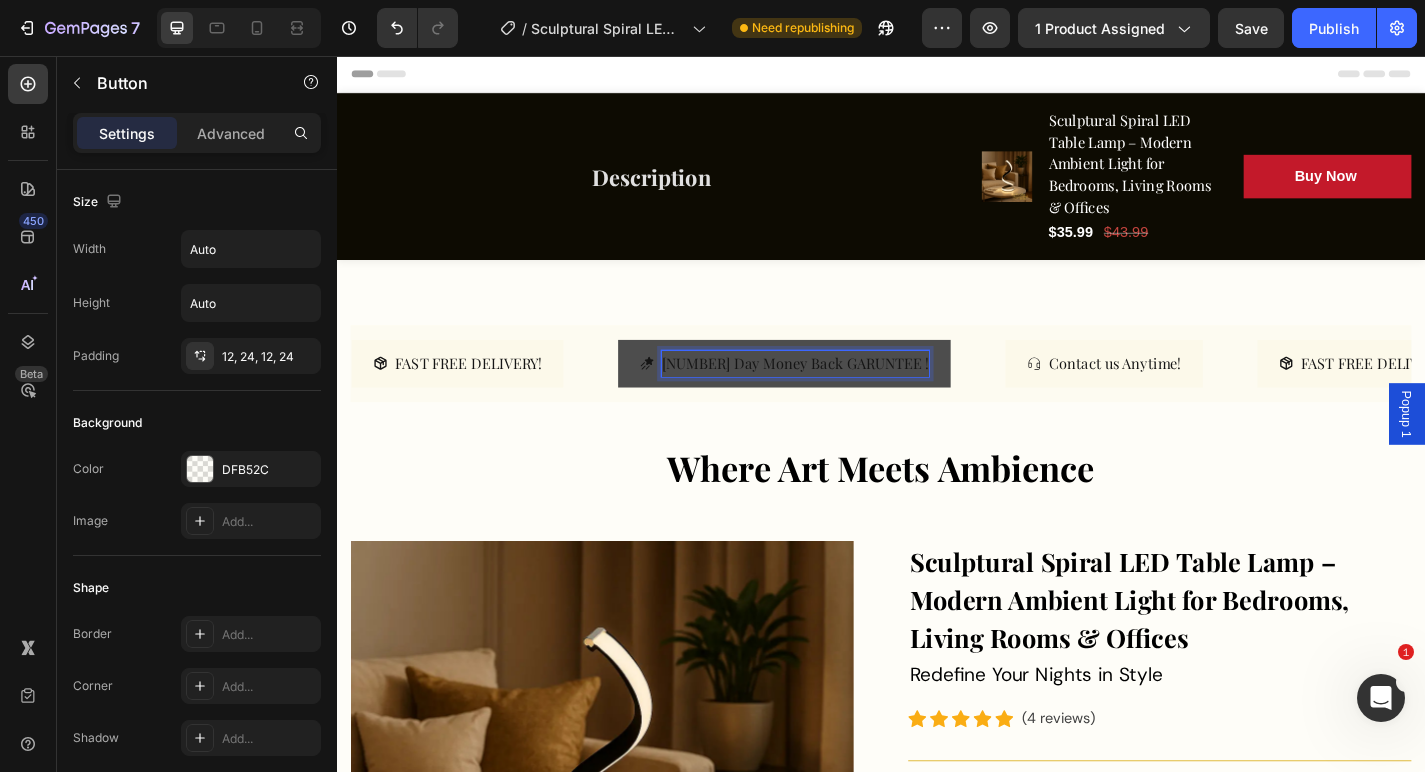 click on "30 Day Money Back  GARUNTEE !" at bounding box center (842, 395) 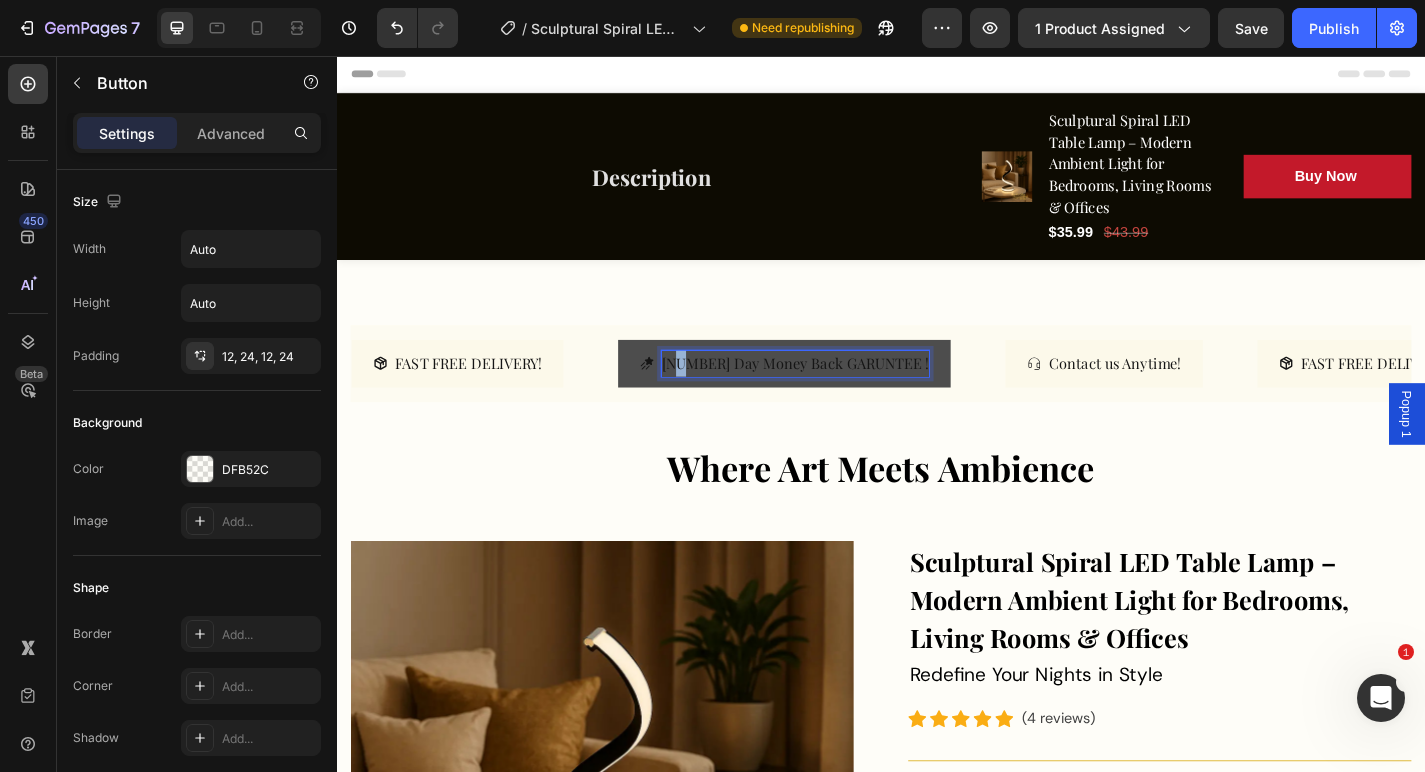 click on "30 Day Money Back  GARUNTEE !" at bounding box center (842, 395) 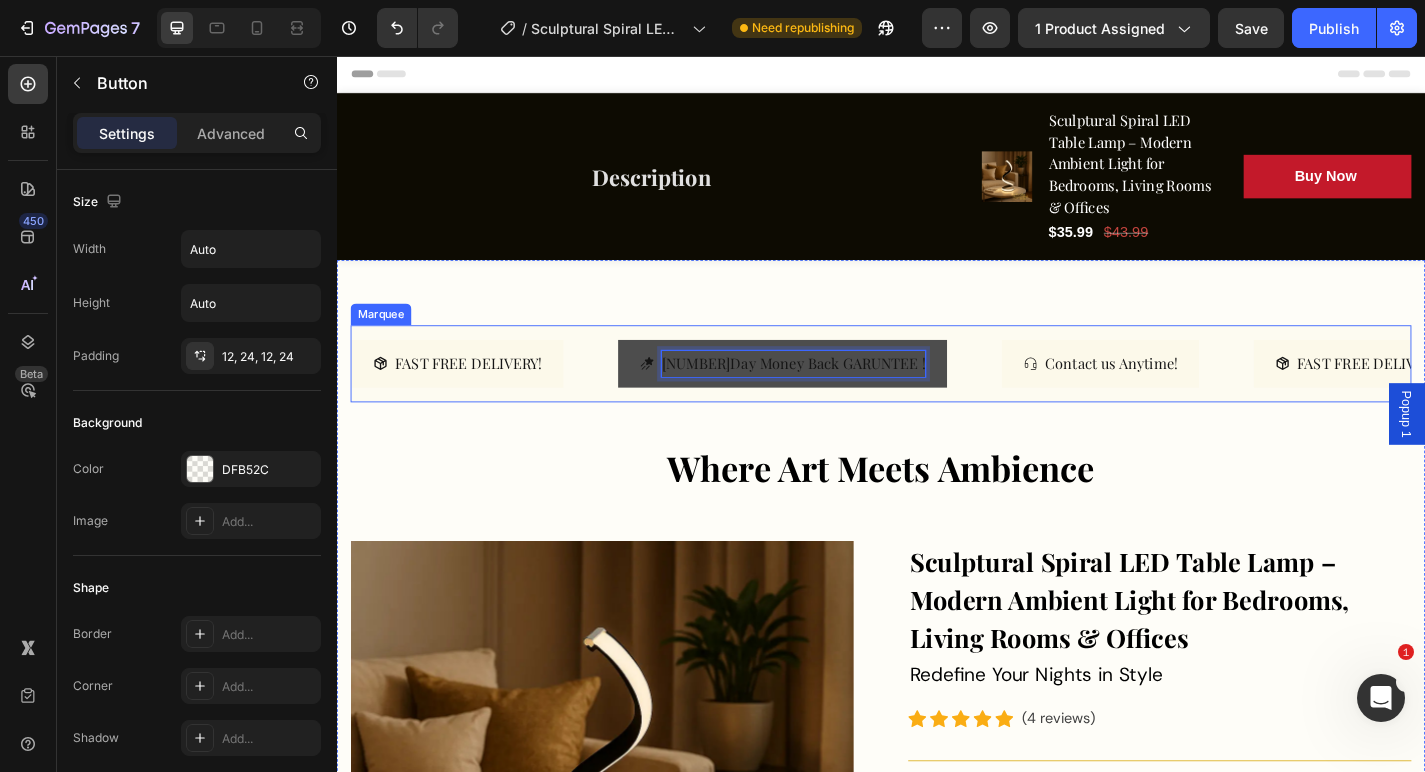 click on "FAST FREE DELIVERY! Button
30Day Money Back  GARUNTEE ! Button   0
Contact us Anytime! Button
FAST FREE DELIVERY! Button
30Day Money Back   GARUNTEE ! Button   0
Contact us Anytime! Button
FAST FREE DELIVERY! Button
30Day Money Back   GARUNTEE ! Button   0
Contact us Anytime! Button
FAST FREE DELIVERY! Button
30Day Money Back   GARUNTEE ! Button   0
Contact us Anytime! Button
FAST FREE DELIVERY! Button
30Day Money Back   GARUNTEE ! Button   0
Contact us Anytime! Button
FAST FREE DELIVERY! Button
30Day Money Back   GARUNTEE ! Button   0
Contact us Anytime! Button Marquee" at bounding box center [937, 395] 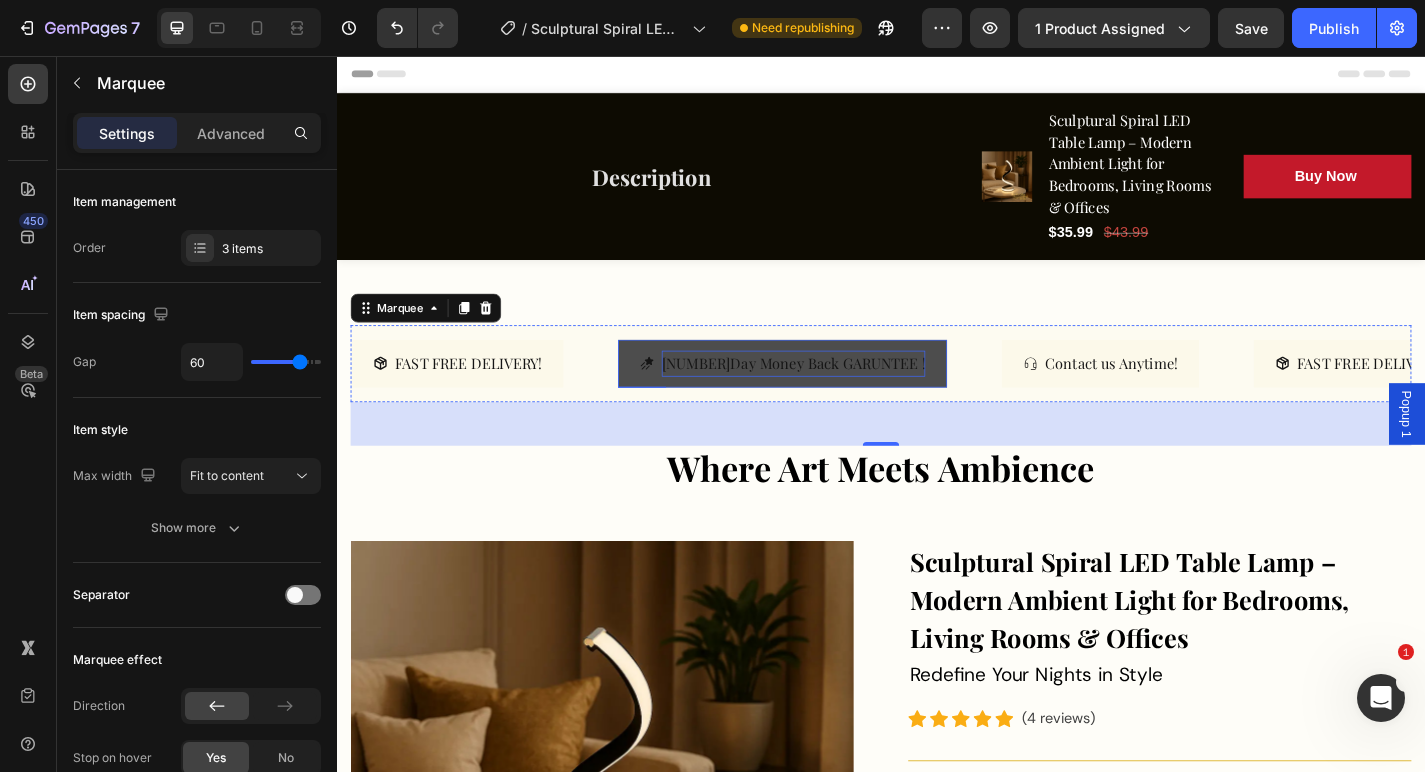 click on "30Day Money Back  GARUNTEE !" at bounding box center (840, 395) 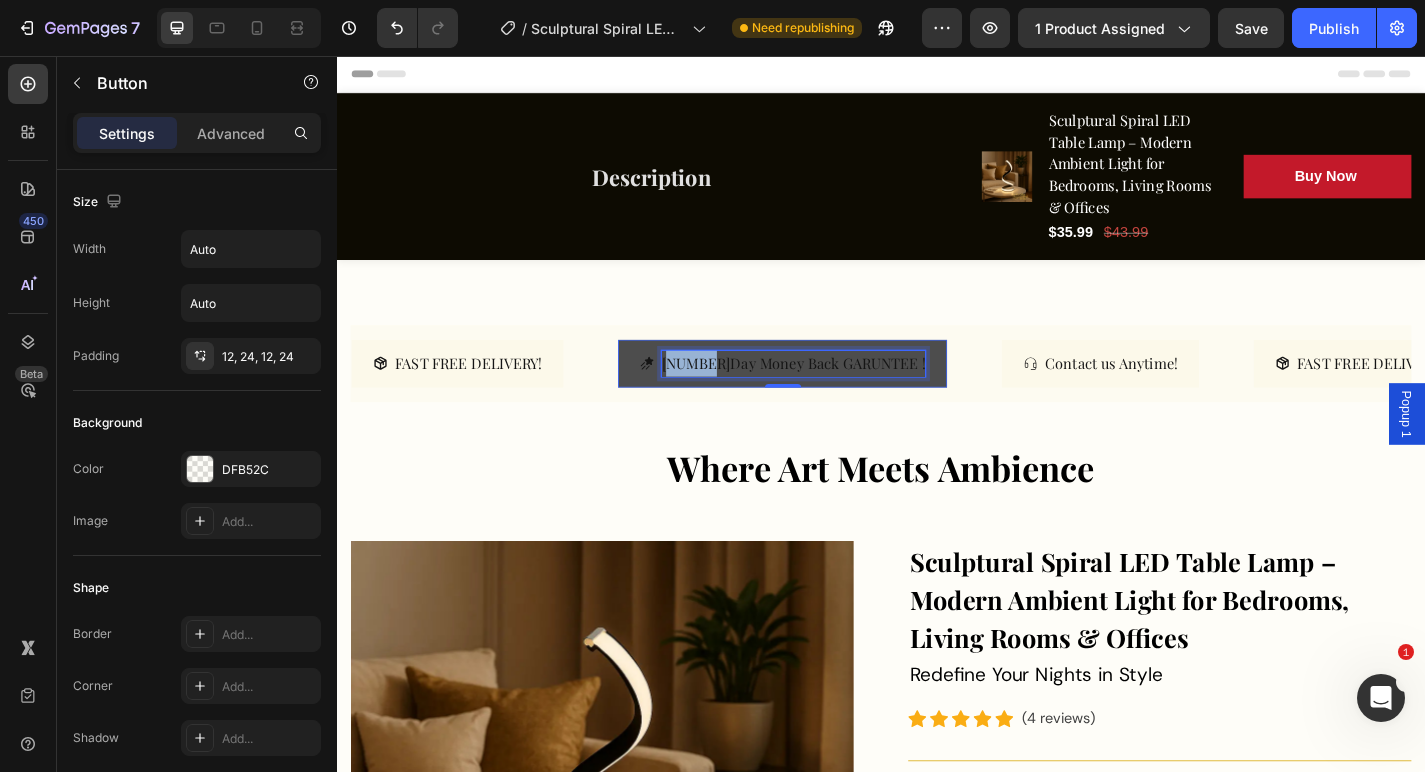 click on "30Day Money Back  GARUNTEE !" at bounding box center [840, 395] 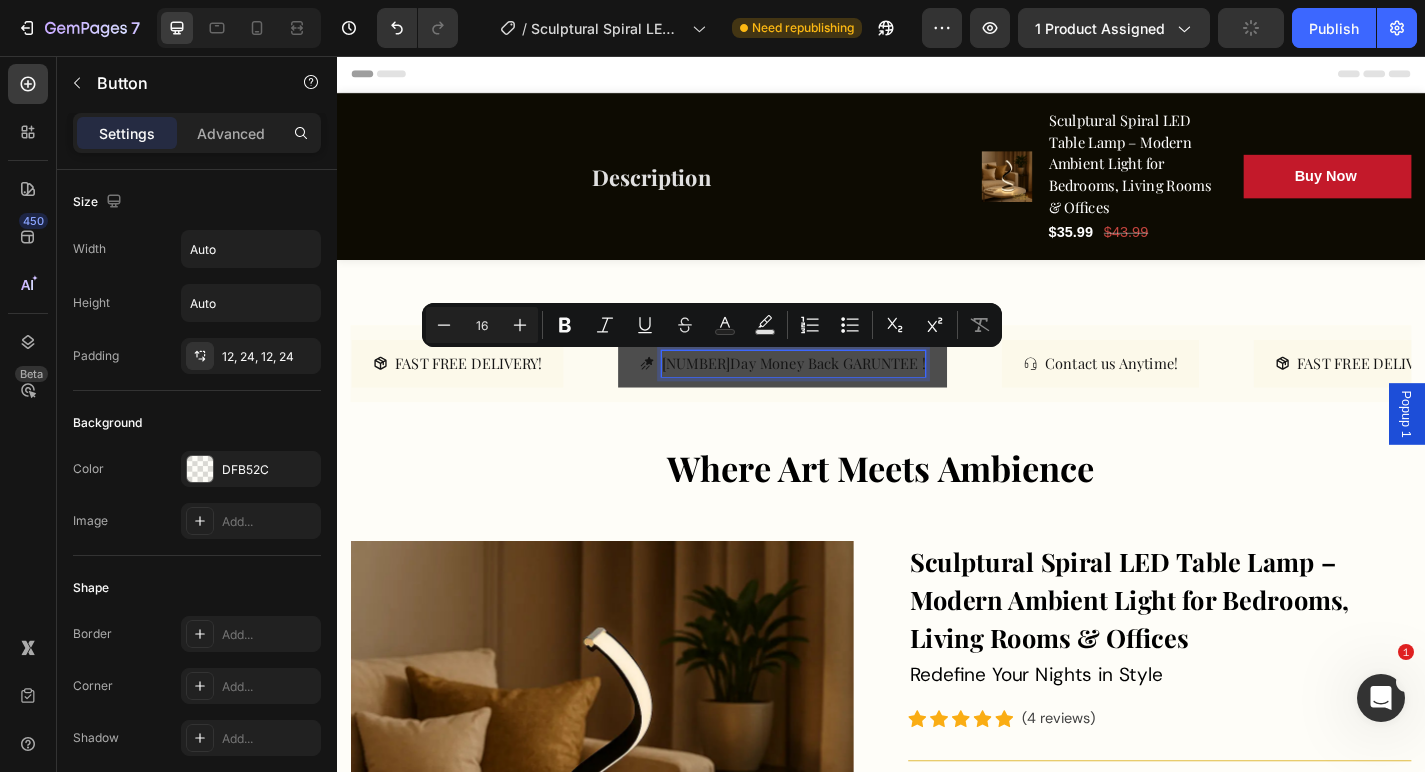 click on "30Day Money Back  GARUNTEE !" at bounding box center [840, 395] 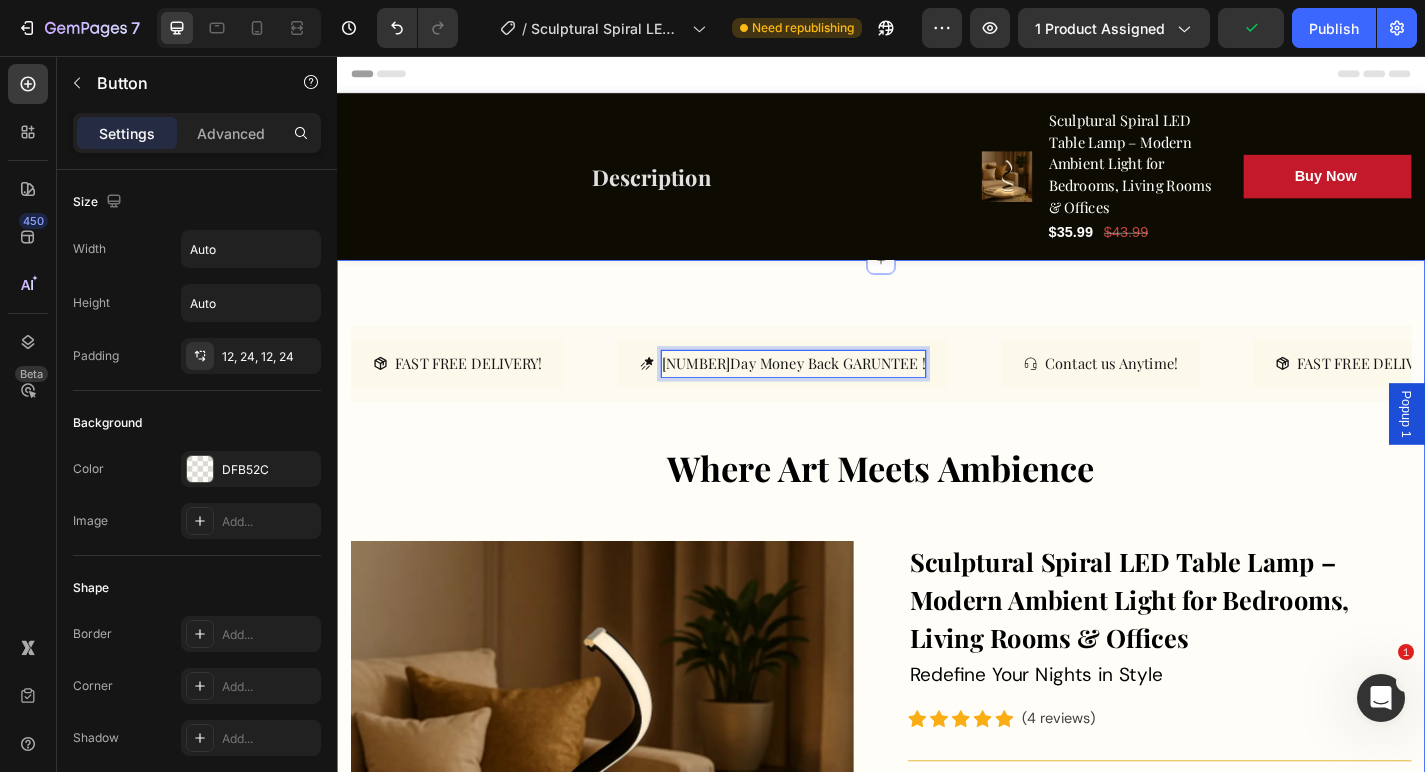 click on "30Day Money Back  GARUNTEE !" at bounding box center [828, 395] 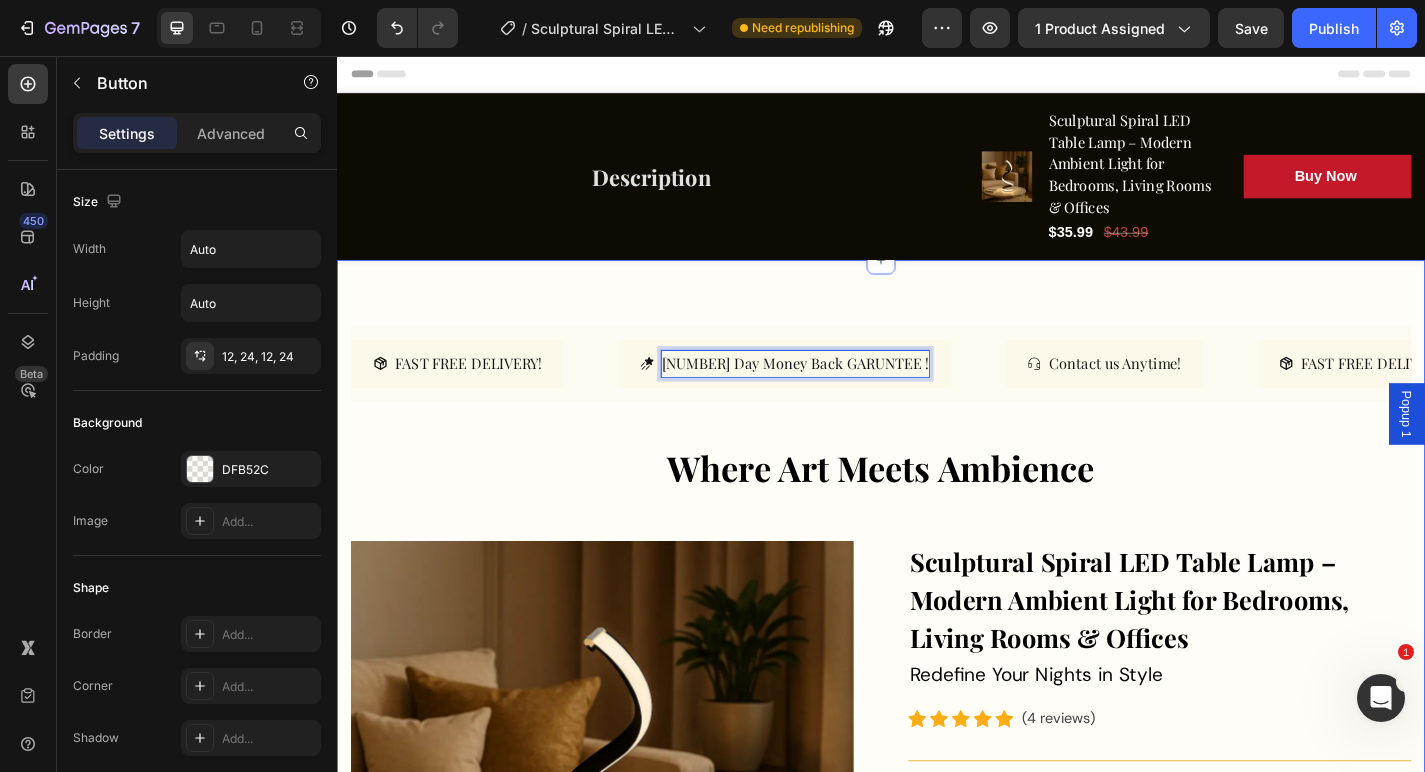 click on "FAST FREE DELIVERY! Button
30 Day Money Back  GARUNTEE ! Button   0
Contact us Anytime! Button
FAST FREE DELIVERY! Button
30 Day Money Back   GARUNTEE ! Button   0
Contact us Anytime! Button
FAST FREE DELIVERY! Button
30 Day Money Back   GARUNTEE ! Button   0
Contact us Anytime! Button
FAST FREE DELIVERY! Button
30 Day Money Back   GARUNTEE ! Button   0
Contact us Anytime! Button
FAST FREE DELIVERY! Button
30 Day Money Back   GARUNTEE ! Button   0
Contact us Anytime! Button
FAST FREE DELIVERY! Button
30 Day Money Back   GARUNTEE ! Button   0
Contact us Anytime! Button Marquee" at bounding box center [937, 419] 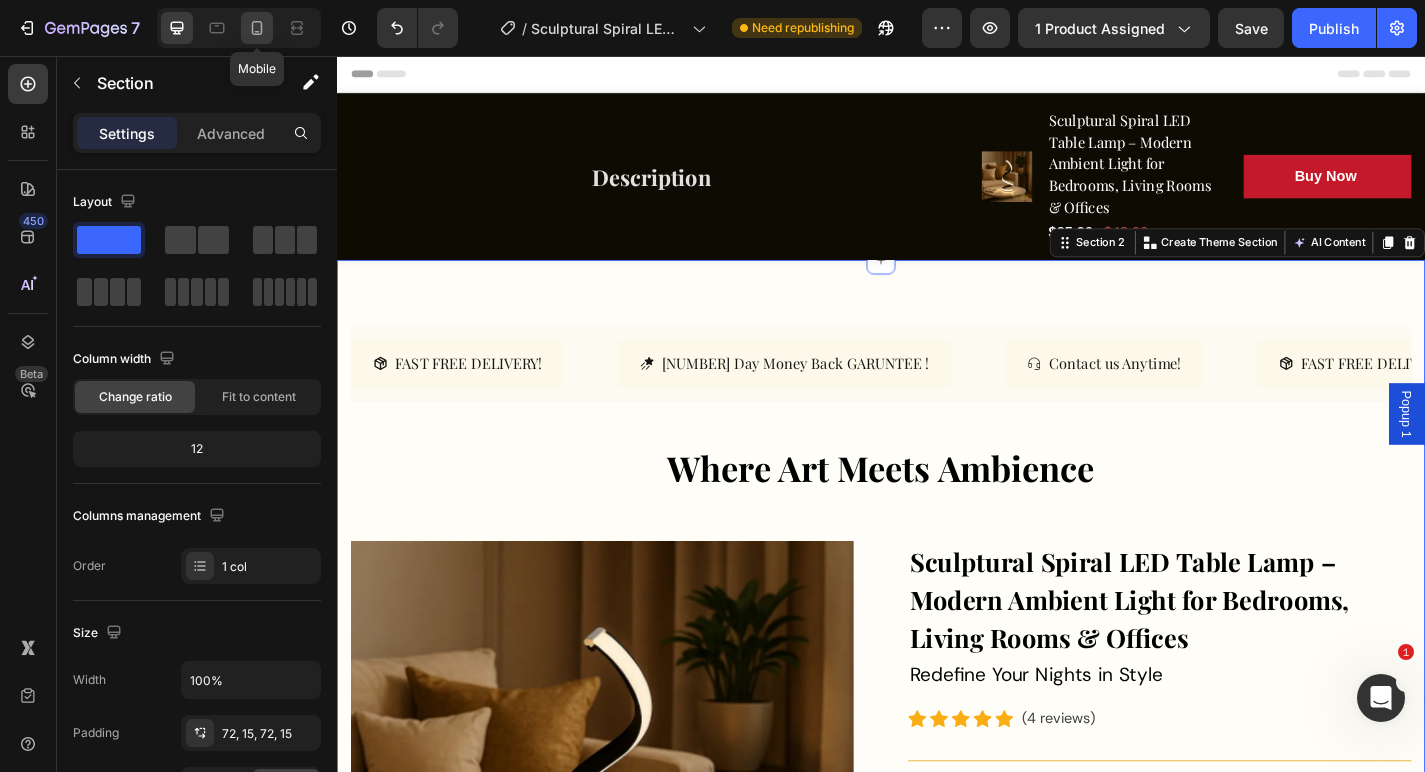click 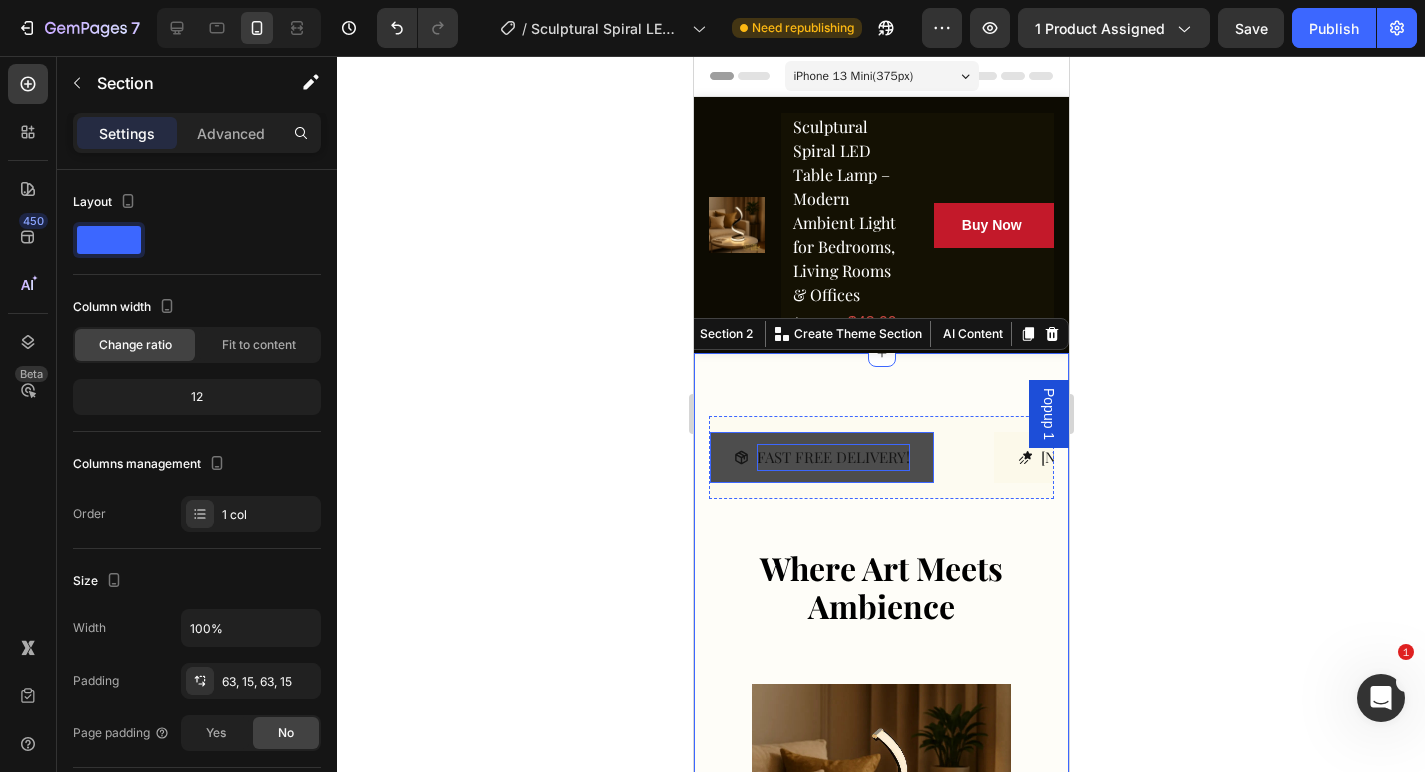 scroll, scrollTop: 0, scrollLeft: 0, axis: both 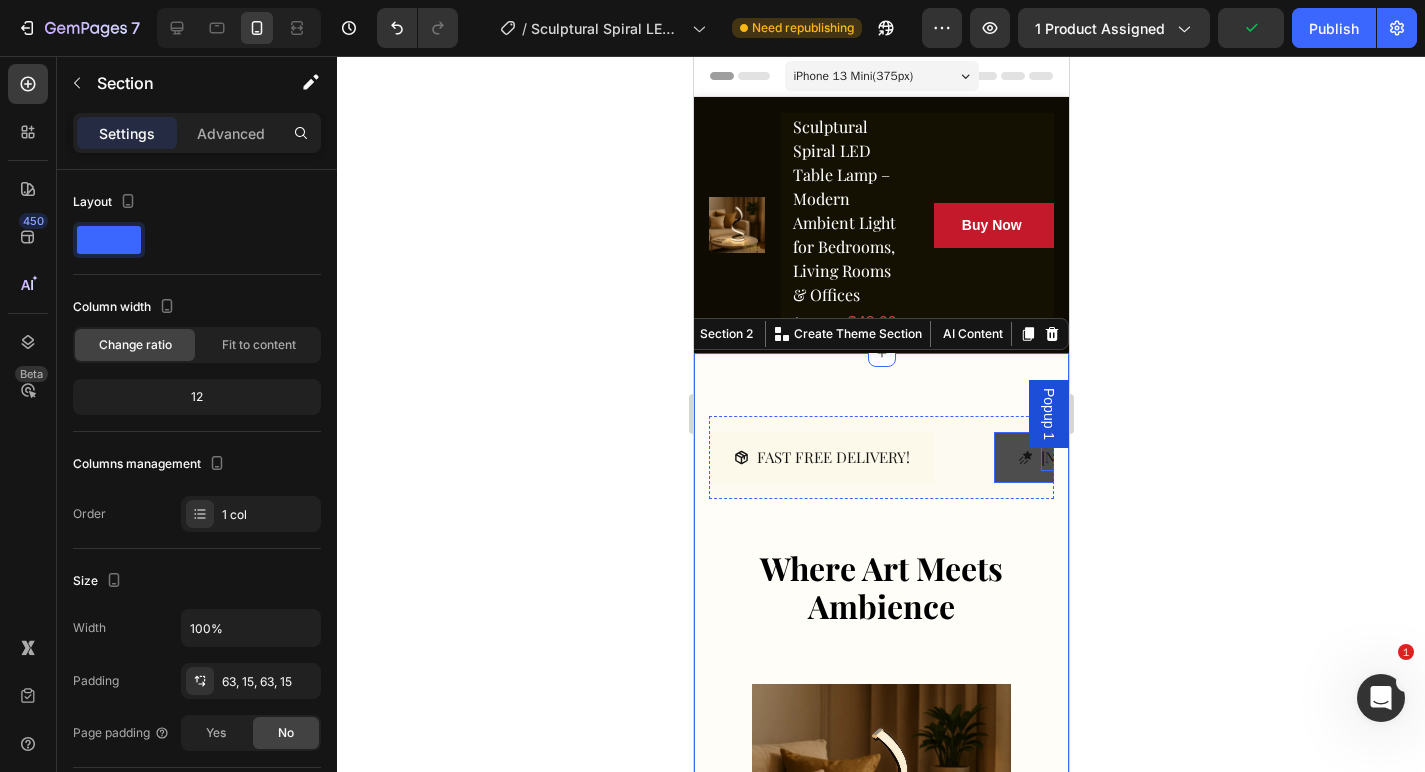 click on "30 Day Money Back  GARUNTEE !" at bounding box center [1177, 457] 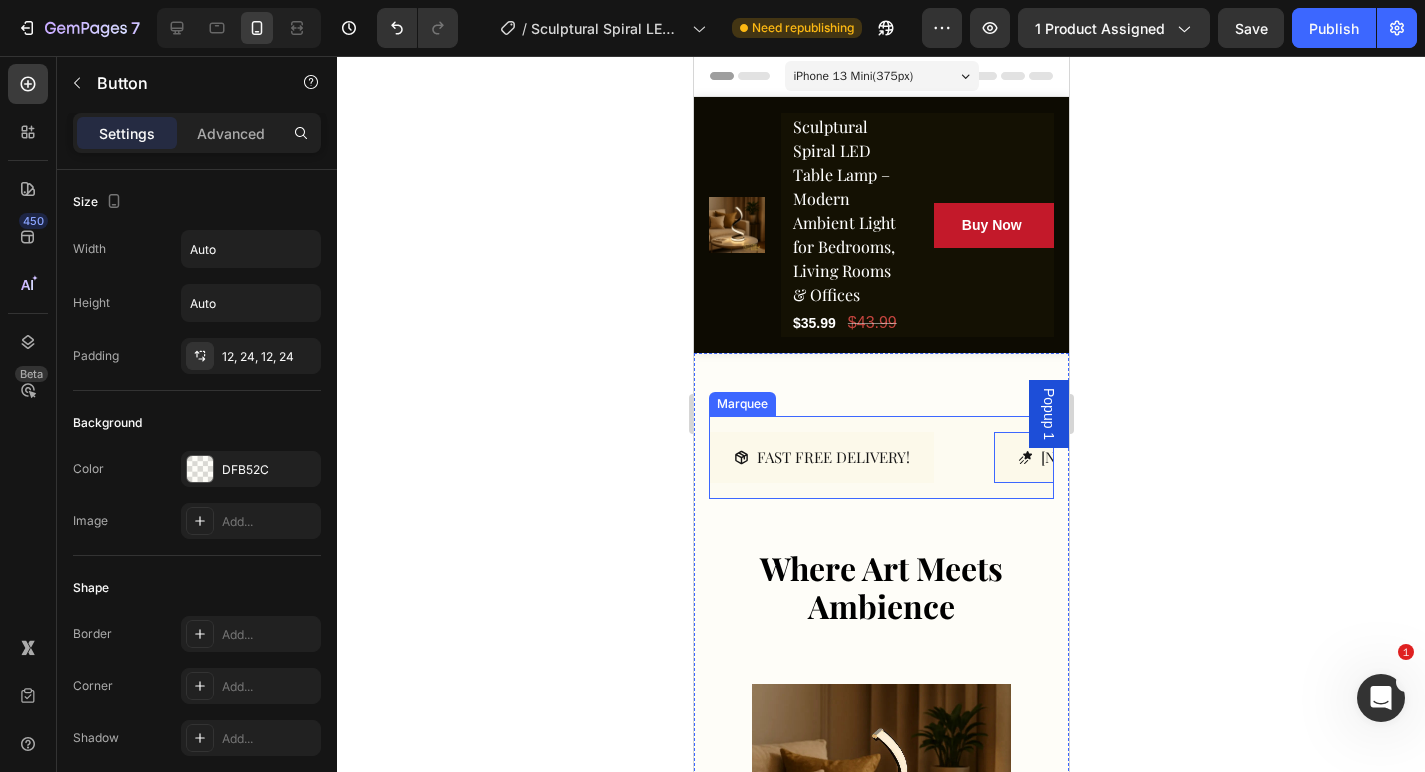 click on "FAST FREE DELIVERY! Button
30 Day Money Back  GARUNTEE ! Button   0
Contact us Anytime! Button
FAST FREE DELIVERY! Button
30 Day Money Back   GARUNTEE ! Button   0
Contact us Anytime! Button Marquee" at bounding box center [880, 457] 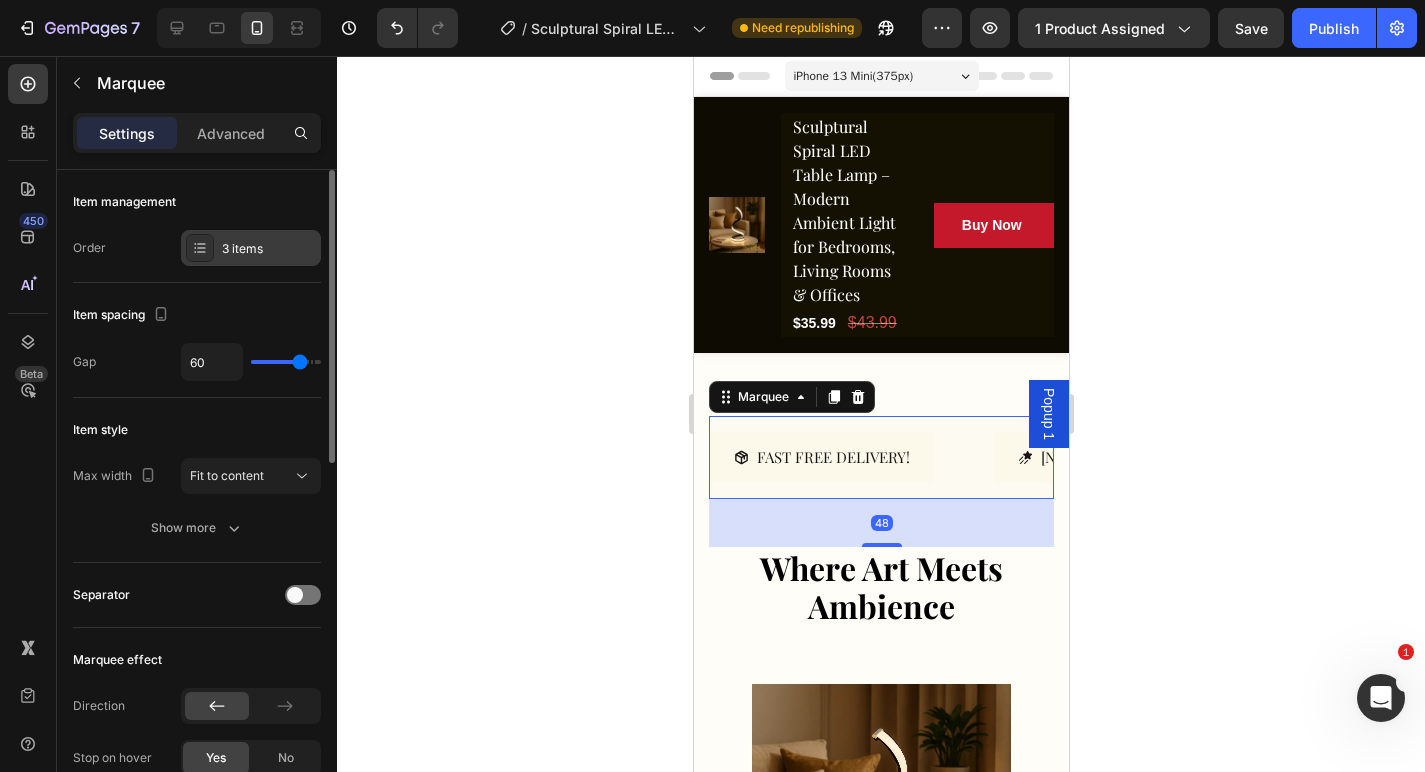 click on "3 items" at bounding box center [269, 249] 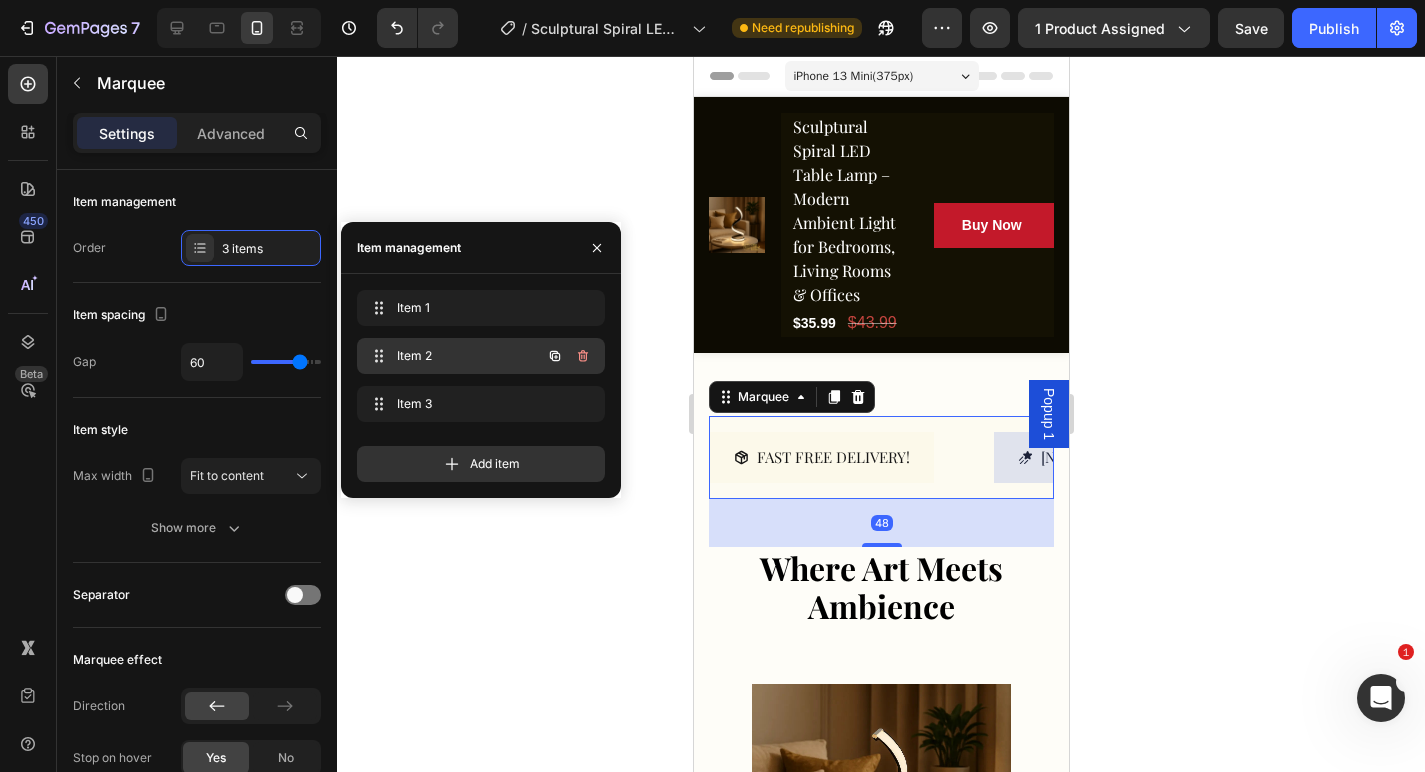 click on "Item 2" at bounding box center [453, 356] 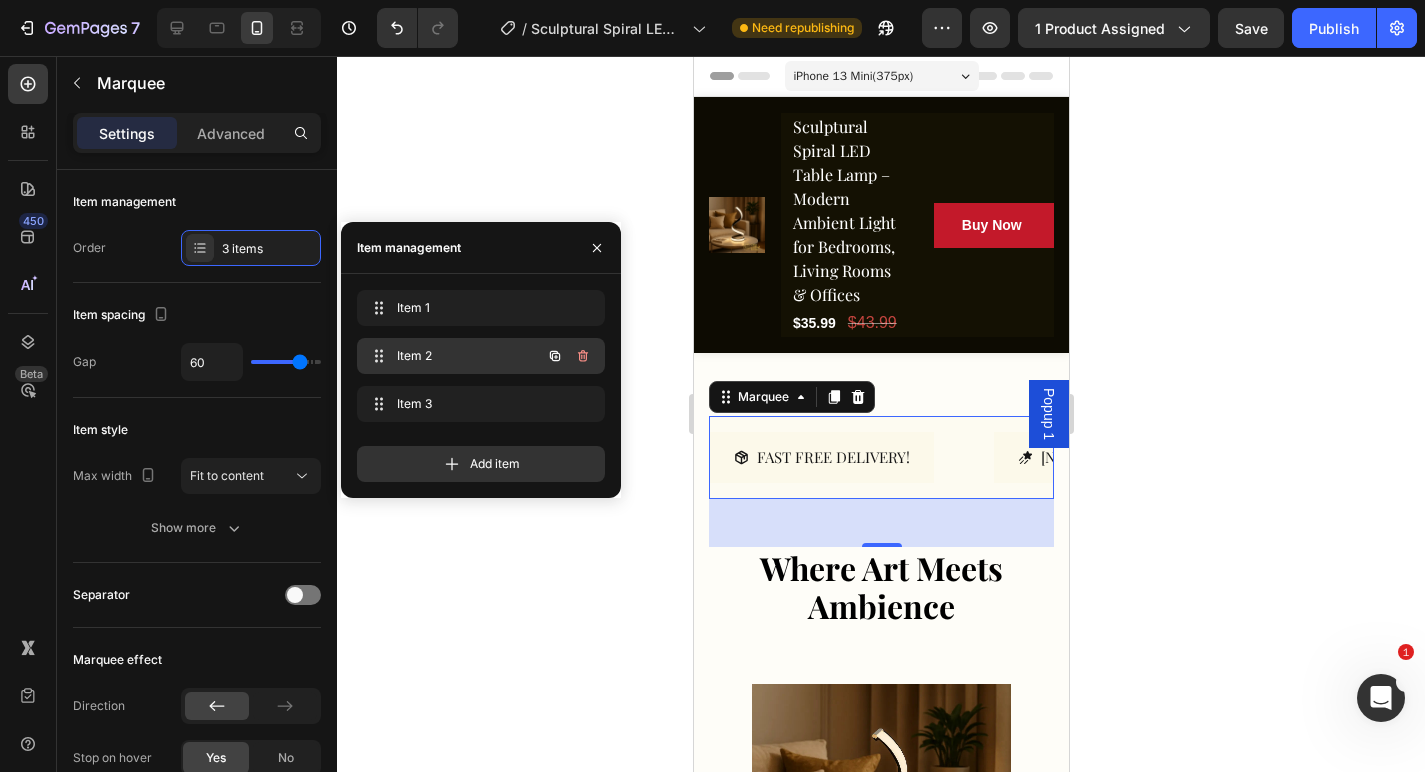 click on "Item 2" at bounding box center (453, 356) 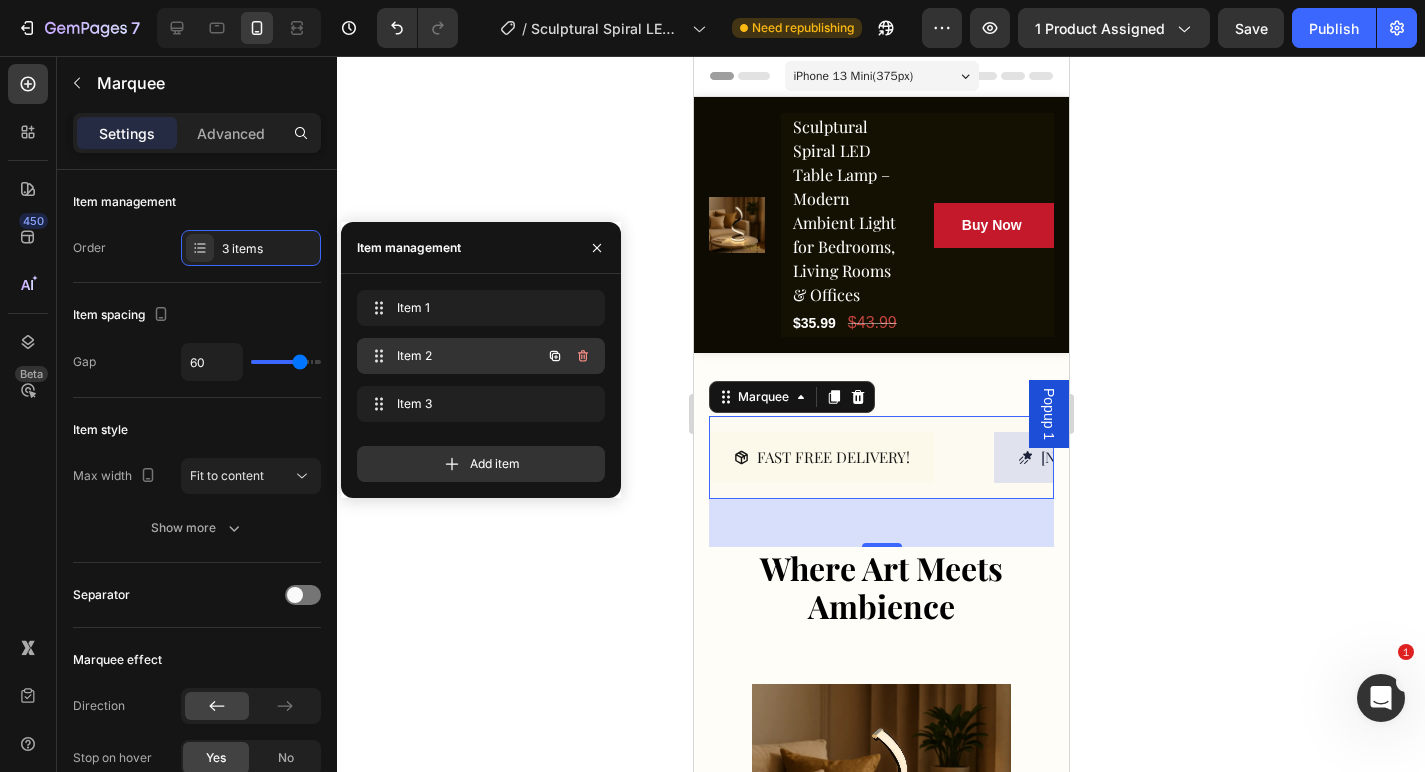 scroll, scrollTop: 0, scrollLeft: 260, axis: horizontal 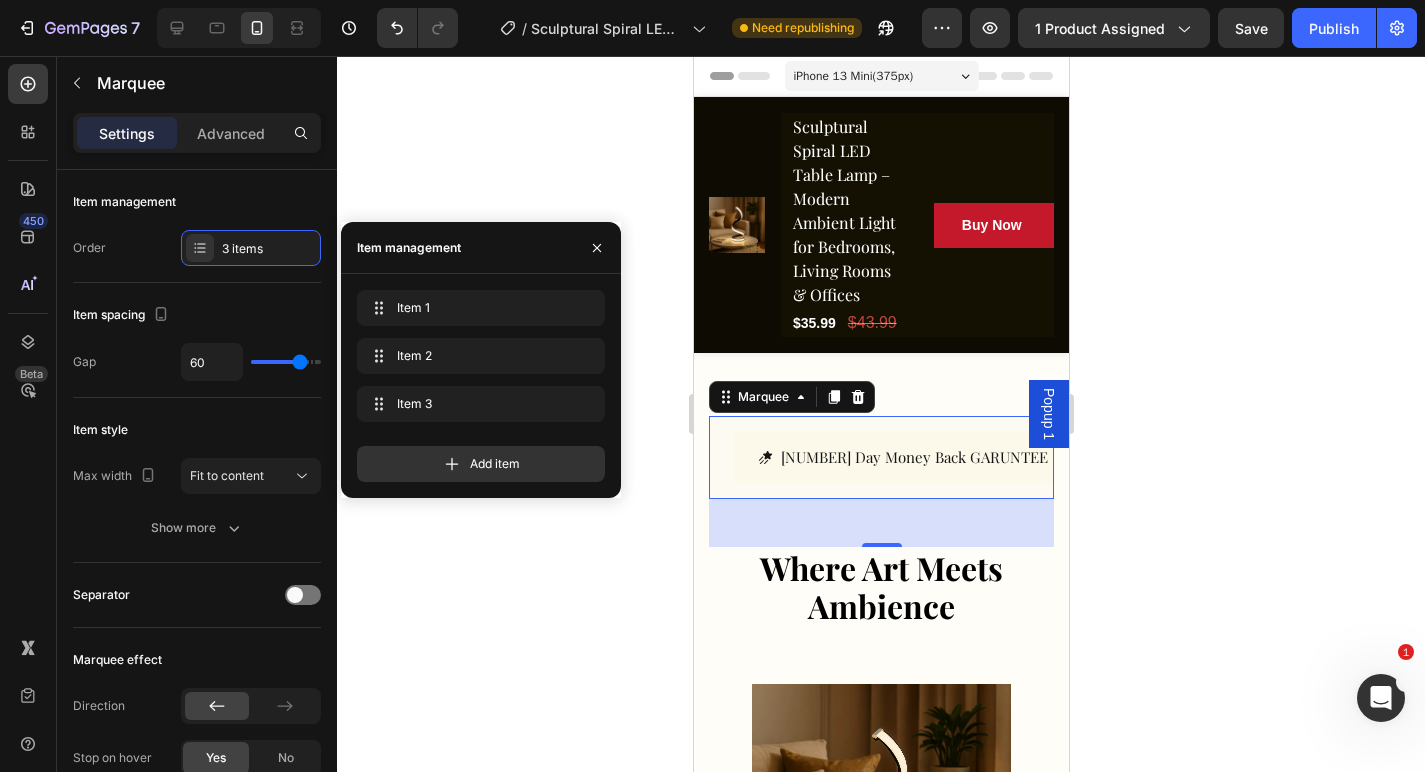 click on "48" at bounding box center (880, 523) 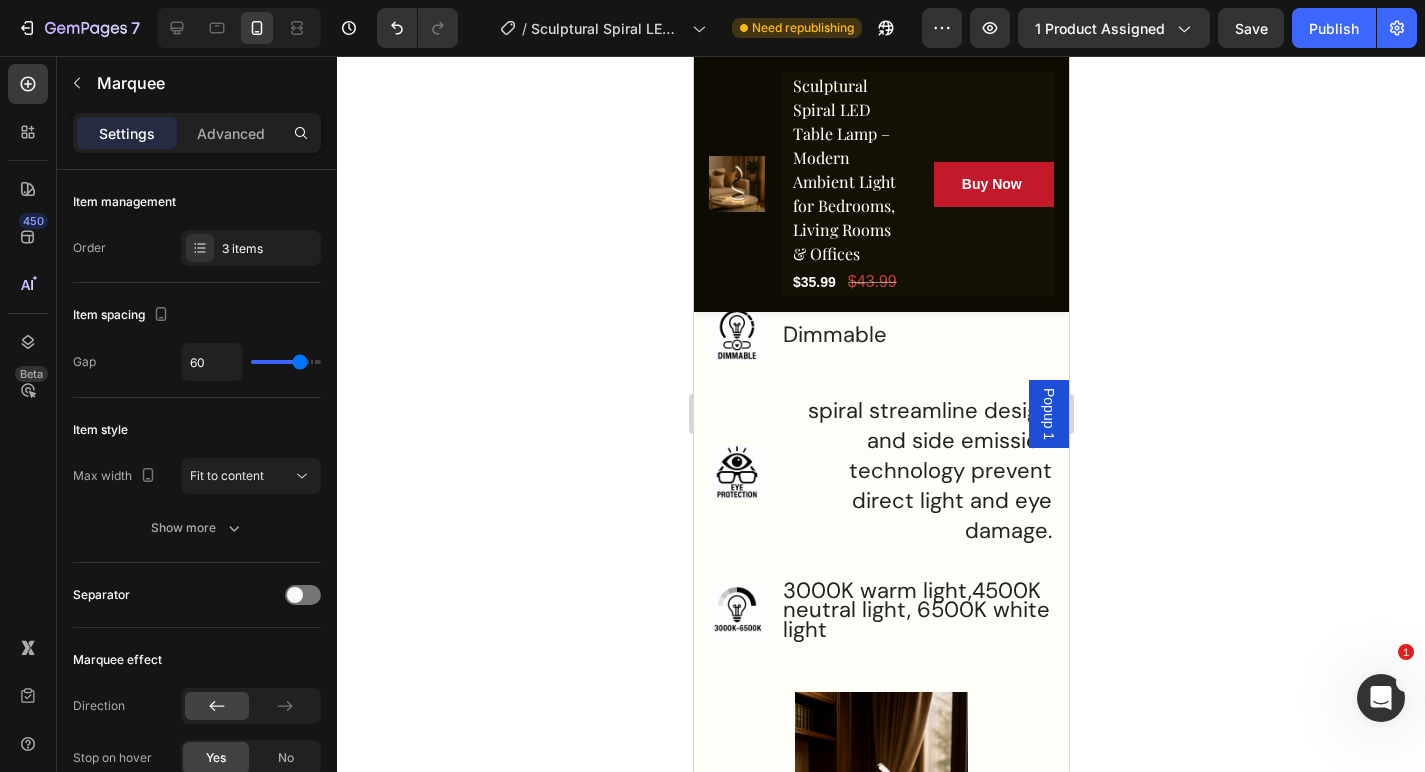 scroll, scrollTop: 5327, scrollLeft: 0, axis: vertical 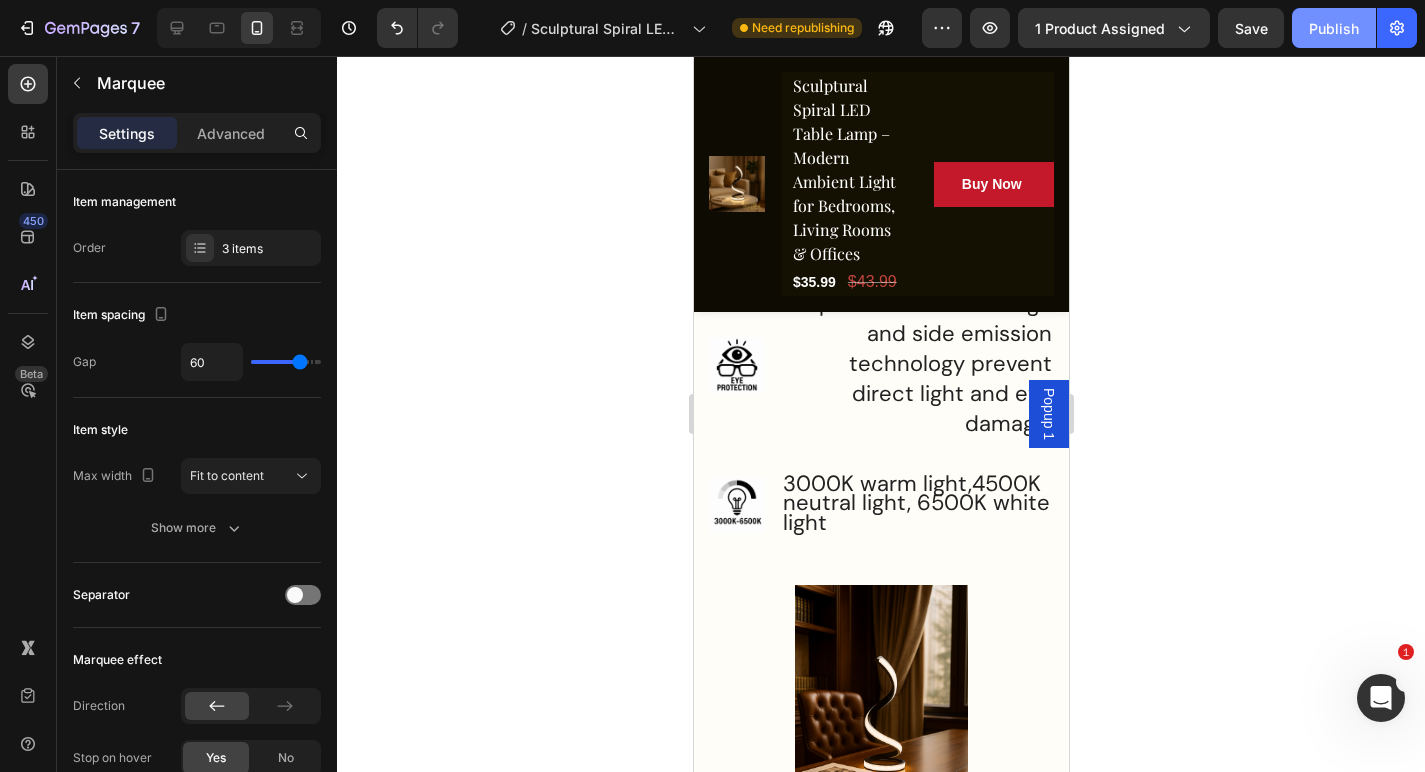 click on "Publish" at bounding box center (1334, 28) 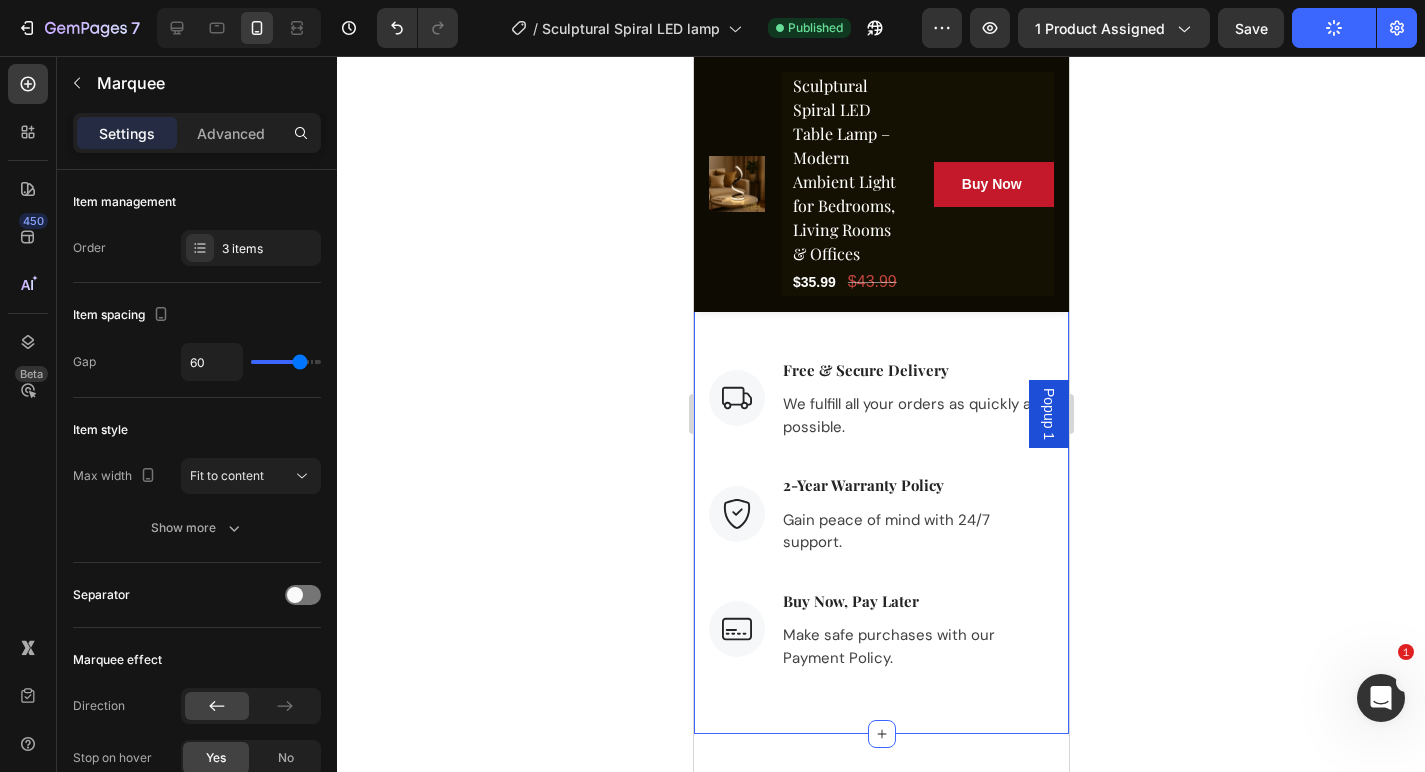 scroll, scrollTop: 6711, scrollLeft: 0, axis: vertical 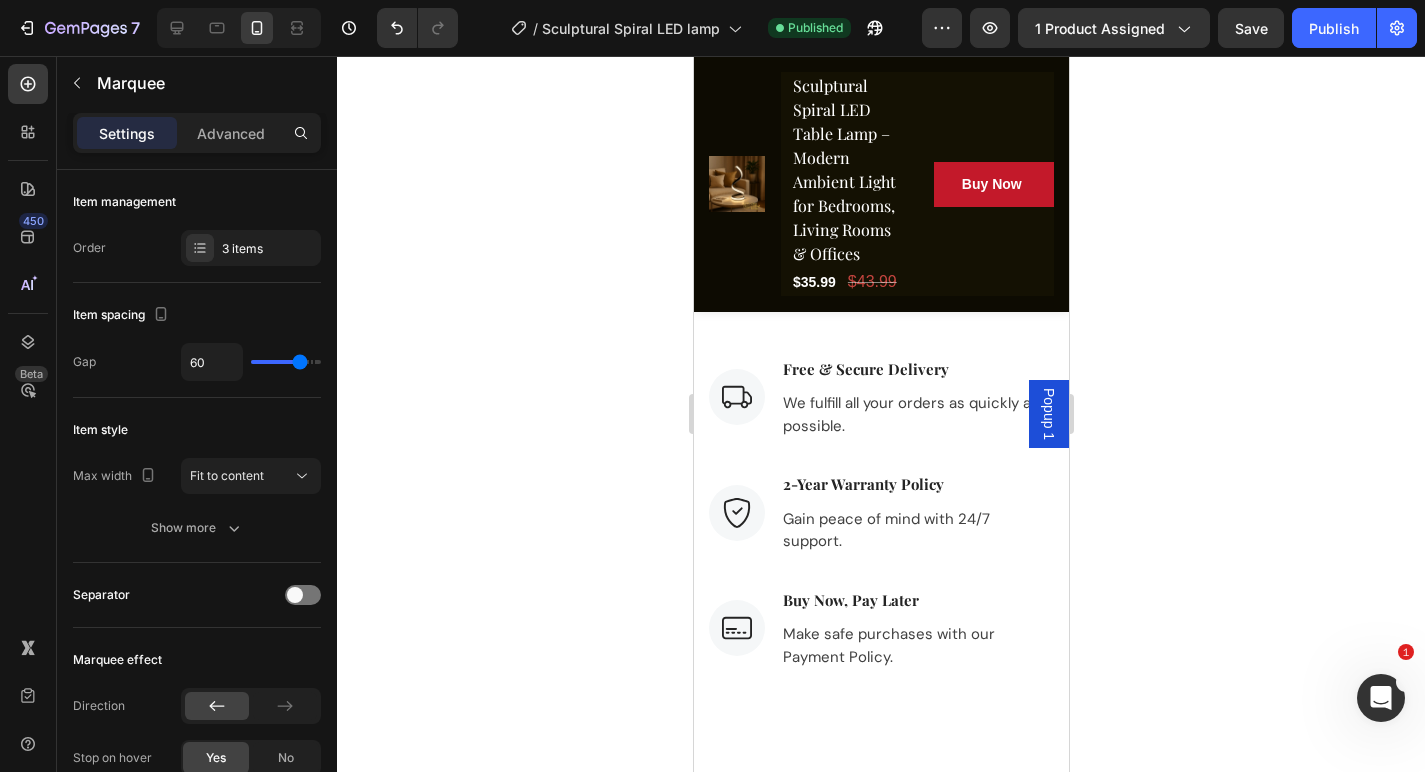 click 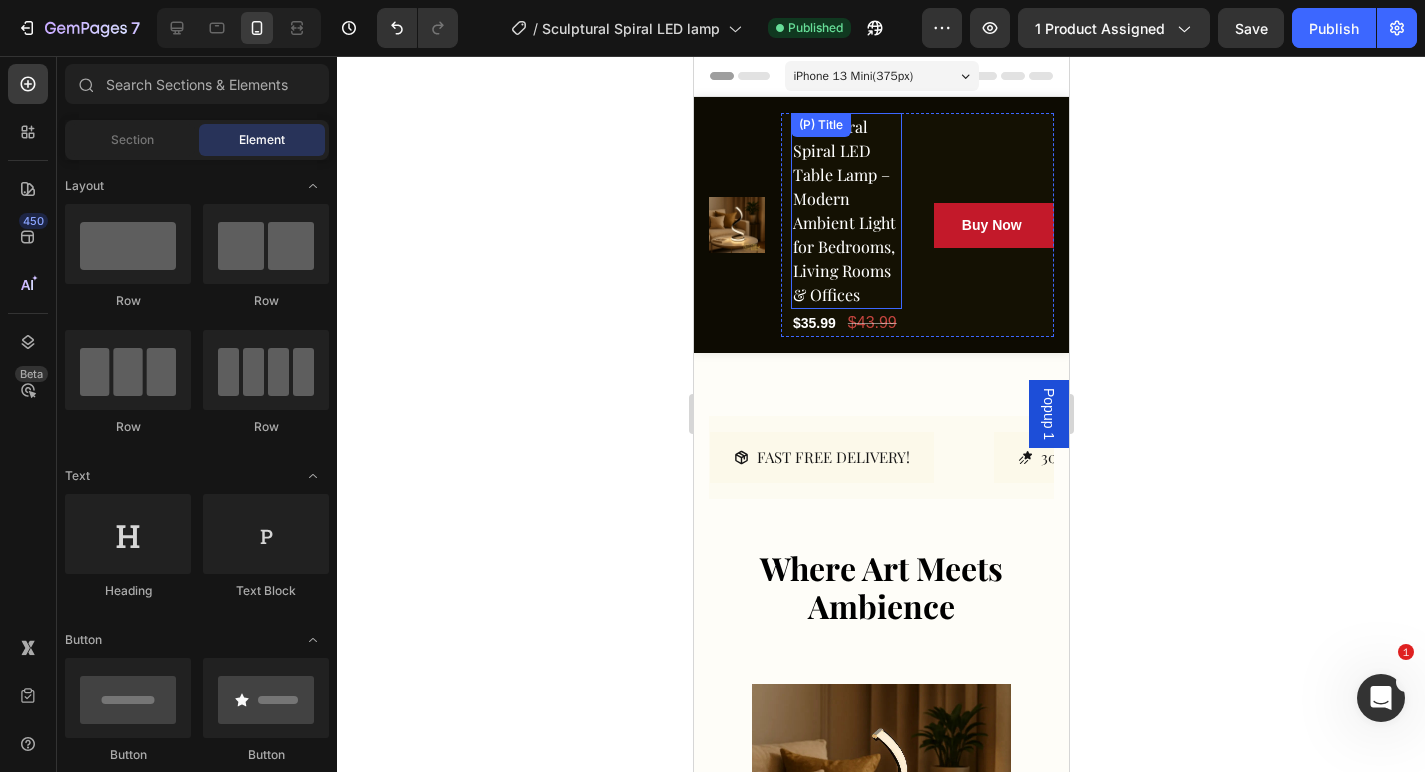 scroll, scrollTop: 0, scrollLeft: 0, axis: both 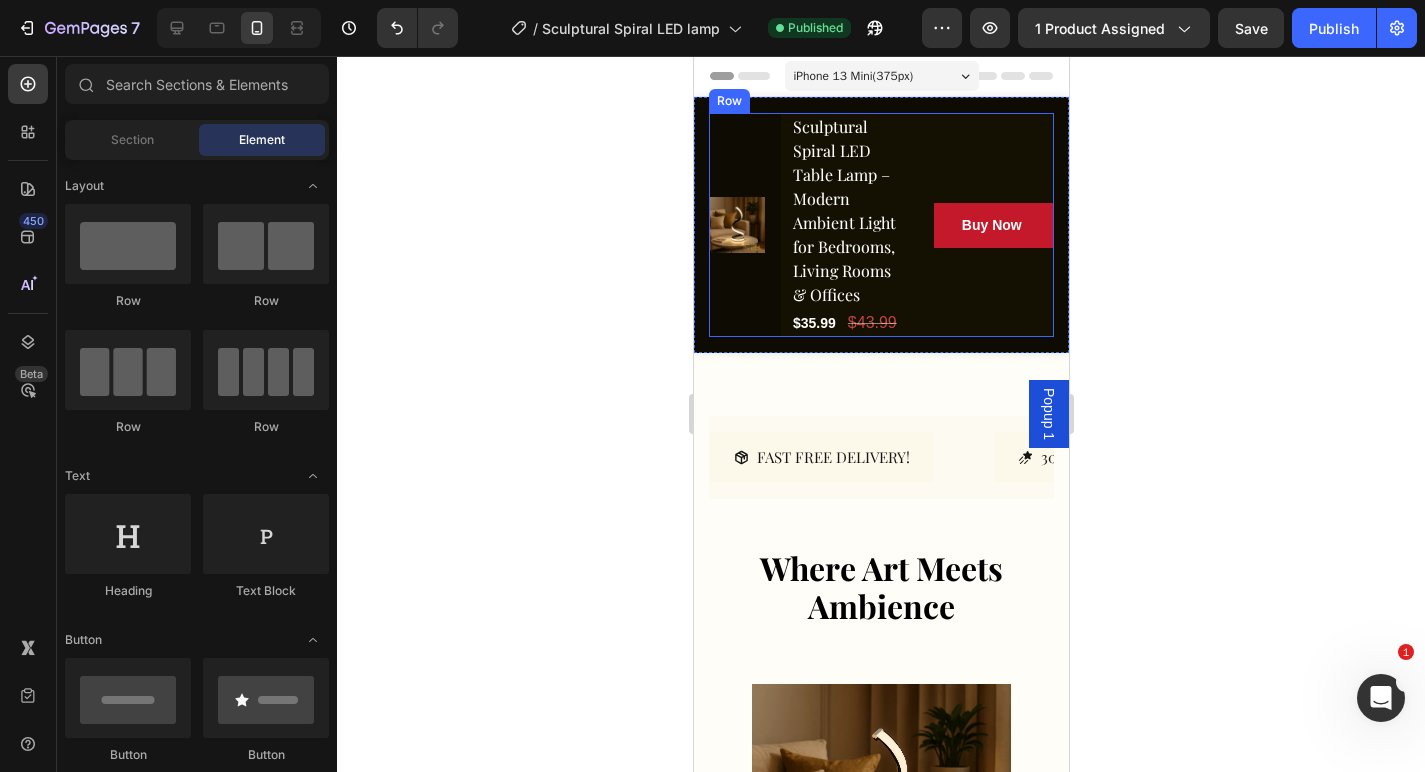 click 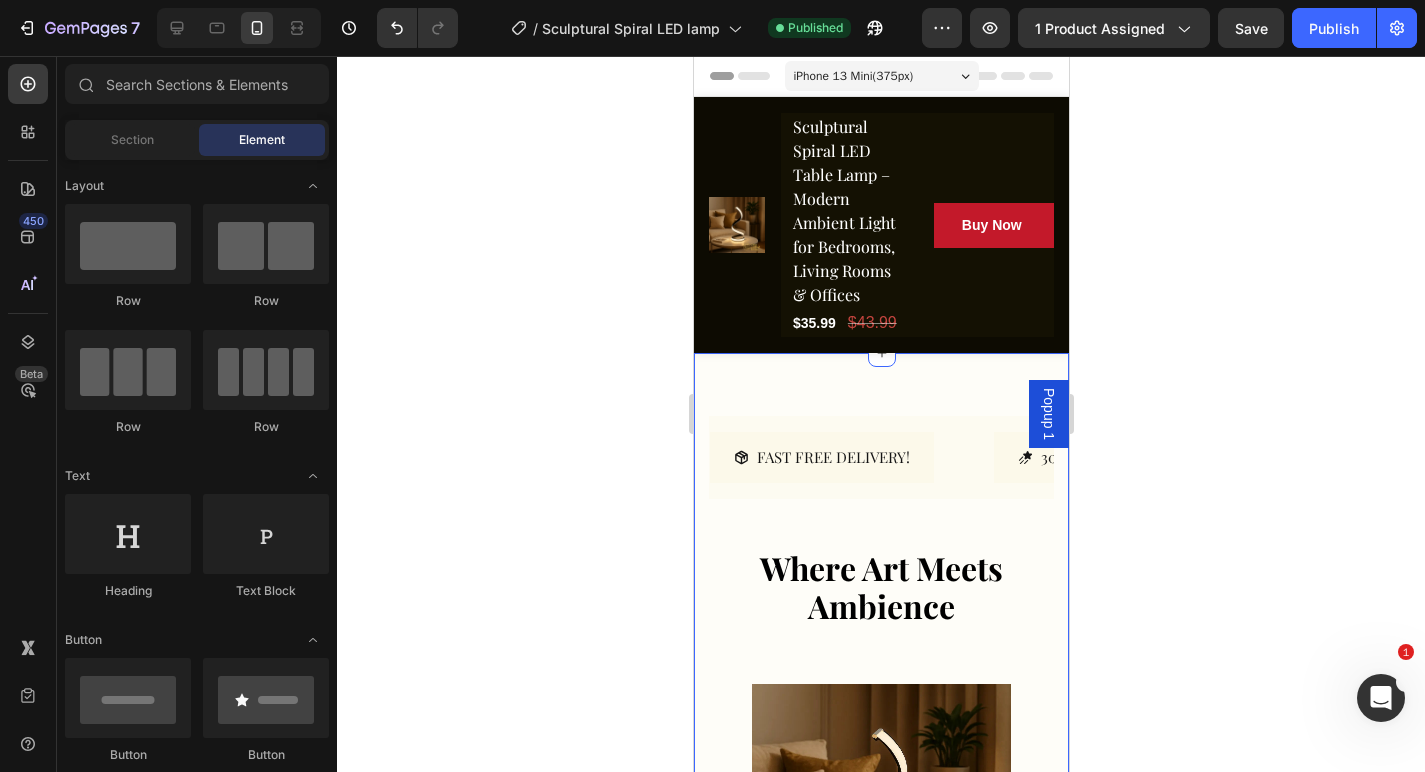 click on "FAST FREE DELIVERY! Button
30 Day Money Back   GARUNTEE ! Button
Contact us Anytime! Button
FAST FREE DELIVERY! Button
30 Day Money Back   GARUNTEE ! Button
Contact us Anytime! Button Marquee Where Art Meets Ambience Heading Row Product Images Sculptural Spiral LED Table Lamp – Modern Ambient Light for Bedrooms, Living Rooms & Offices (P) Title Redefine Your Nights in Style Text block                Icon                Icon                Icon                Icon                Icon Icon List Hoz (4 reviews) Text block Row                Title Line $35.99 (P) Price (P) Price $43.99 (P) Price (P) Price Row Save 18% (Limited time deal) Product Badge Row   Illuminate Your Space with the Sculptural Spiral LED Table Lamp
📝  Product Description :
✨ Key Features:
Sleek Spiral Design – Adds a sculptural, modern accent to your space
Soft Ambient Glow – Ideal for relaxing or focused lighting" at bounding box center (880, 2137) 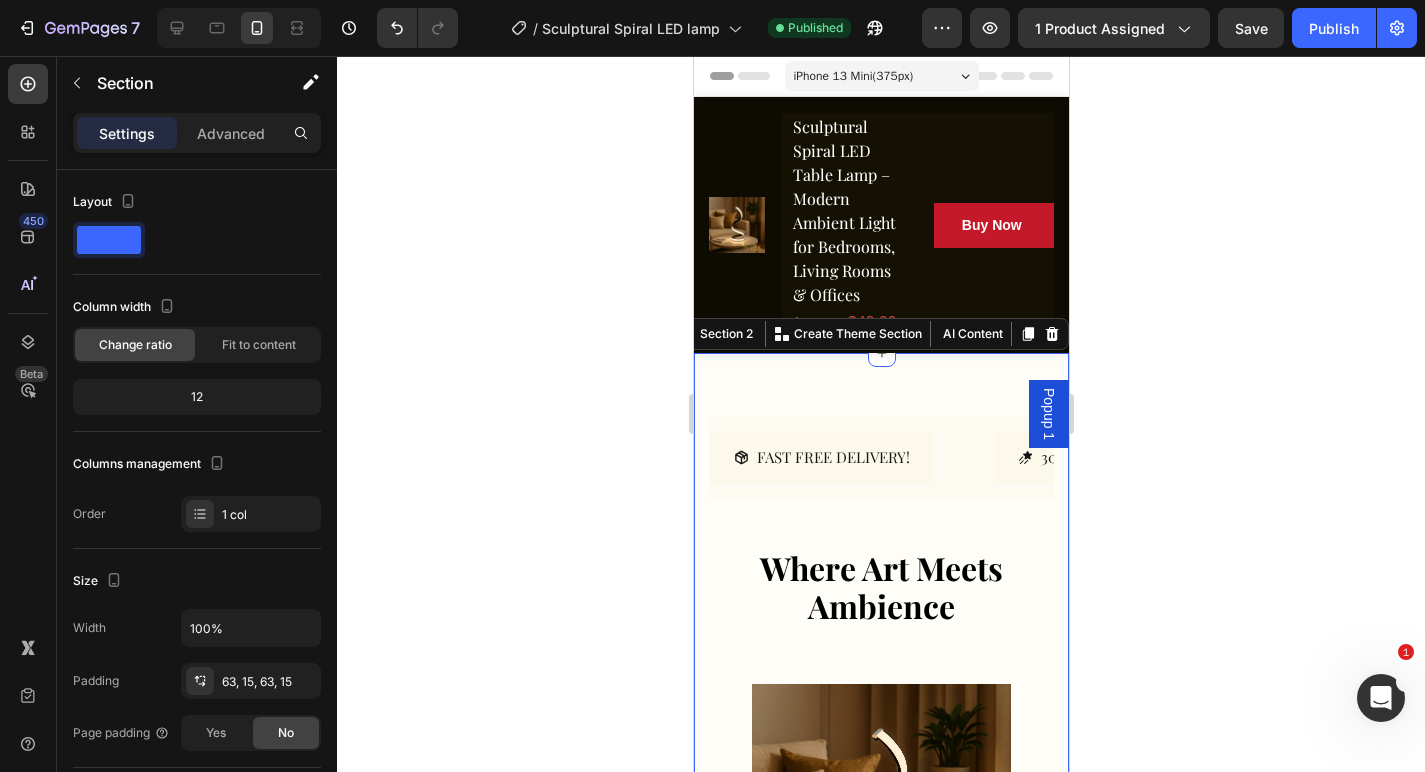 click 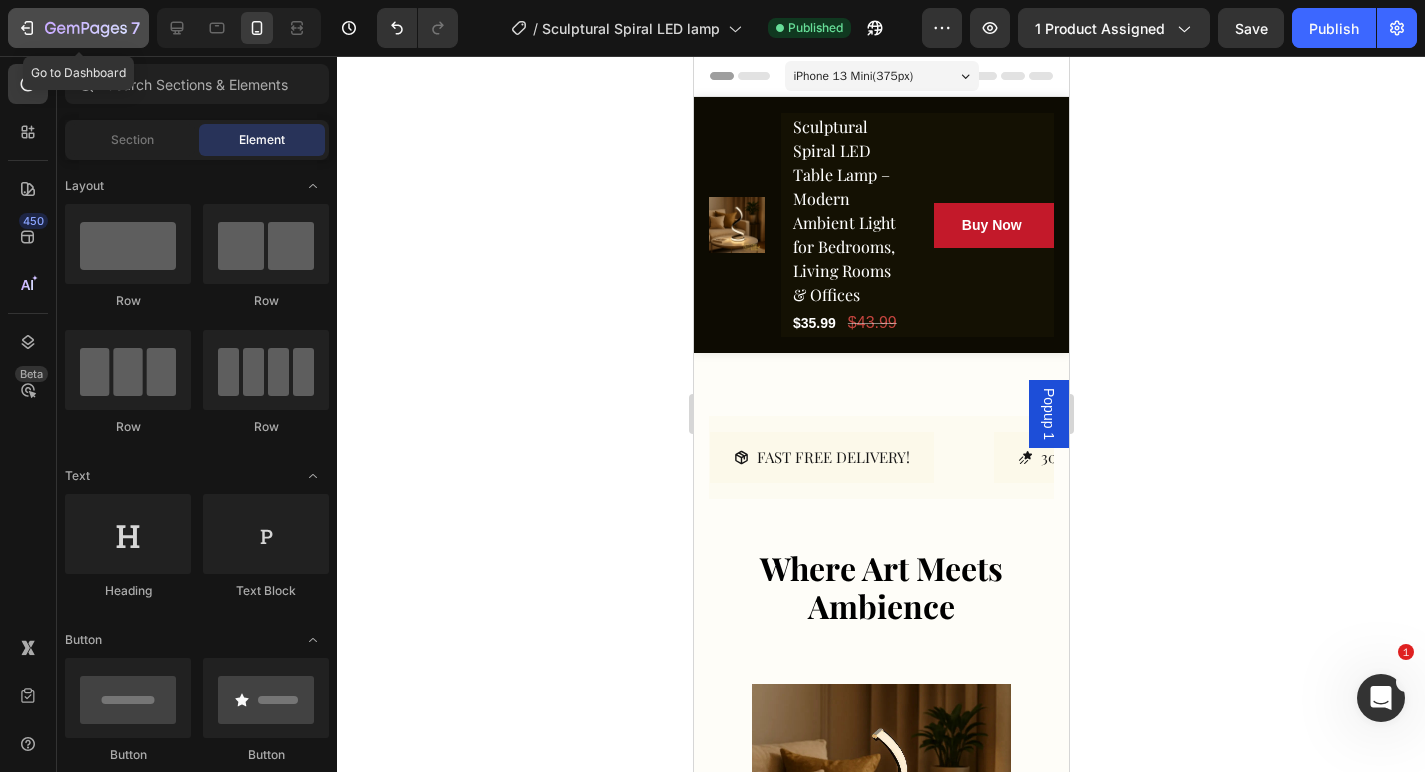 click 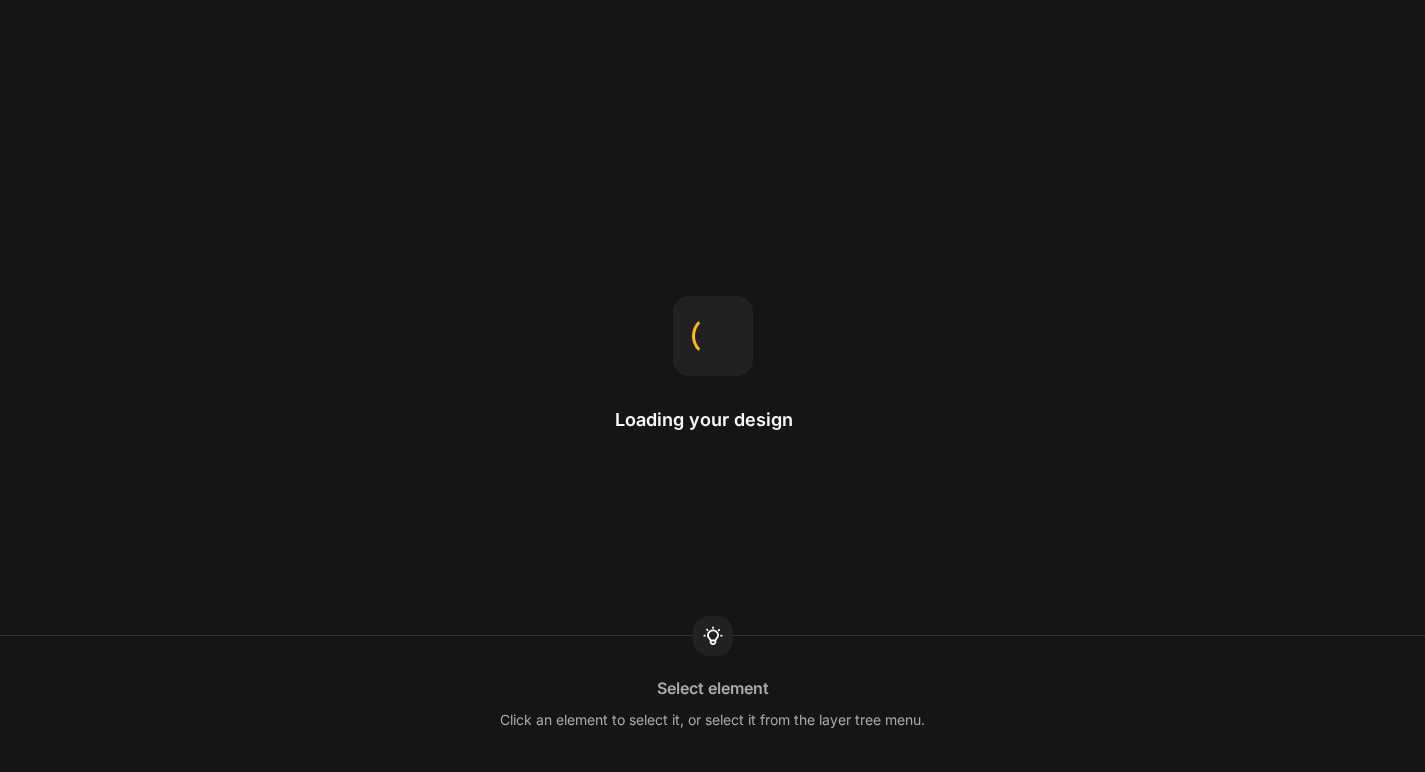 scroll, scrollTop: 0, scrollLeft: 0, axis: both 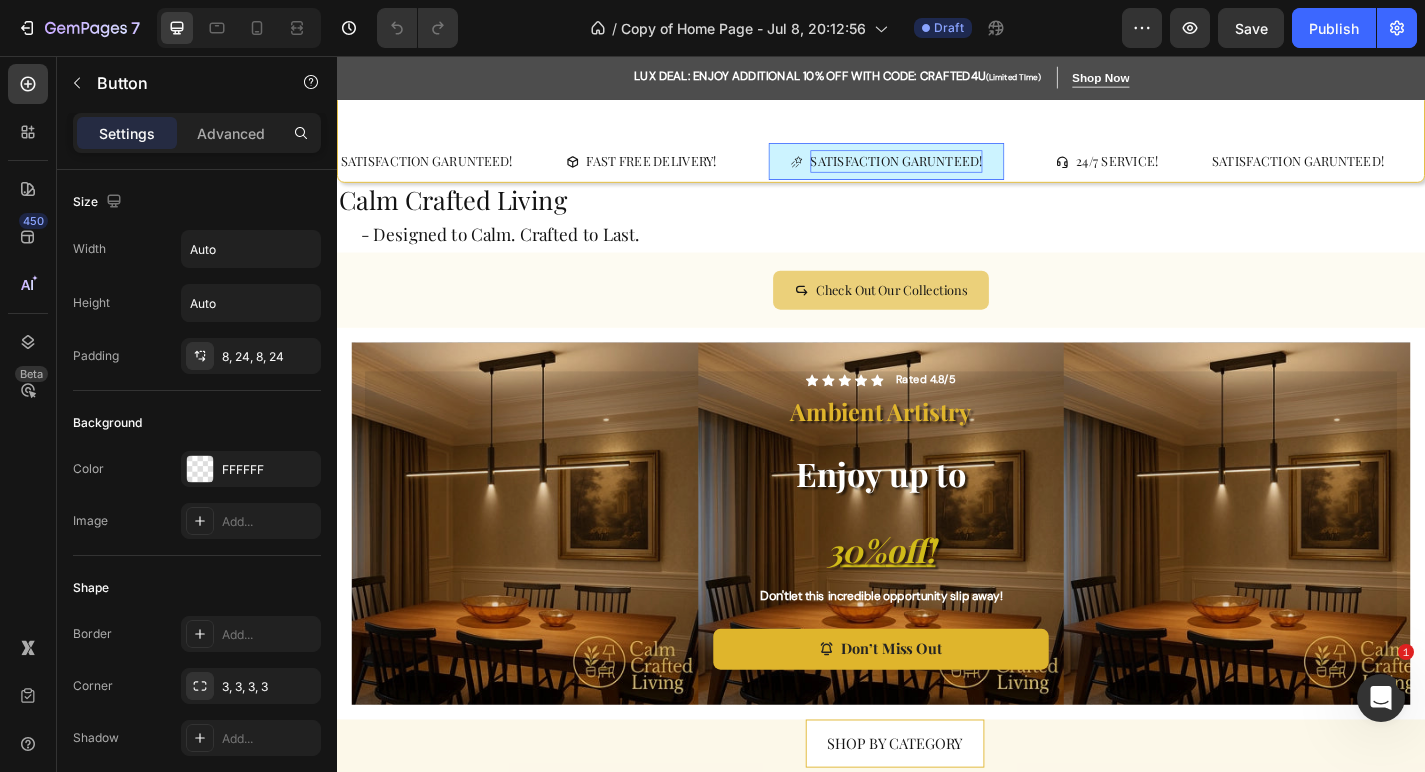 click on "SATISFACTION GARUNTEED!" at bounding box center [954, 172] 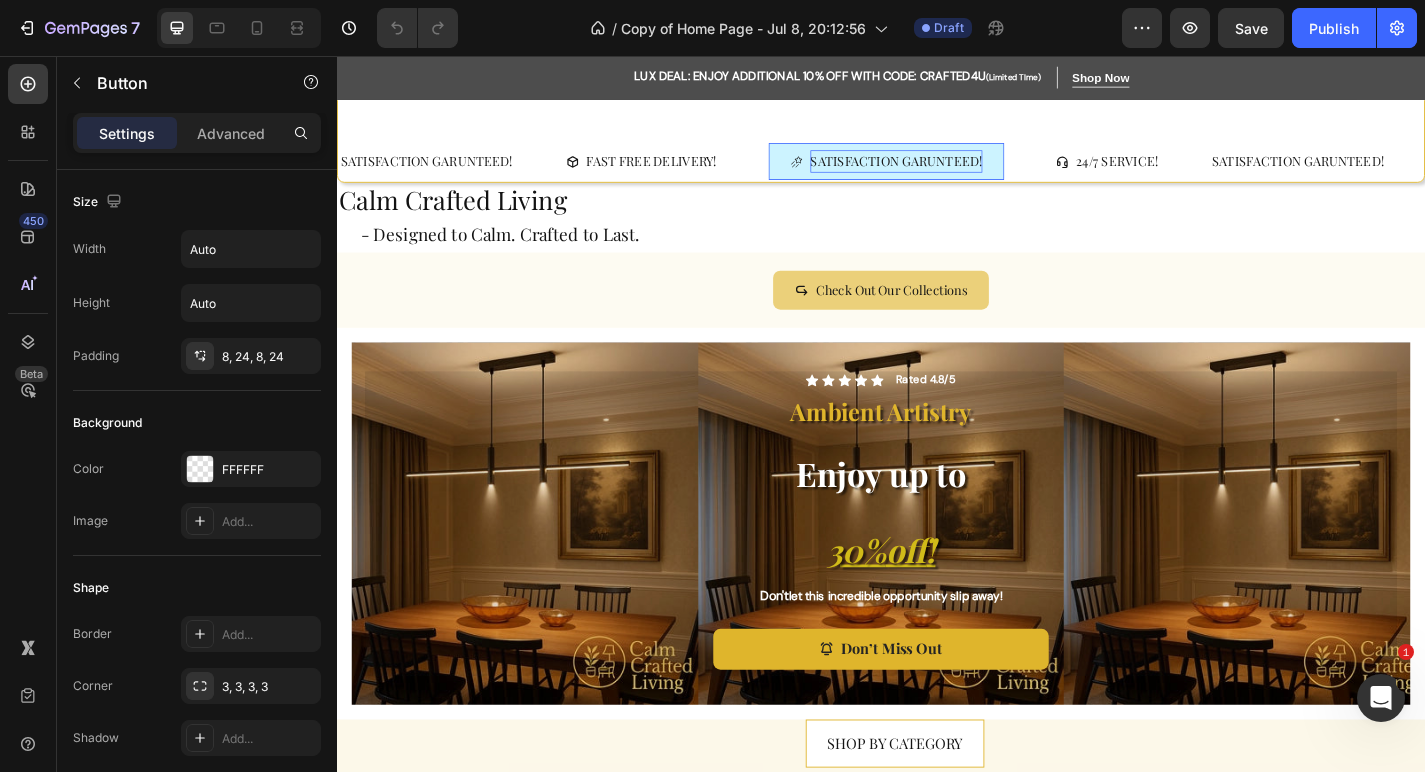 click on "SATISFACTION GARUNTEED!" at bounding box center (954, 172) 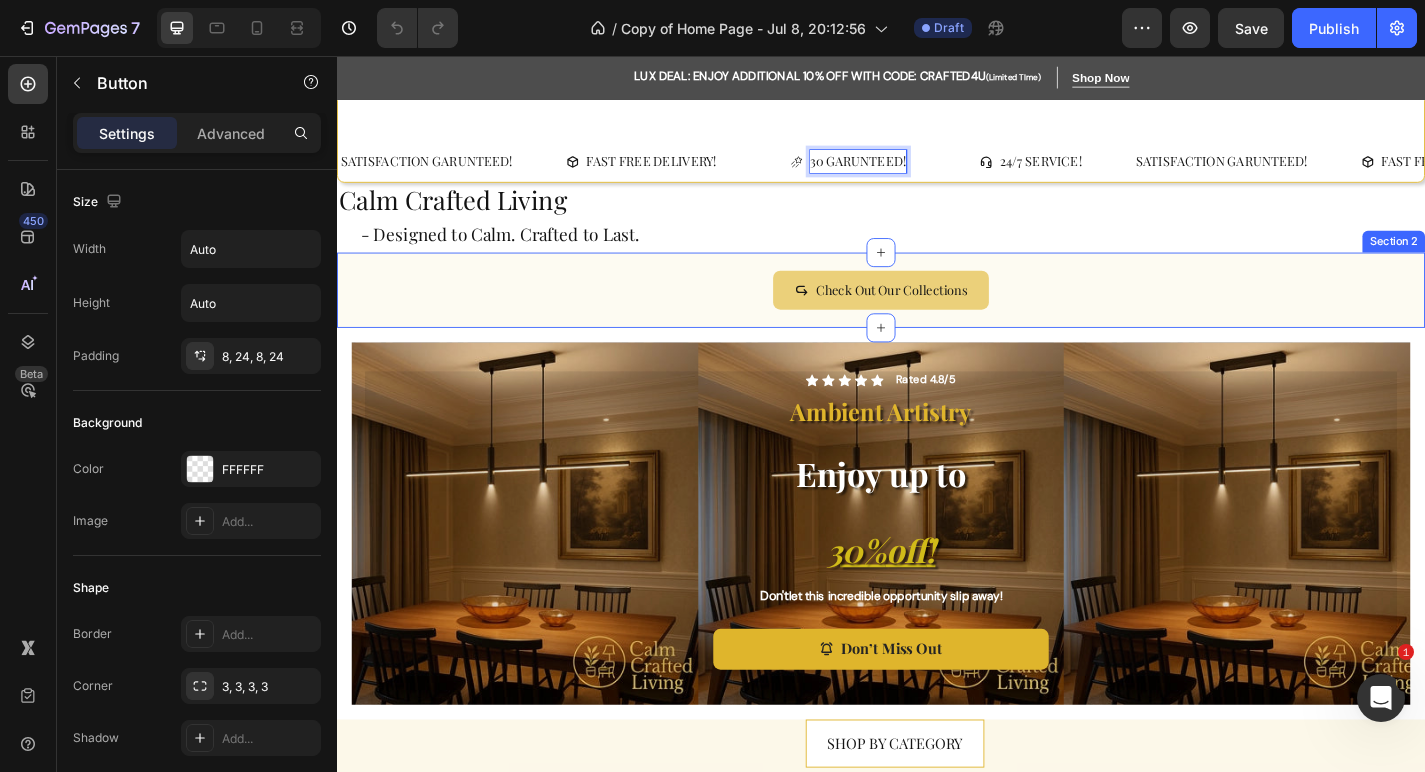 click on "30 GARUNTEED!" at bounding box center [901, 172] 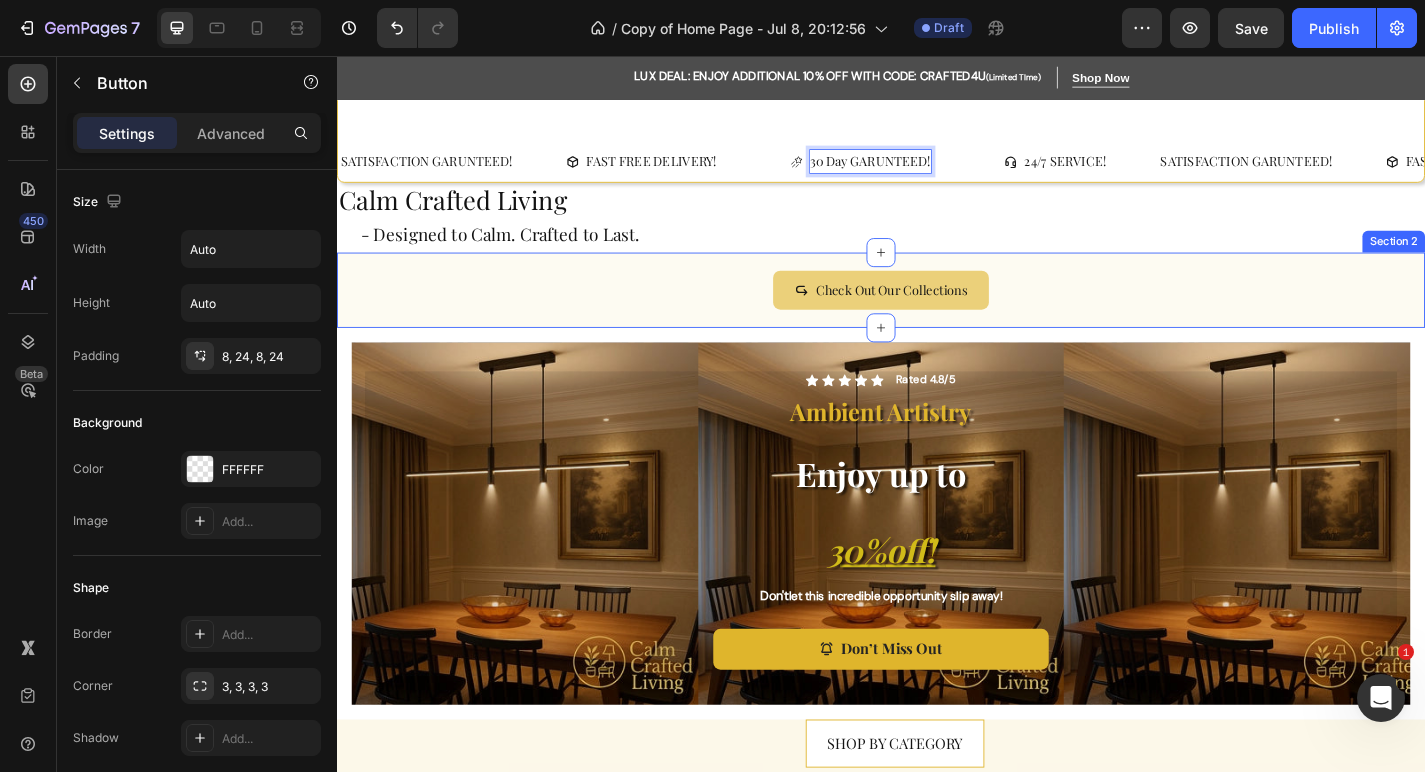click on "30 Day GARUNTEED!" at bounding box center (914, 172) 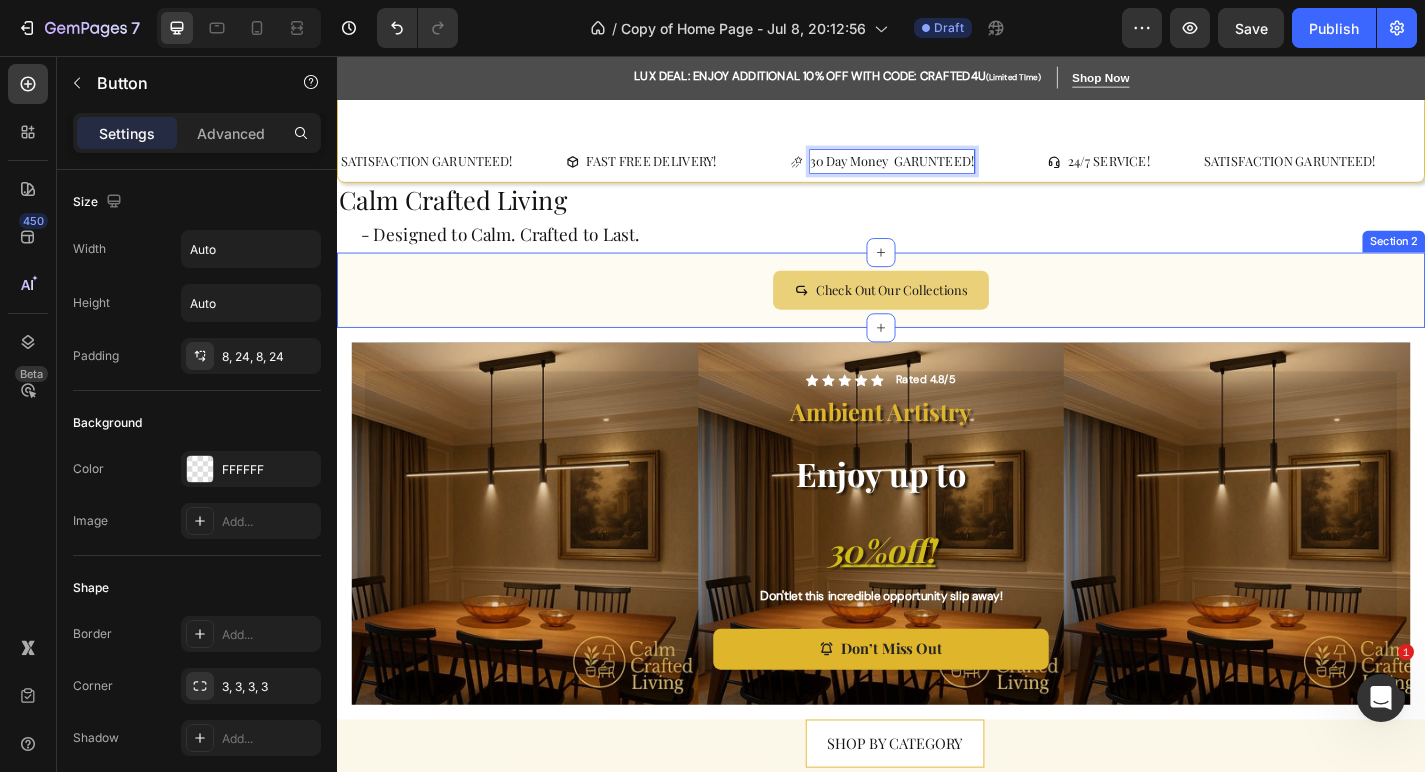 click on "30 Day Money  GARUNTEED!" at bounding box center [938, 172] 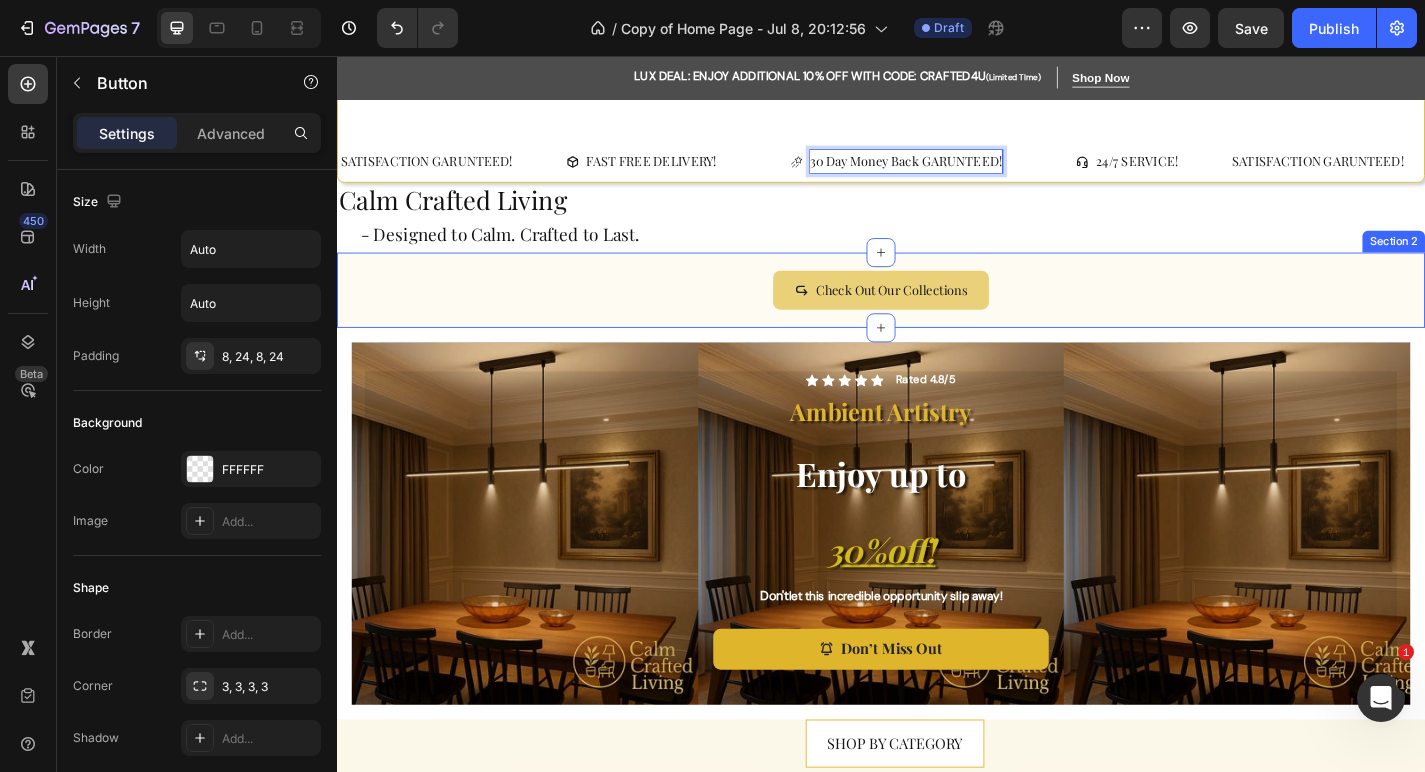 click on "30 Day Money Back GARUNTEED!" at bounding box center (954, 172) 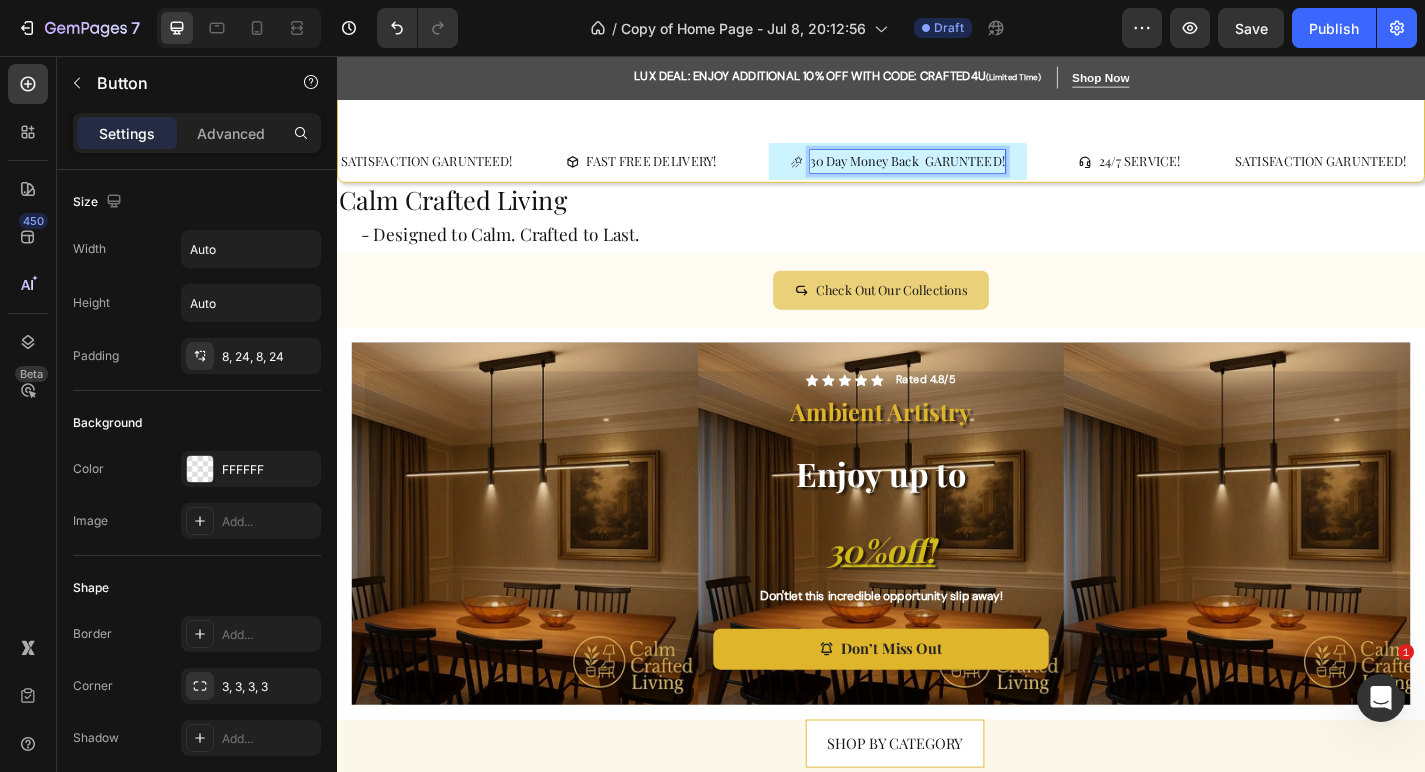 click on "30 Day Money Back  GARUNTEED!" at bounding box center (966, 172) 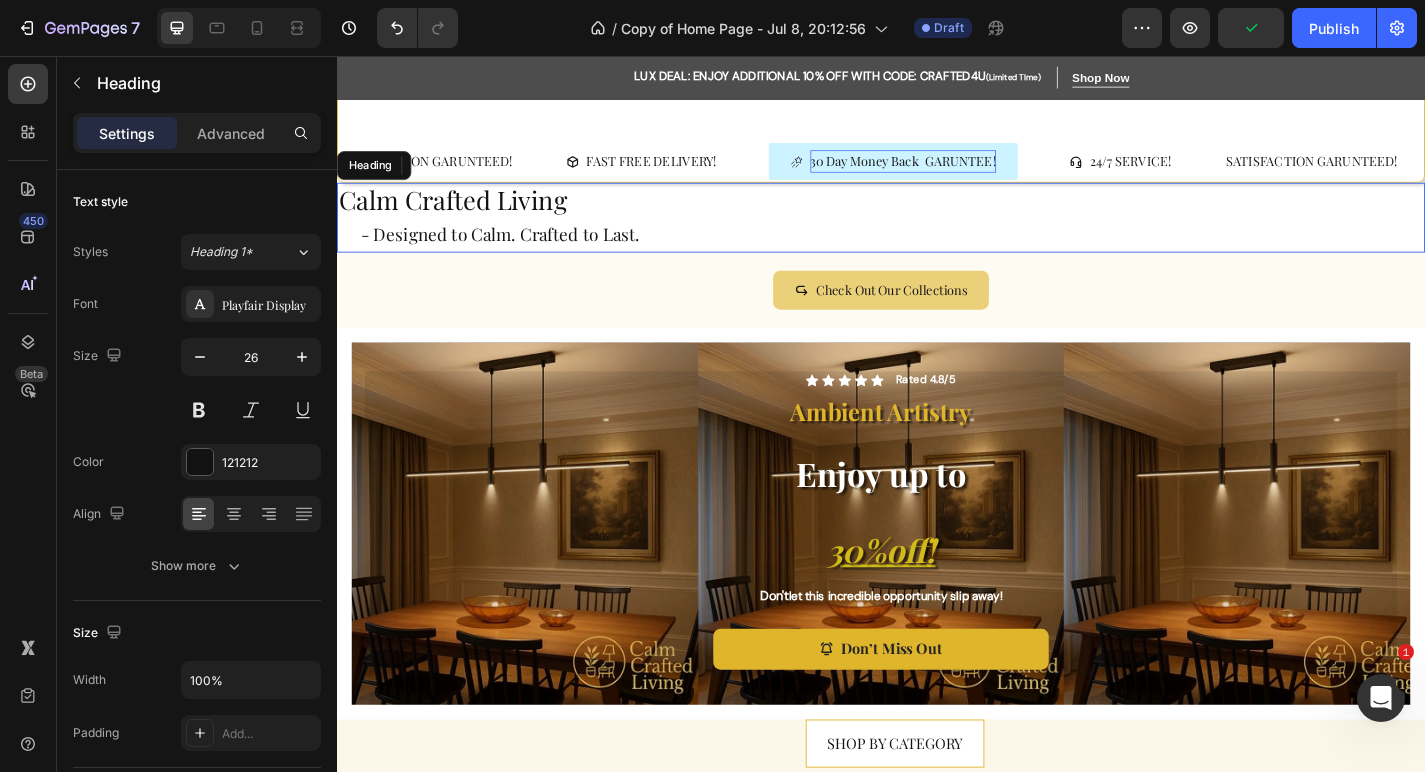 click on "Calm Crafted Living        - Designed to Calm. Crafted to Last." at bounding box center (937, 234) 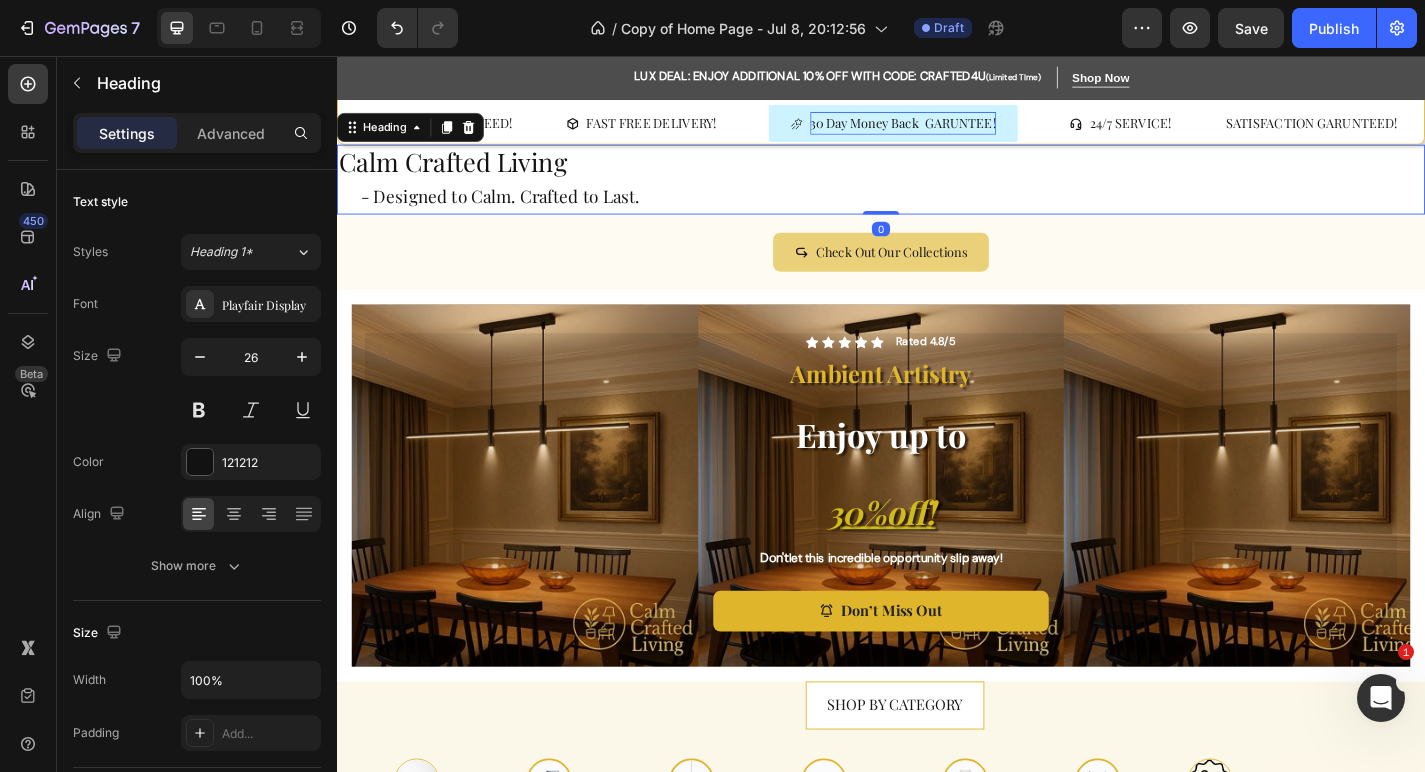 scroll, scrollTop: 43, scrollLeft: 0, axis: vertical 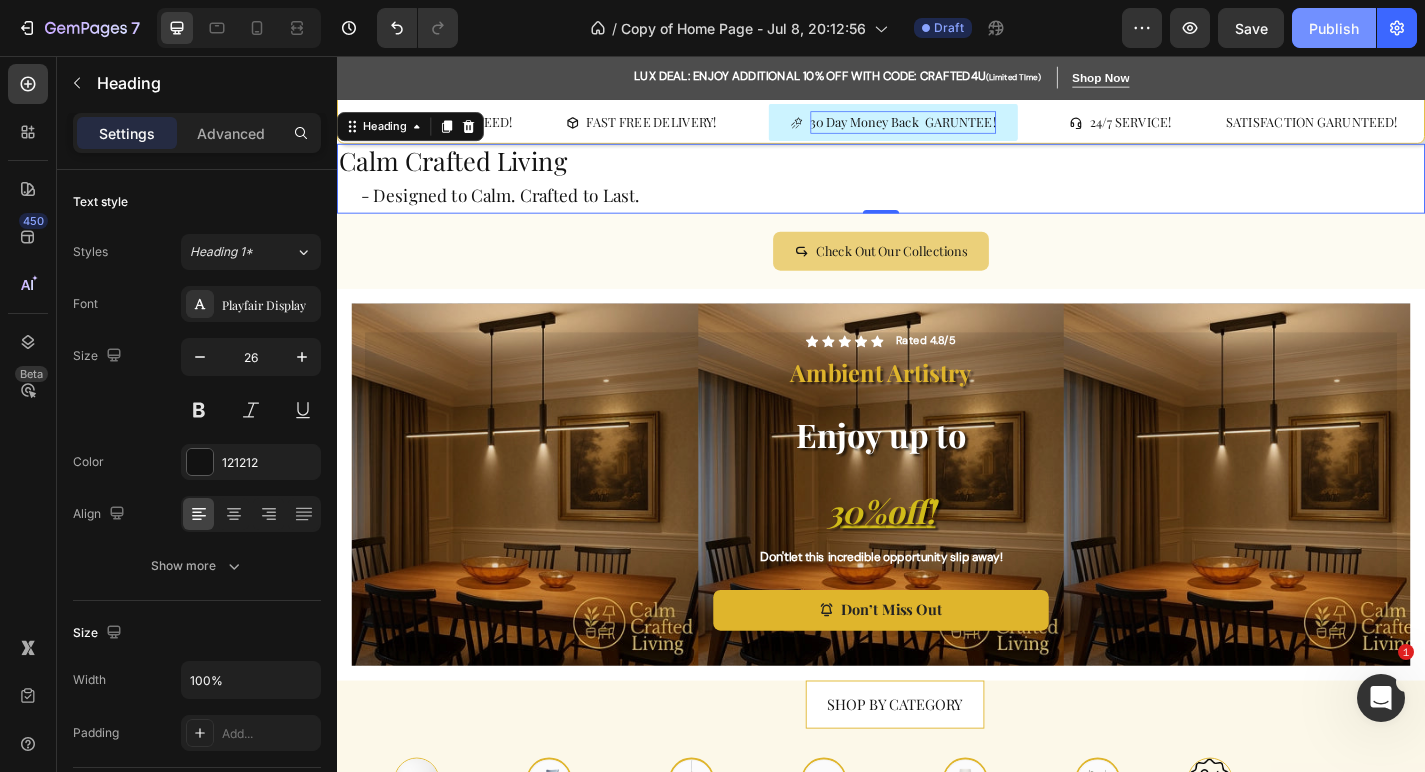 click on "Publish" 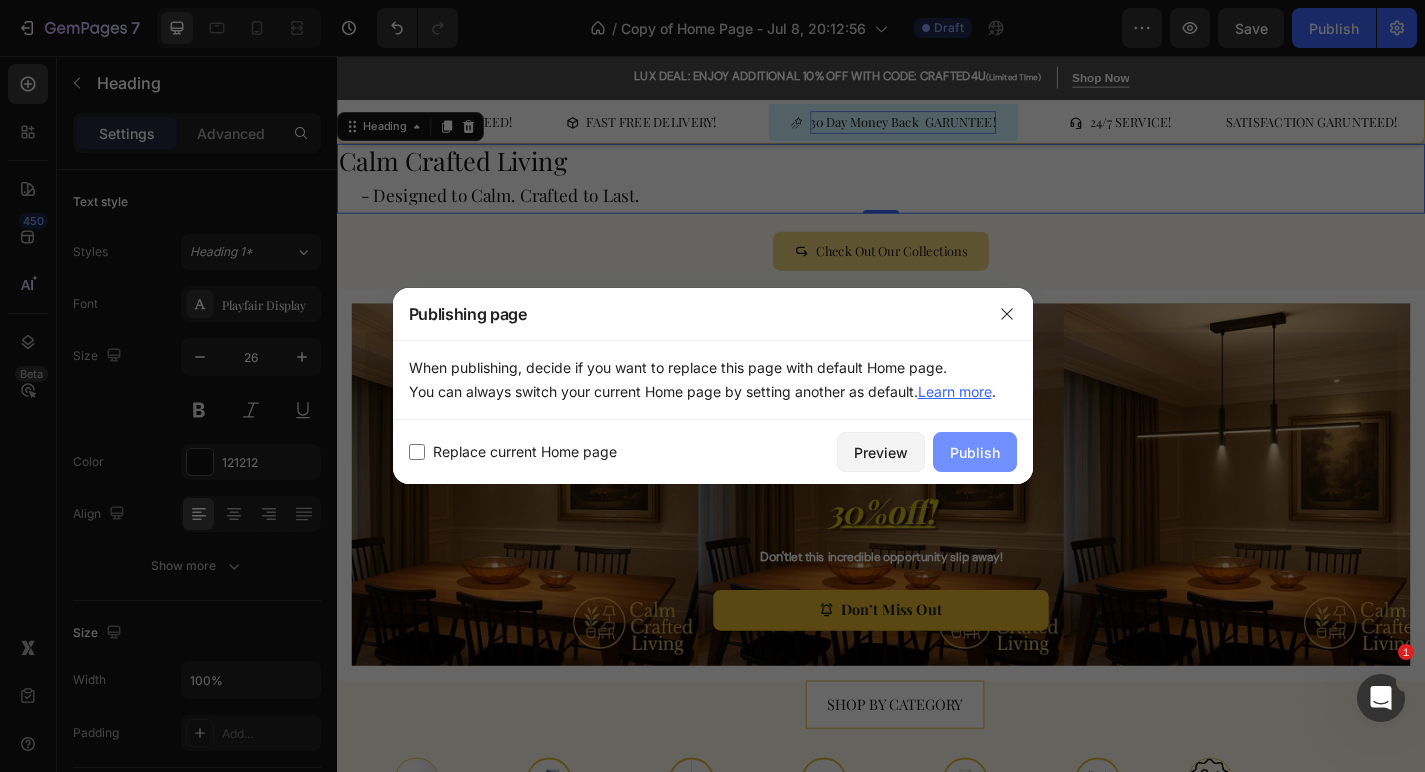 click on "Publish" at bounding box center (975, 452) 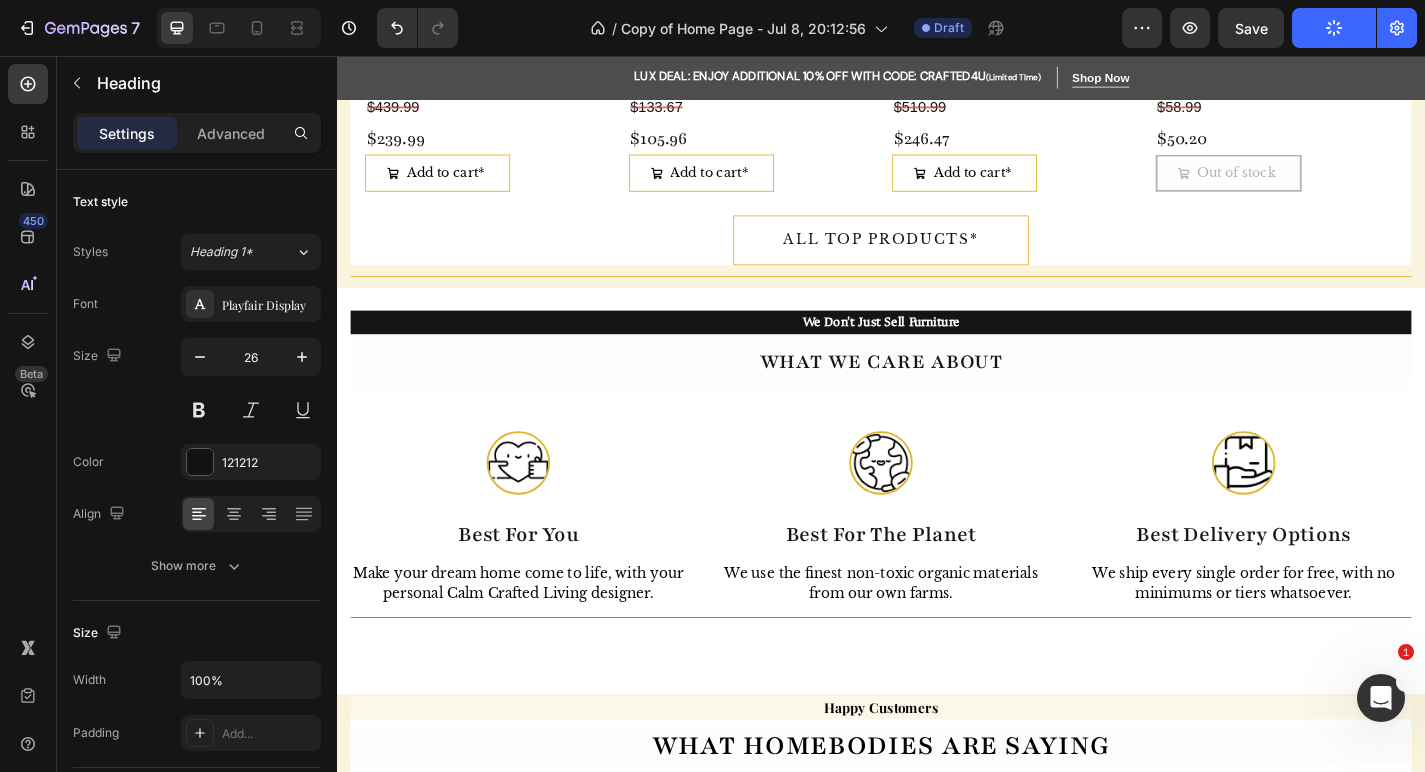scroll, scrollTop: 2102, scrollLeft: 0, axis: vertical 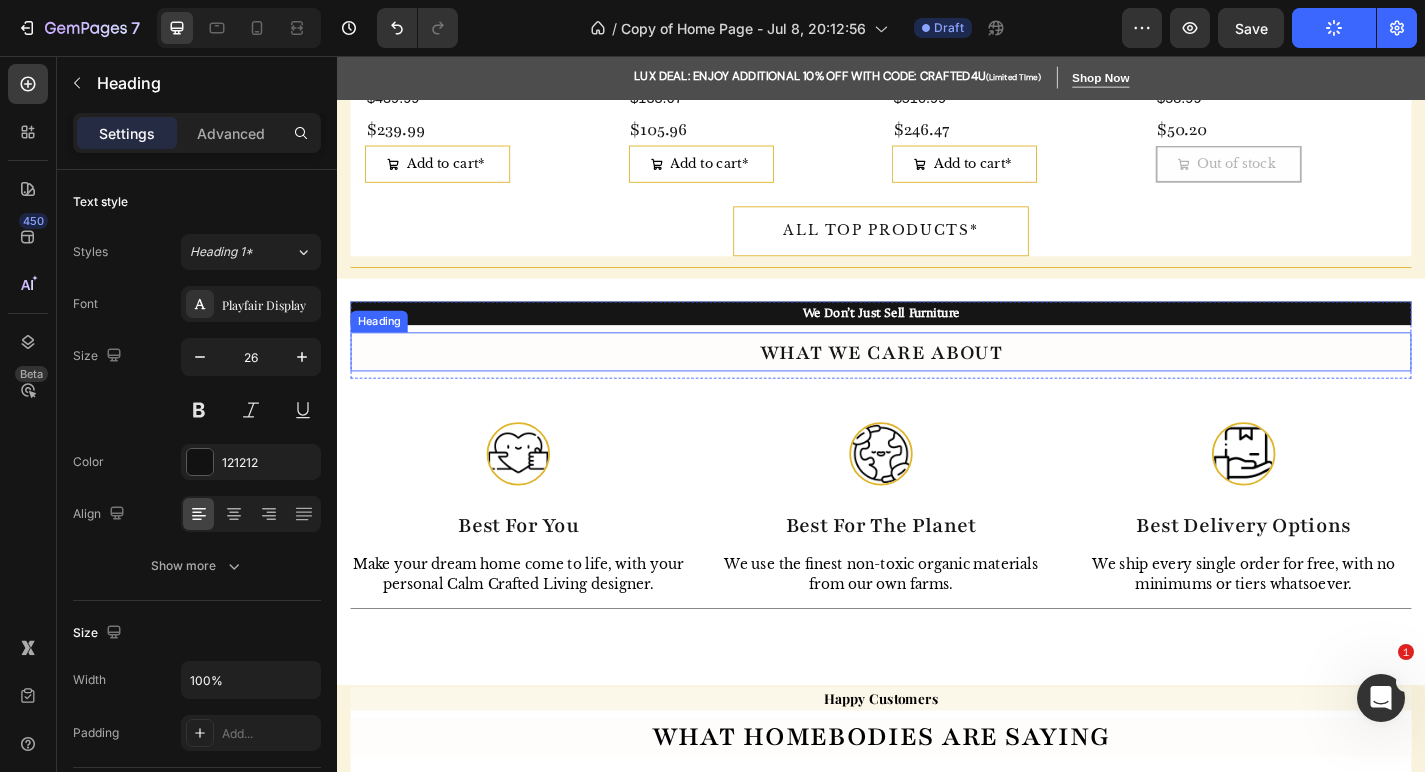 click on "What we care about" at bounding box center (937, 382) 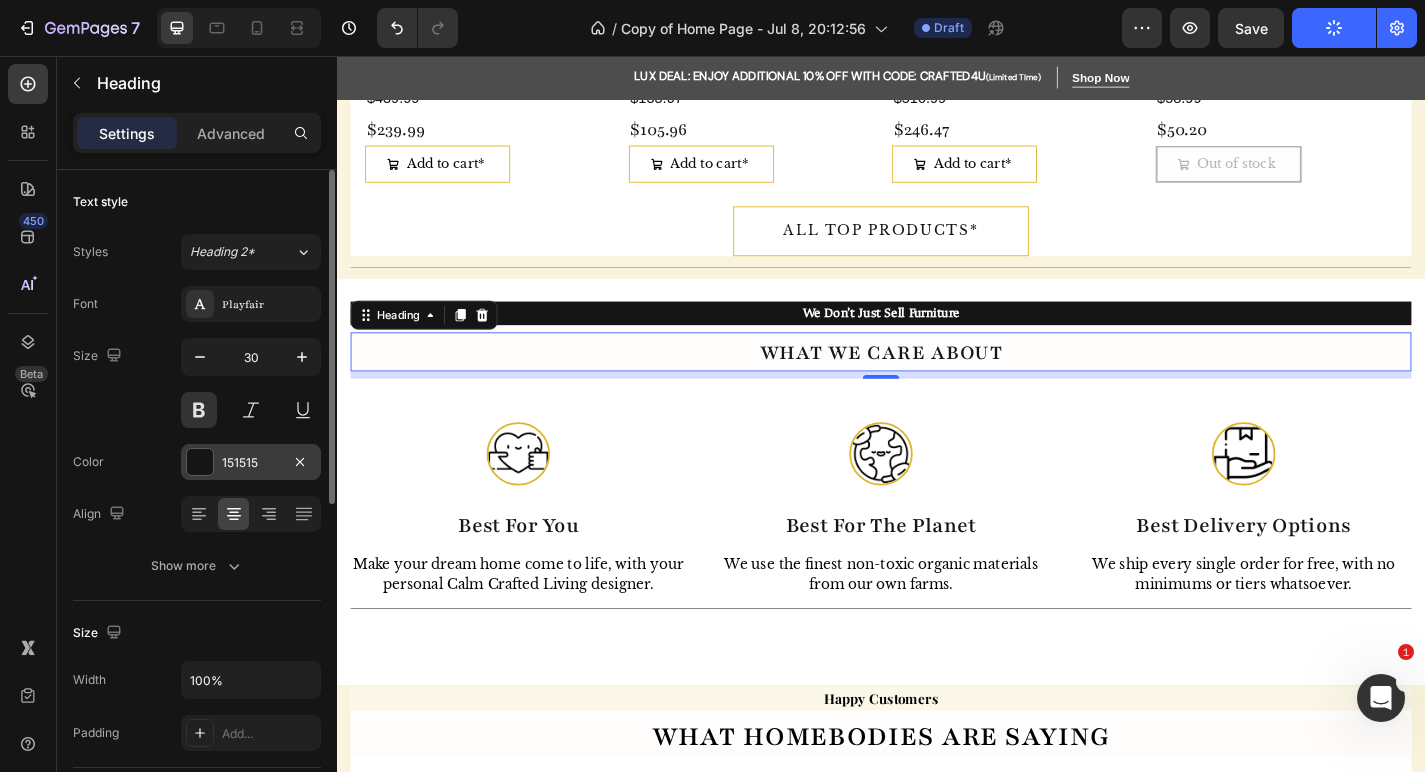 click on "151515" at bounding box center (251, 462) 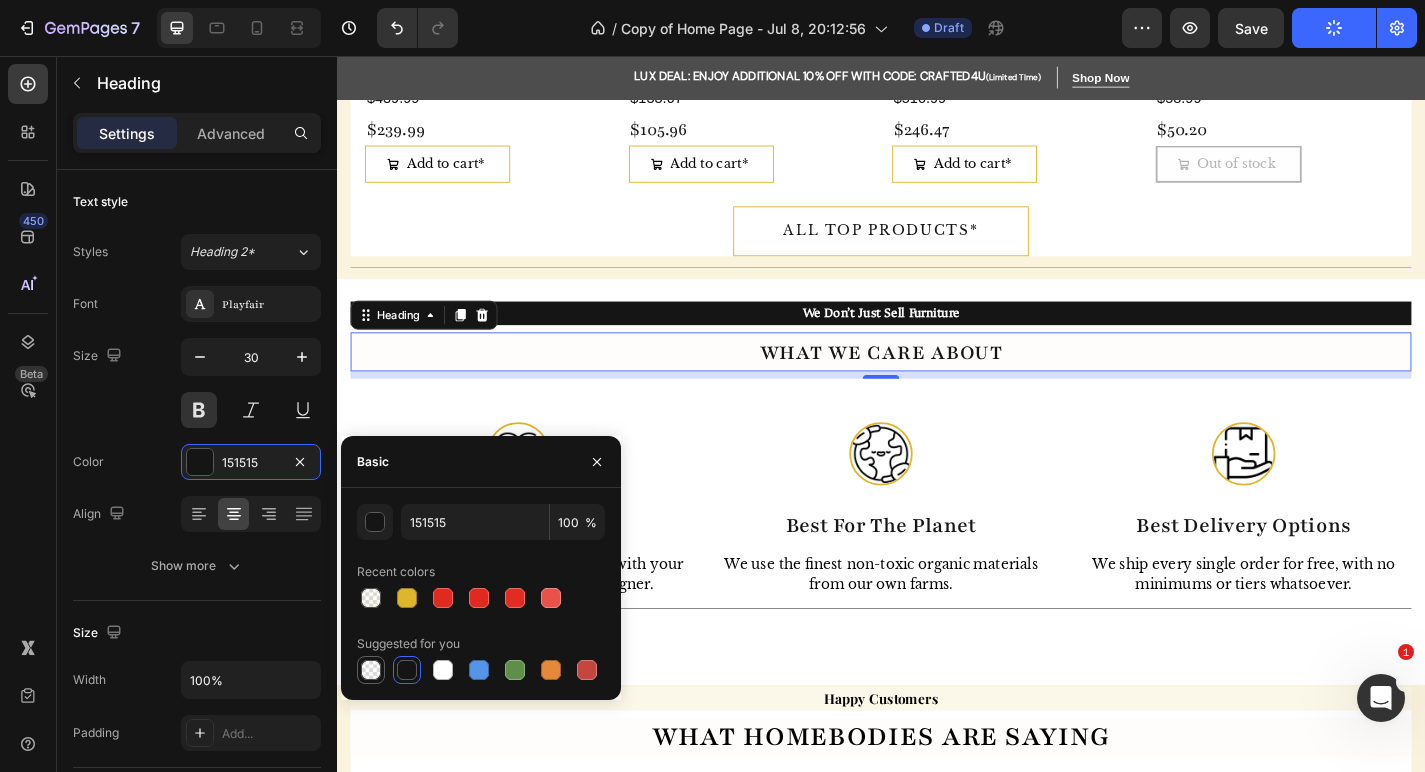 click at bounding box center (371, 670) 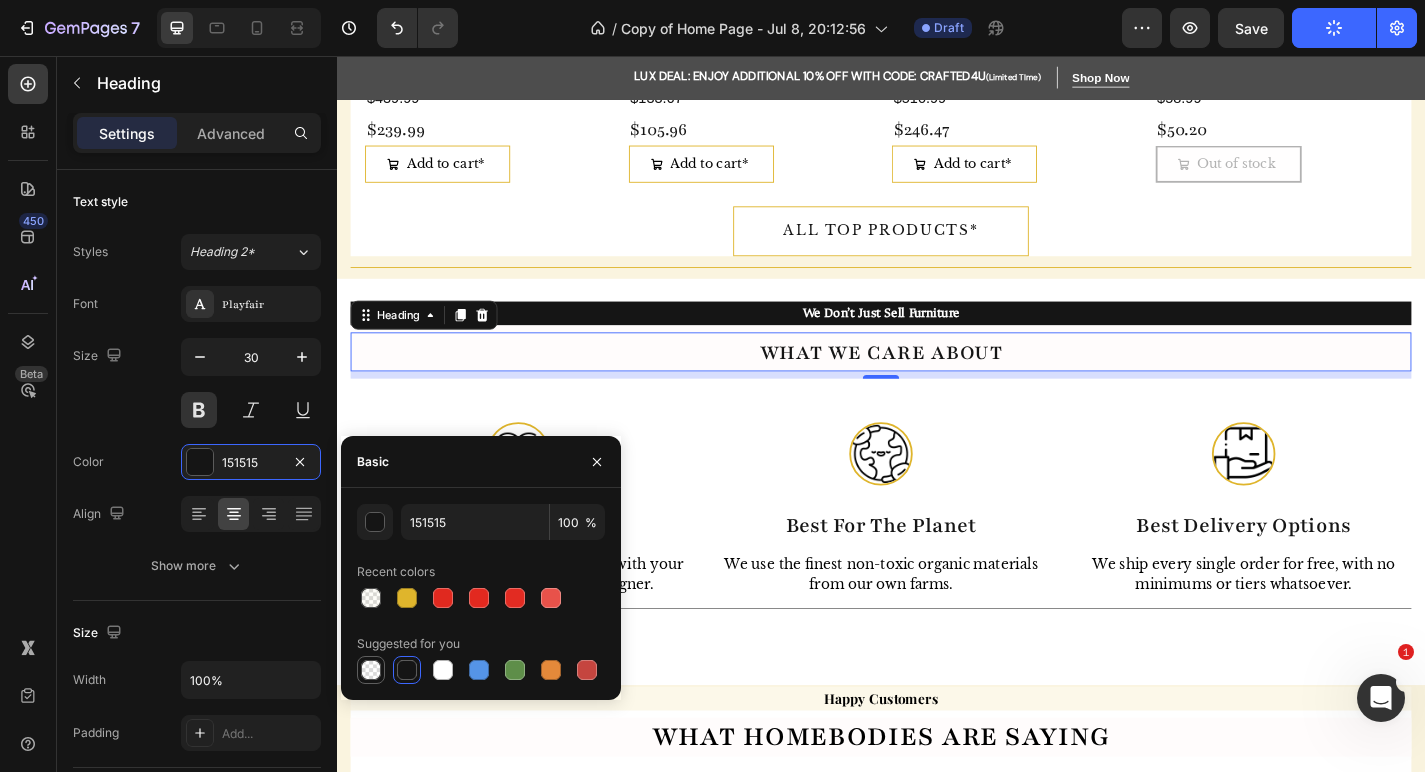type on "000000" 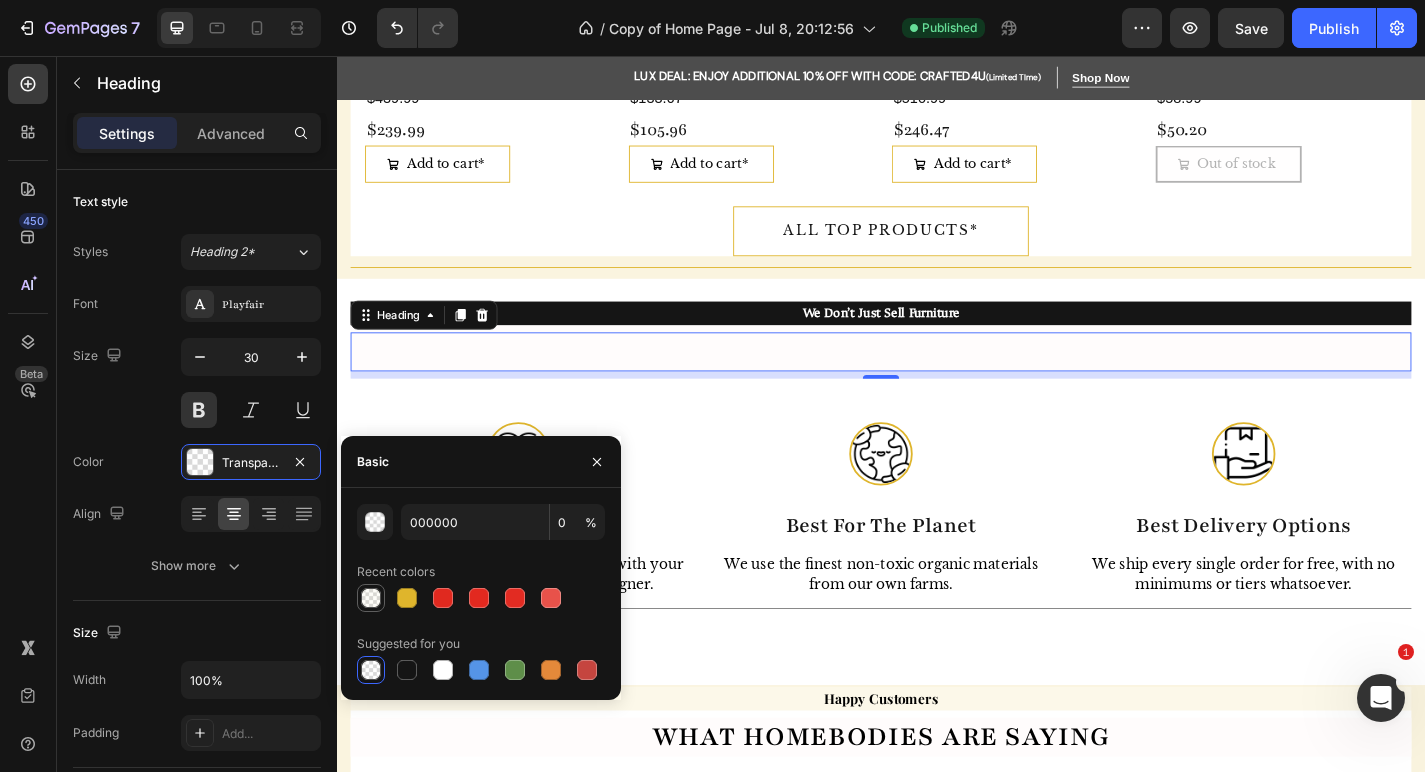 click at bounding box center (371, 598) 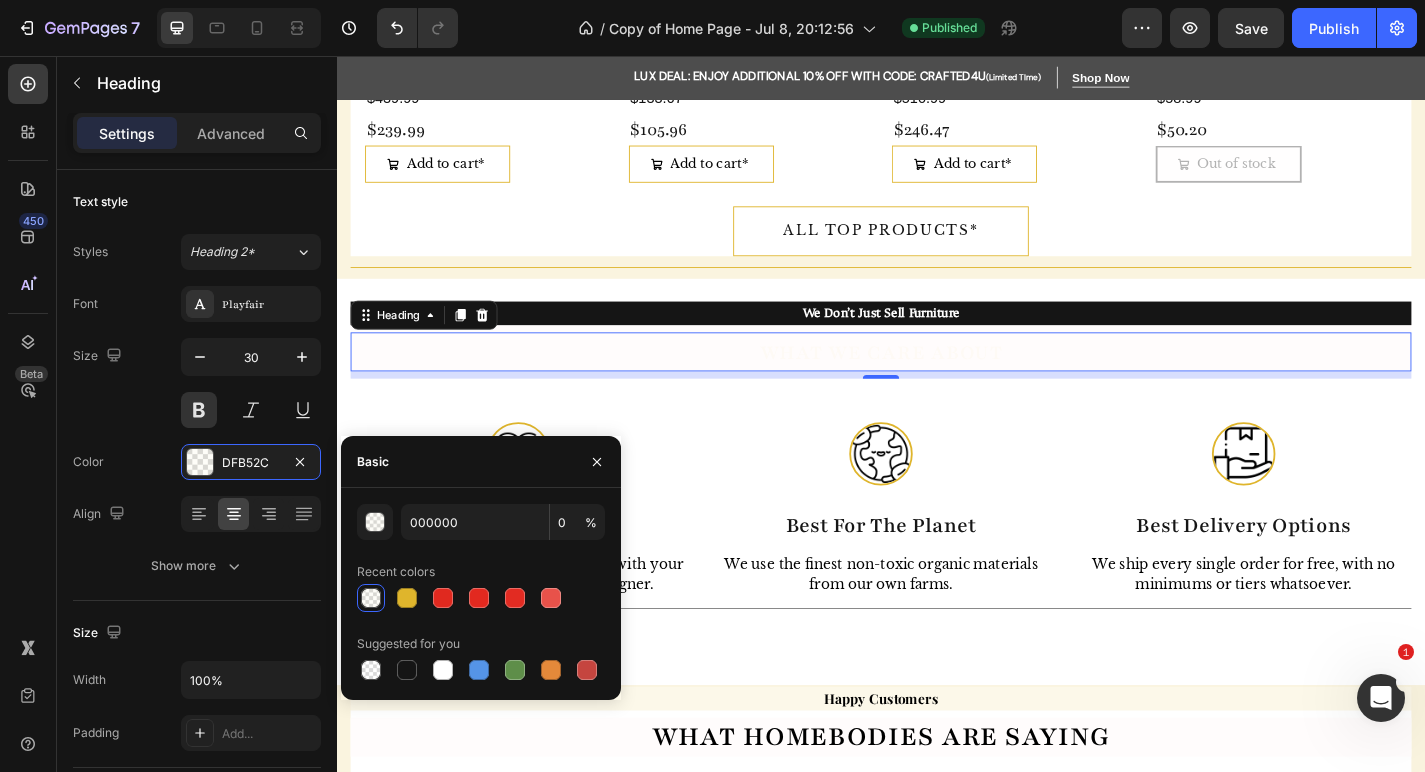 type on "DFB52C" 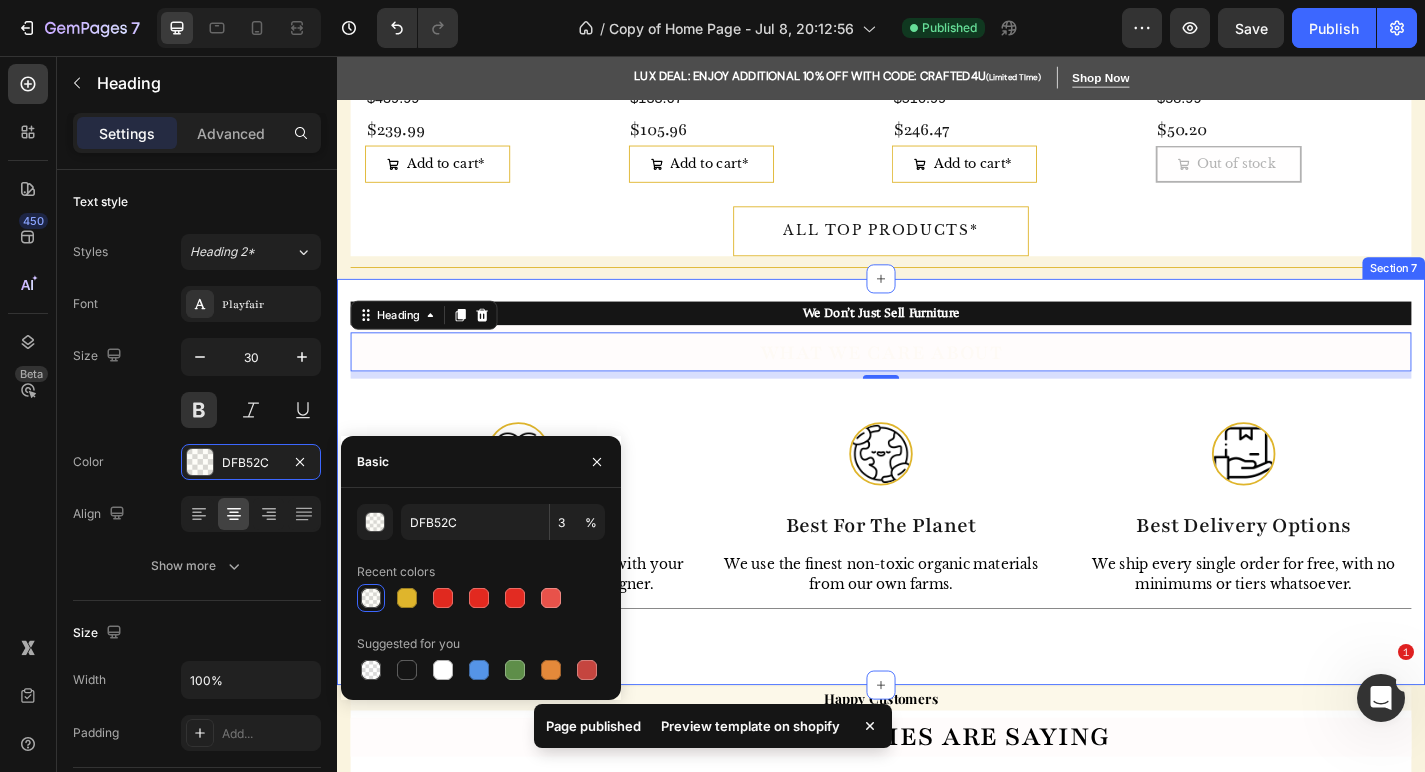 click on "we don’t just sell furniture Text What we care about Heading   8 Row Image best for you Text Make your dream home come to life, with your personal Calm Crafted Living designer. Text Image best for the planet Text We use the finest non-toxic organic materials from our own farms.
Text Image best delivery options Text We ship every single order for free, with no minimums or tiers whatsoever.  Text Row                Title Line" at bounding box center (937, 502) 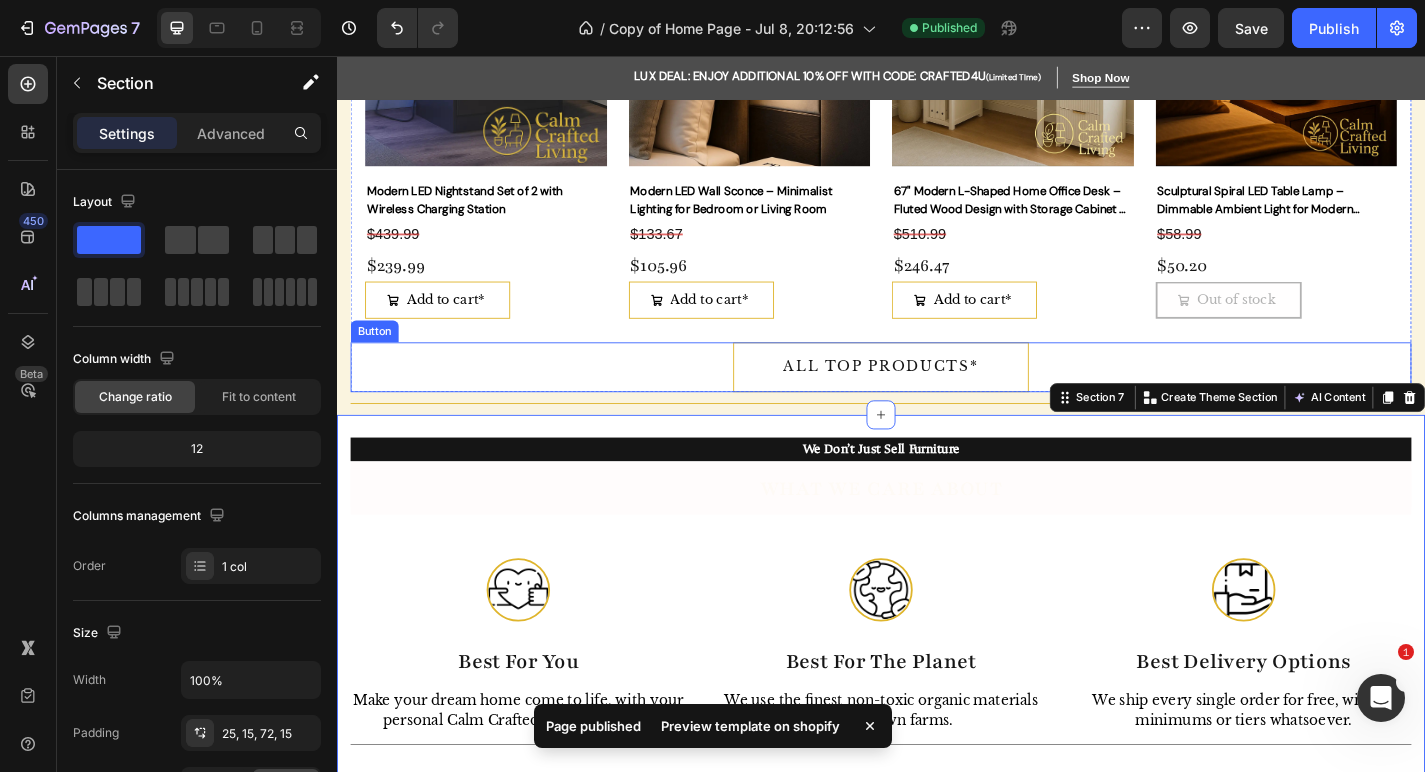 scroll, scrollTop: 1966, scrollLeft: 0, axis: vertical 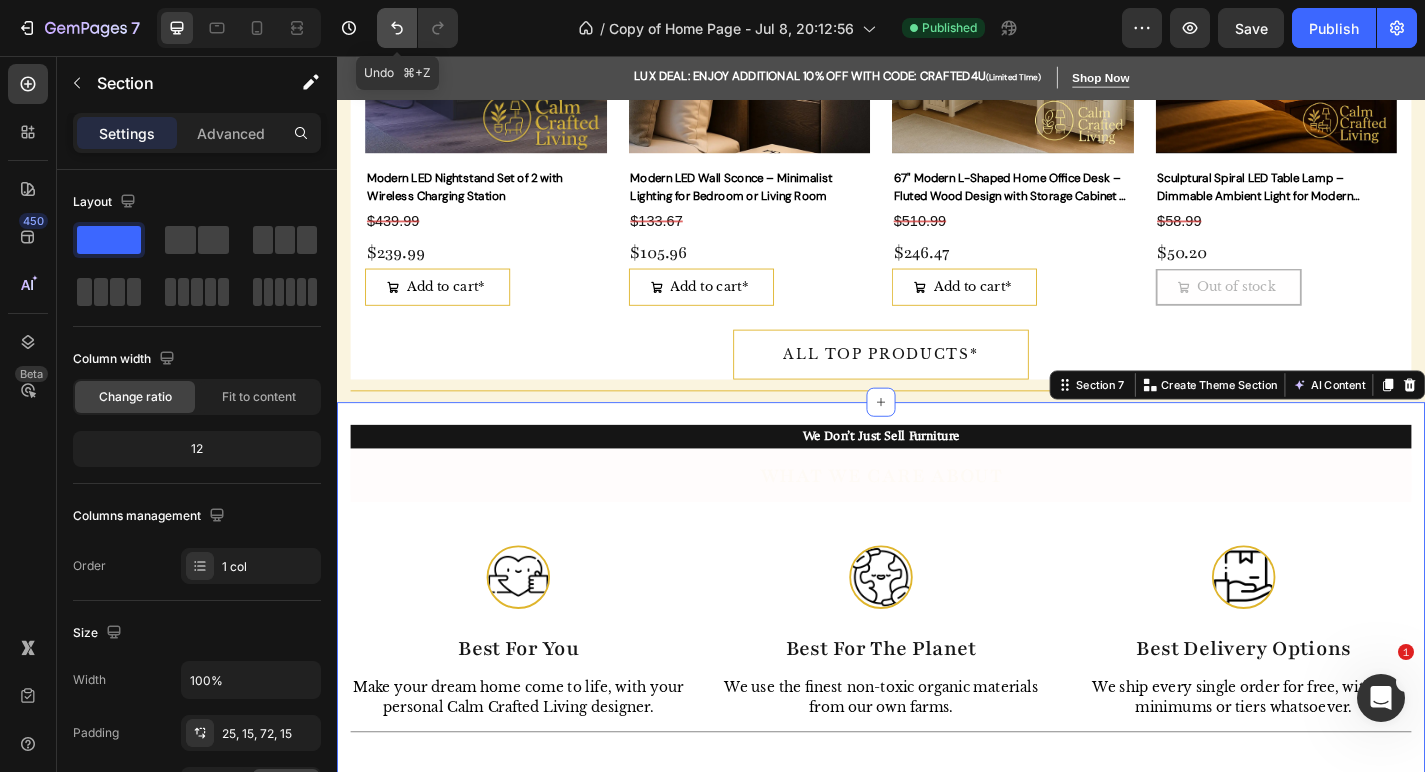 click 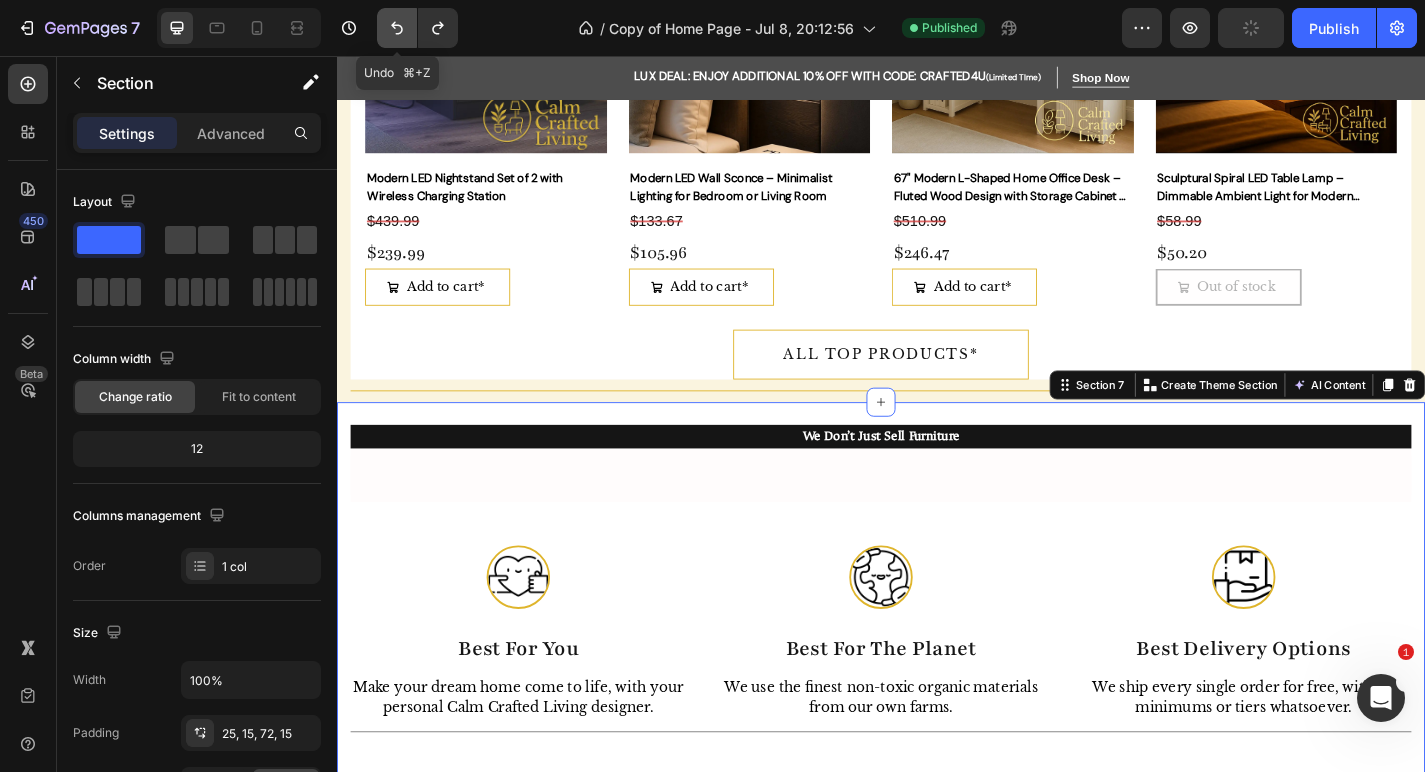 click 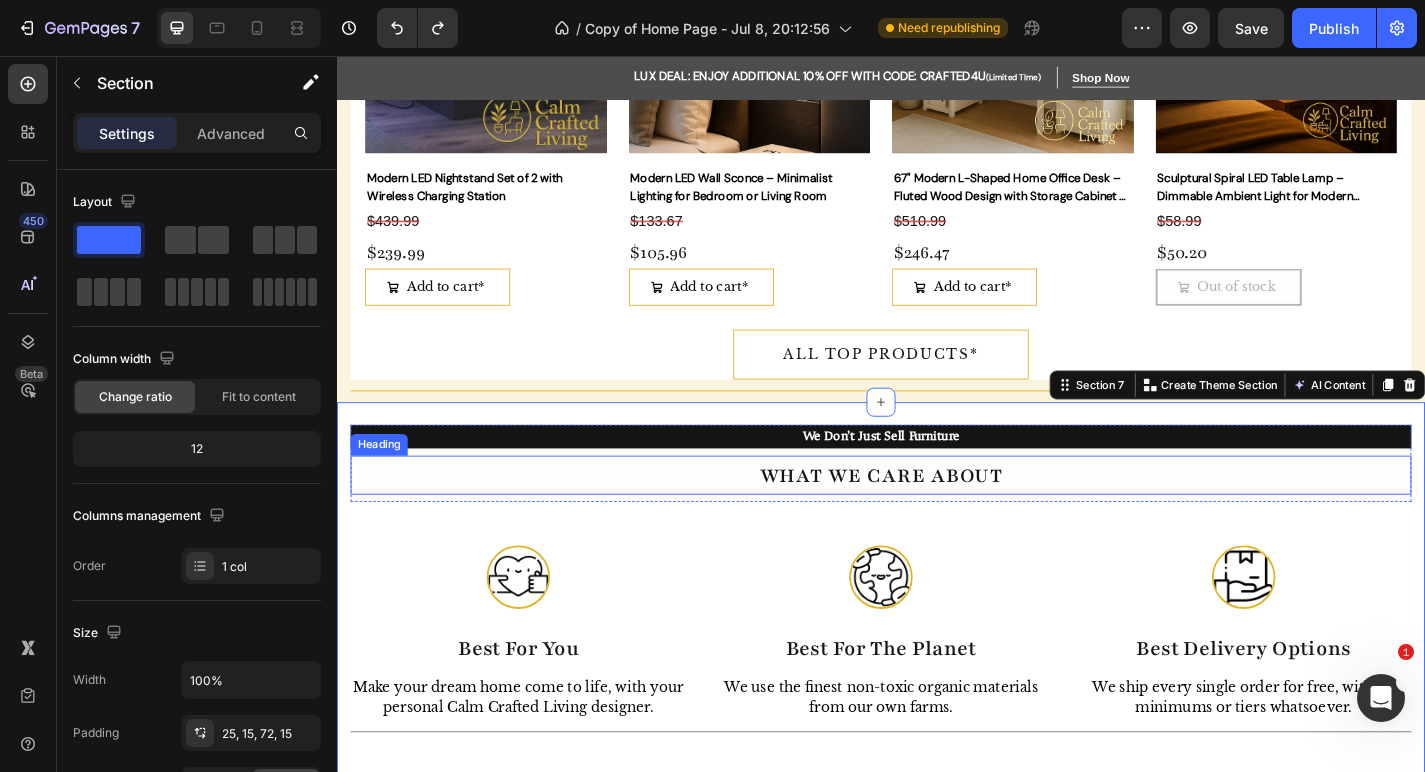click on "What we care about" at bounding box center [937, 518] 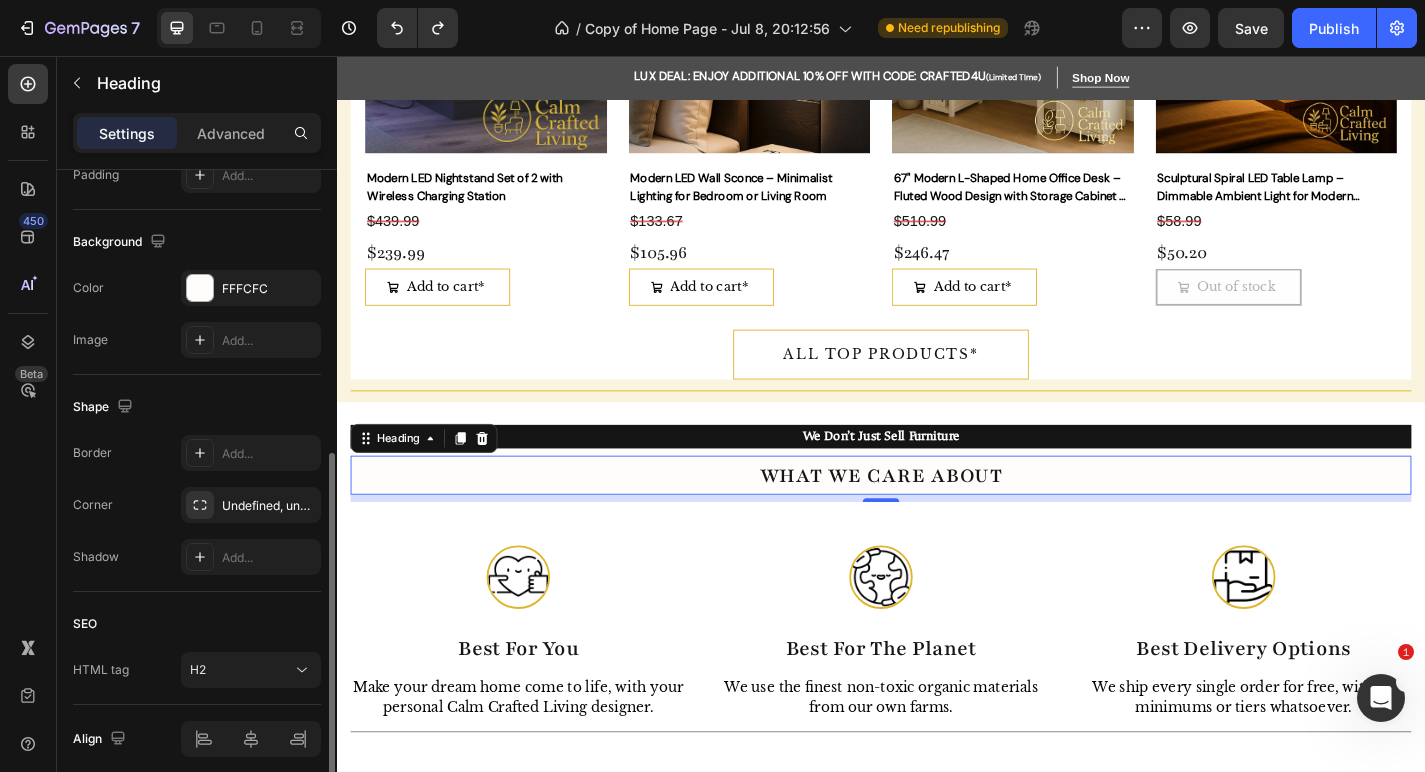 scroll, scrollTop: 555, scrollLeft: 0, axis: vertical 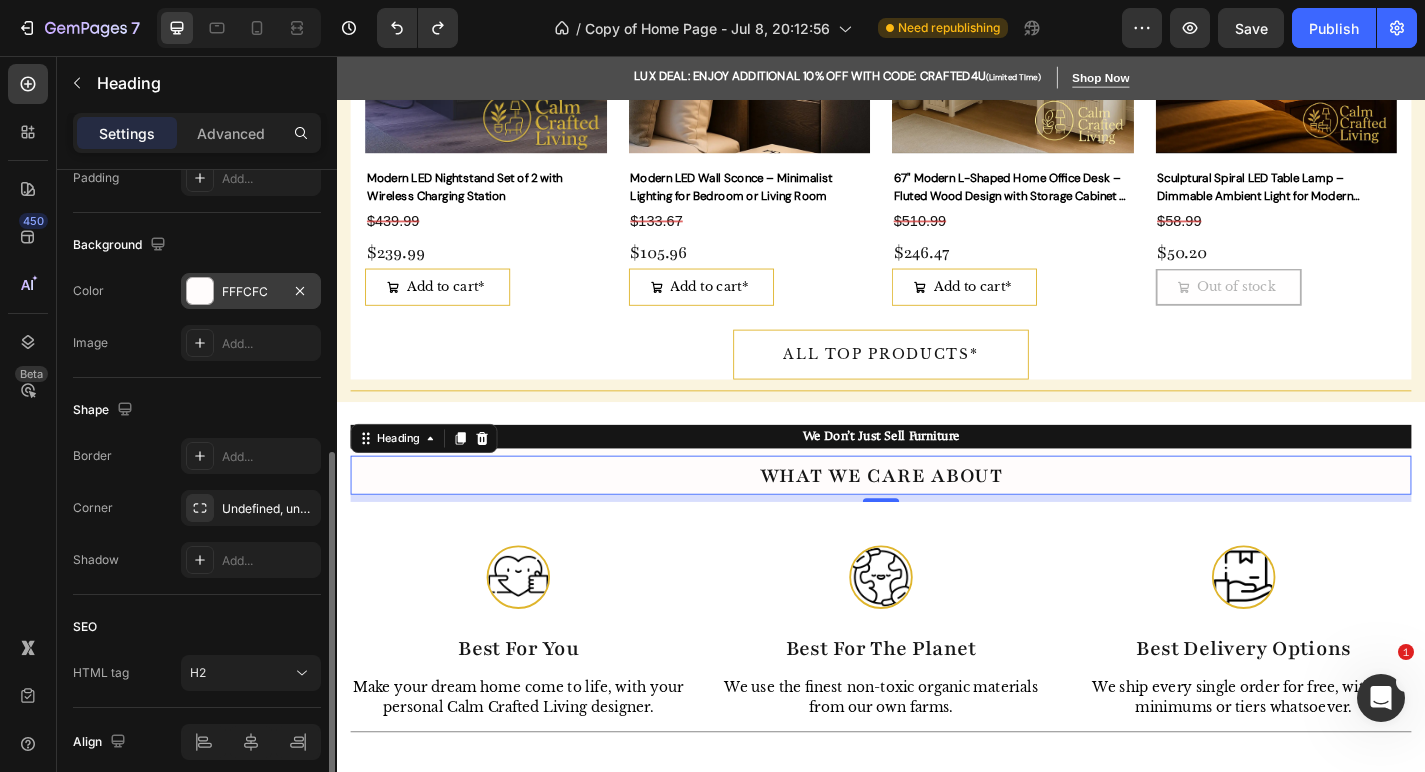 click on "FFFCFC" at bounding box center (251, 291) 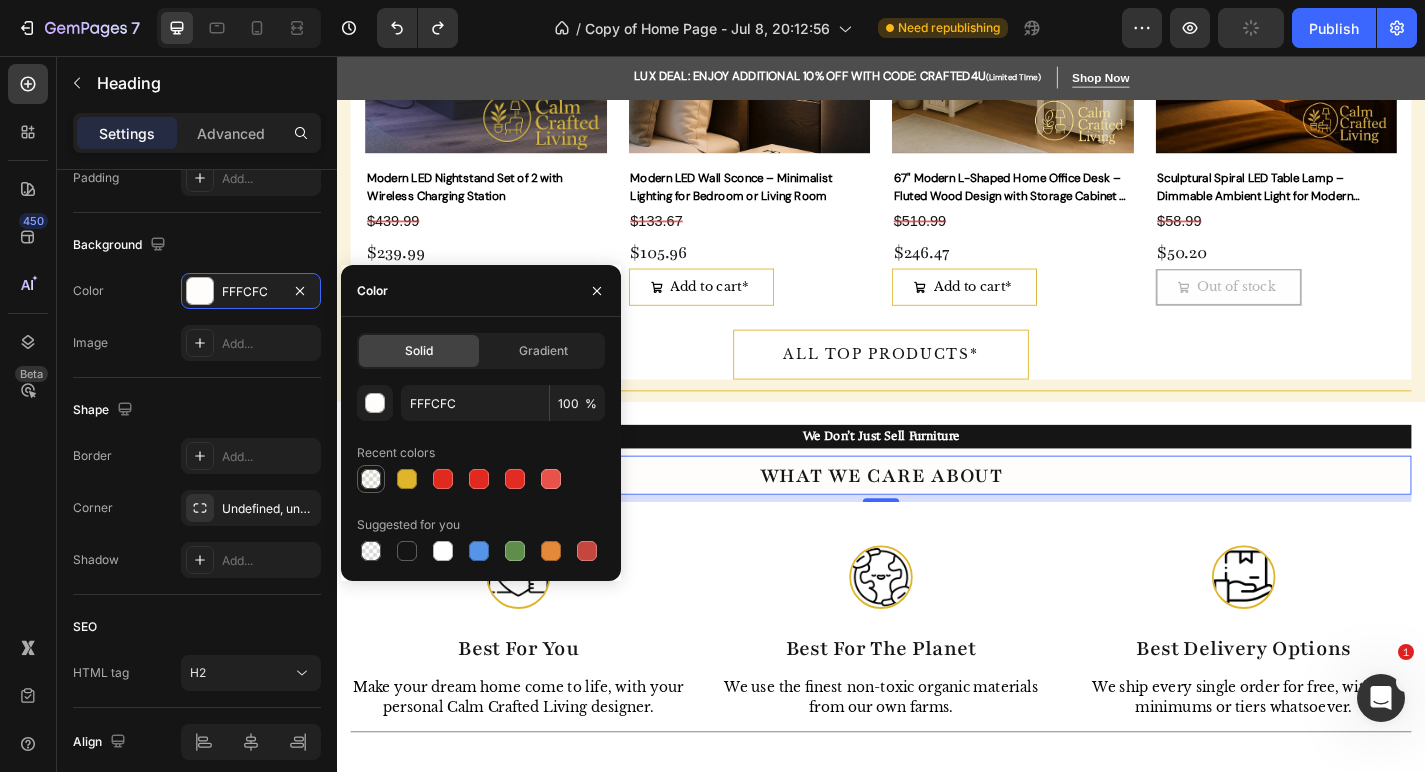 click at bounding box center [371, 479] 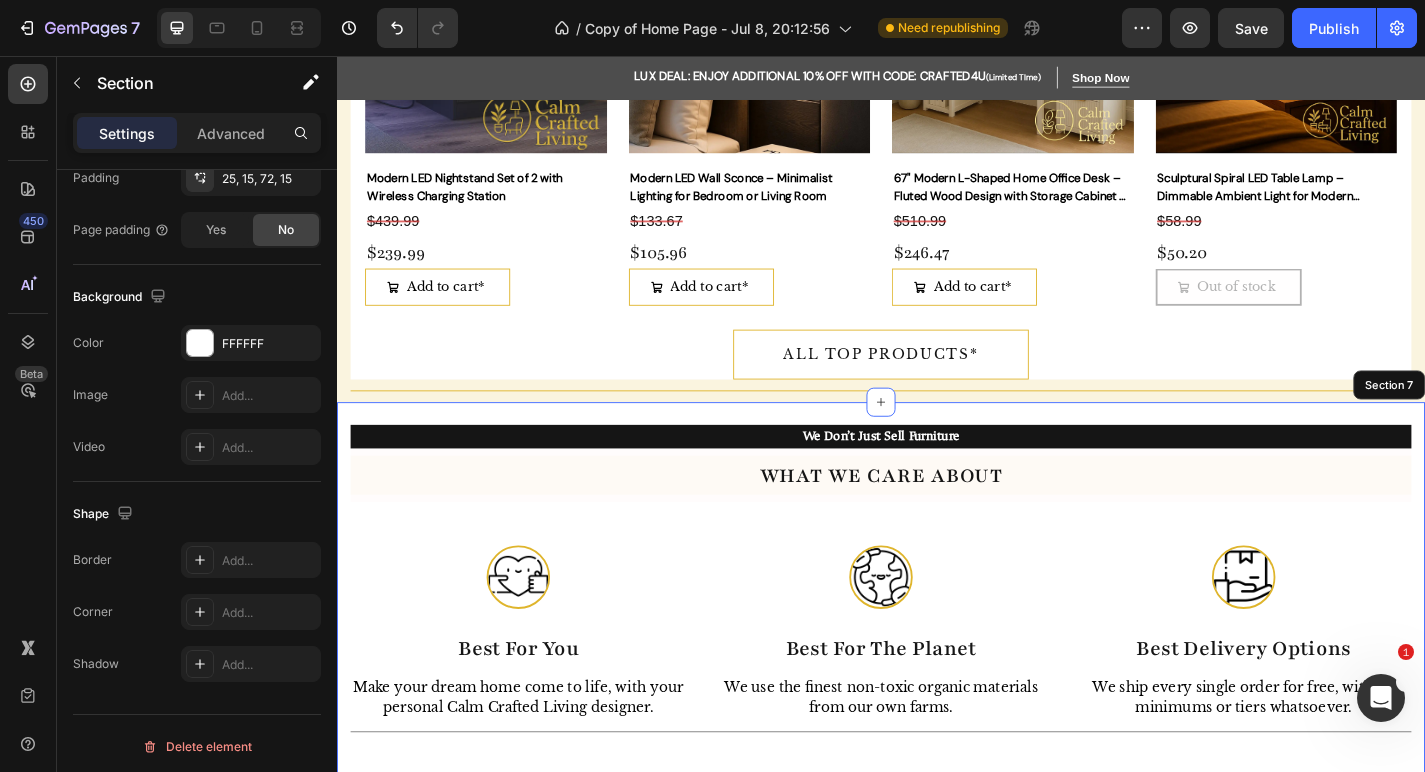 click on "we don’t just sell furniture Text What we care about Heading   8 Row Image best for you Text Make your dream home come to life, with your personal Calm Crafted Living designer. Text Image best for the planet Text We use the finest non-toxic organic materials from our own farms.
Text Image best delivery options Text We ship every single order for free, with no minimums or tiers whatsoever.  Text Row                Title Line" at bounding box center (937, 638) 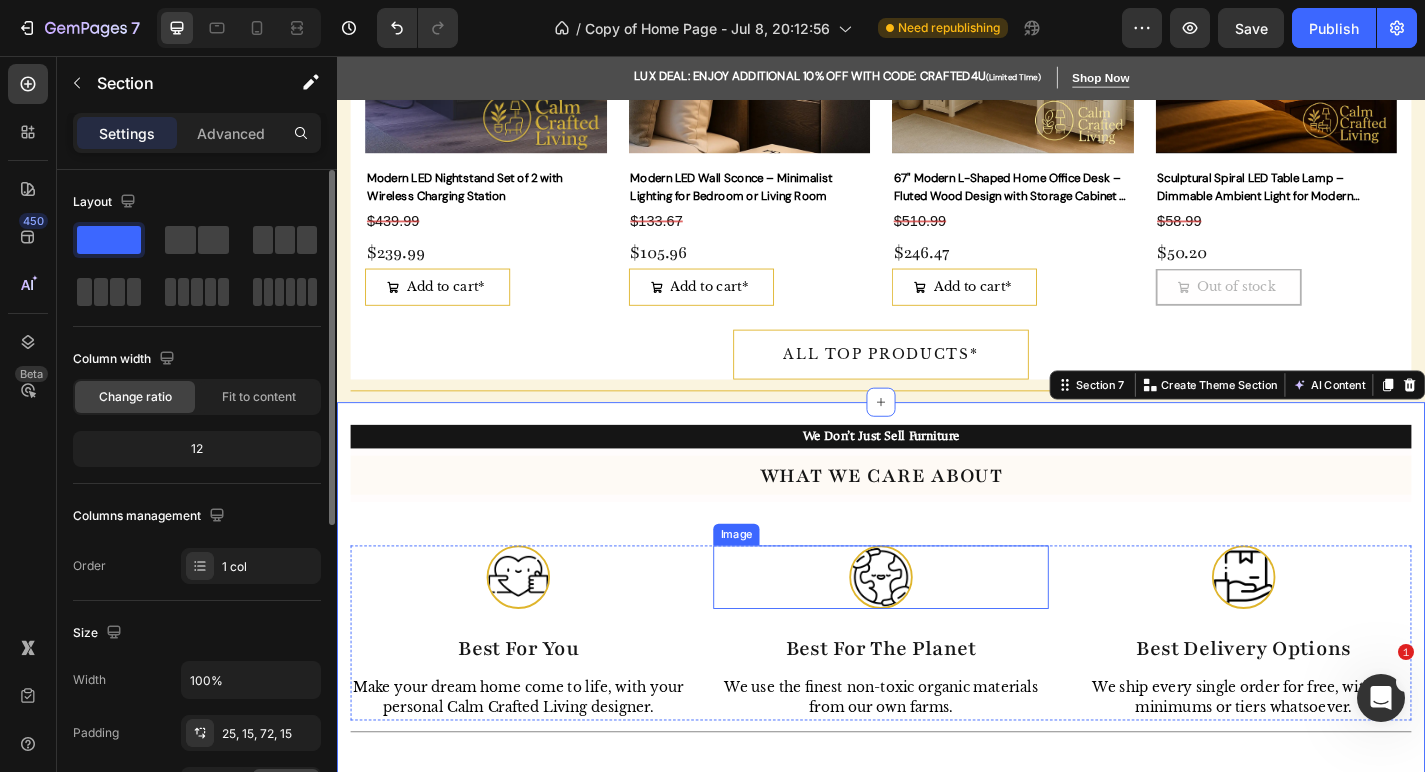 click at bounding box center (937, 631) 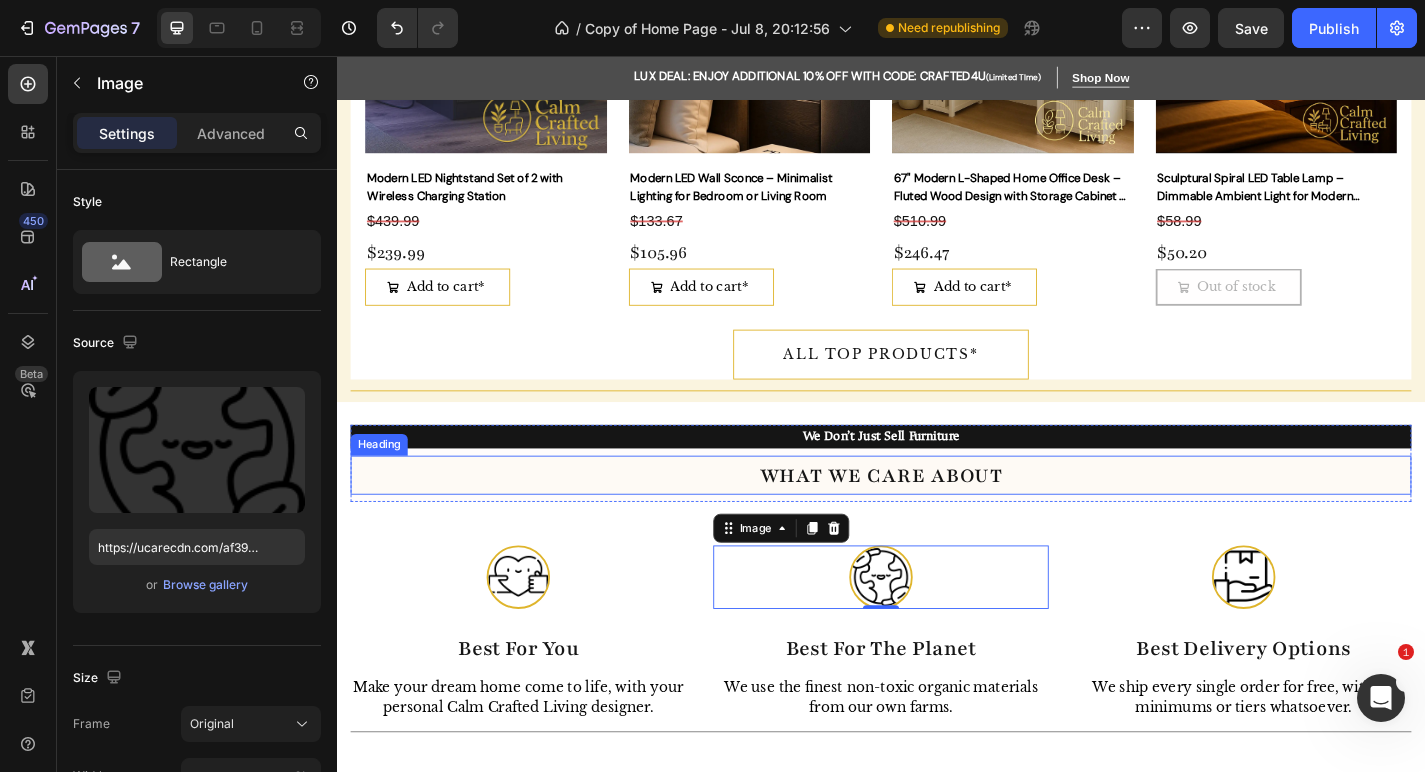 click on "What we care about" at bounding box center [937, 518] 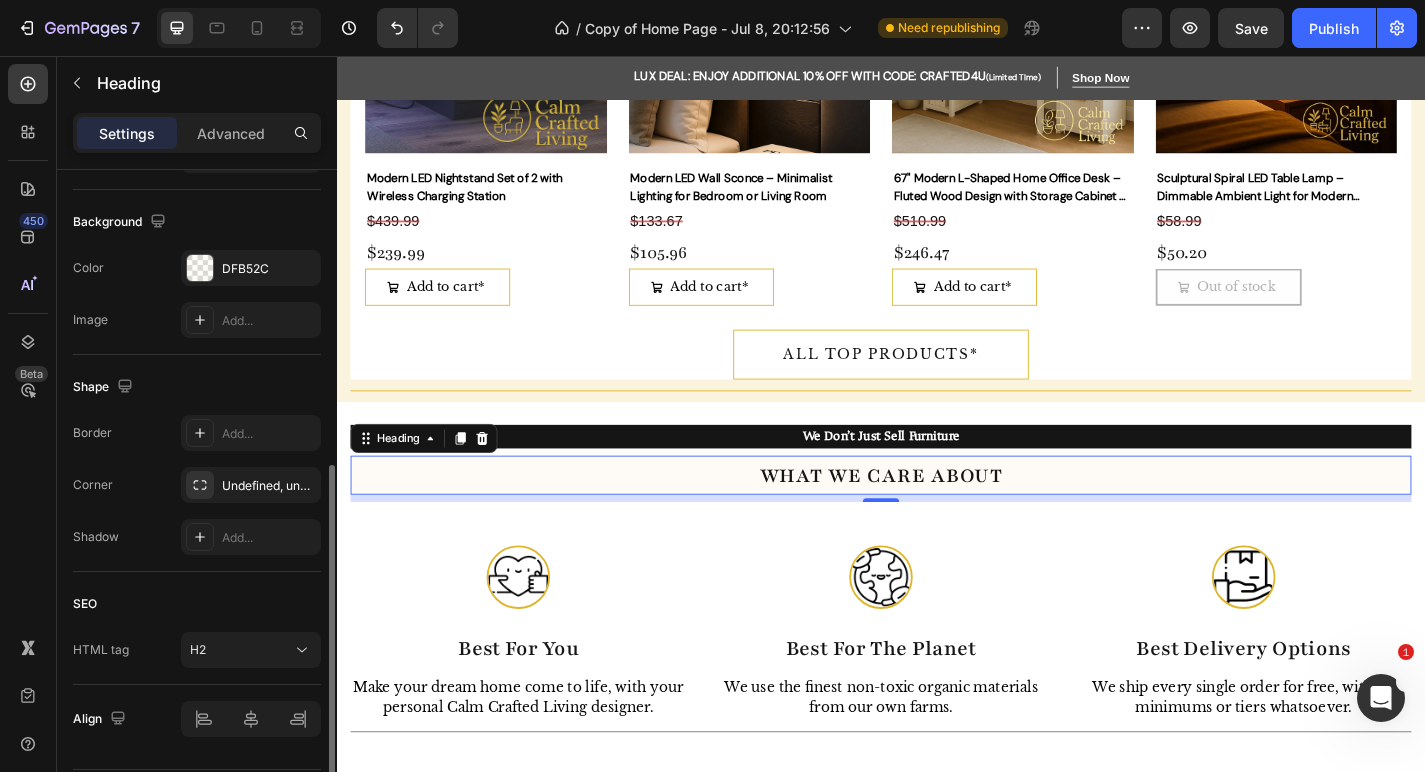 scroll, scrollTop: 579, scrollLeft: 0, axis: vertical 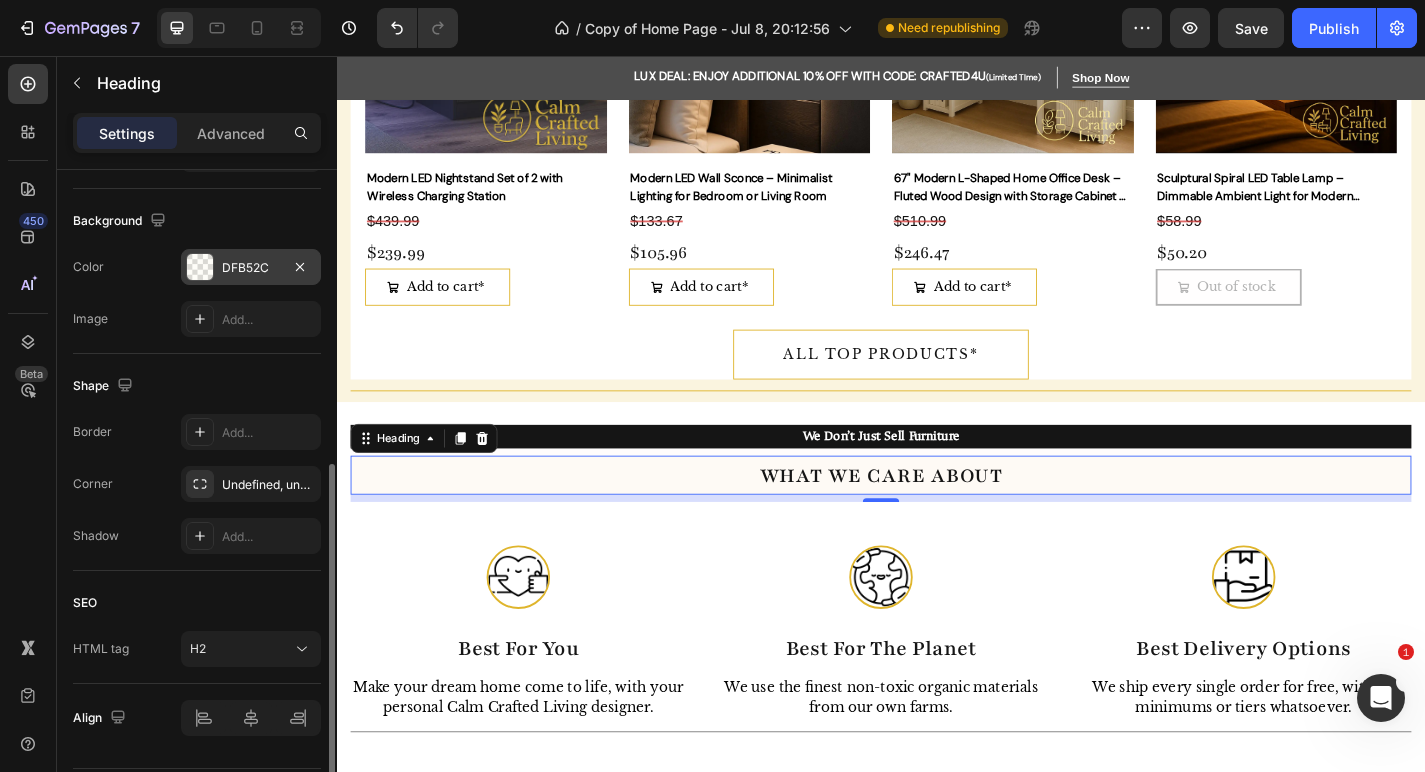 click on "DFB52C" at bounding box center [251, 268] 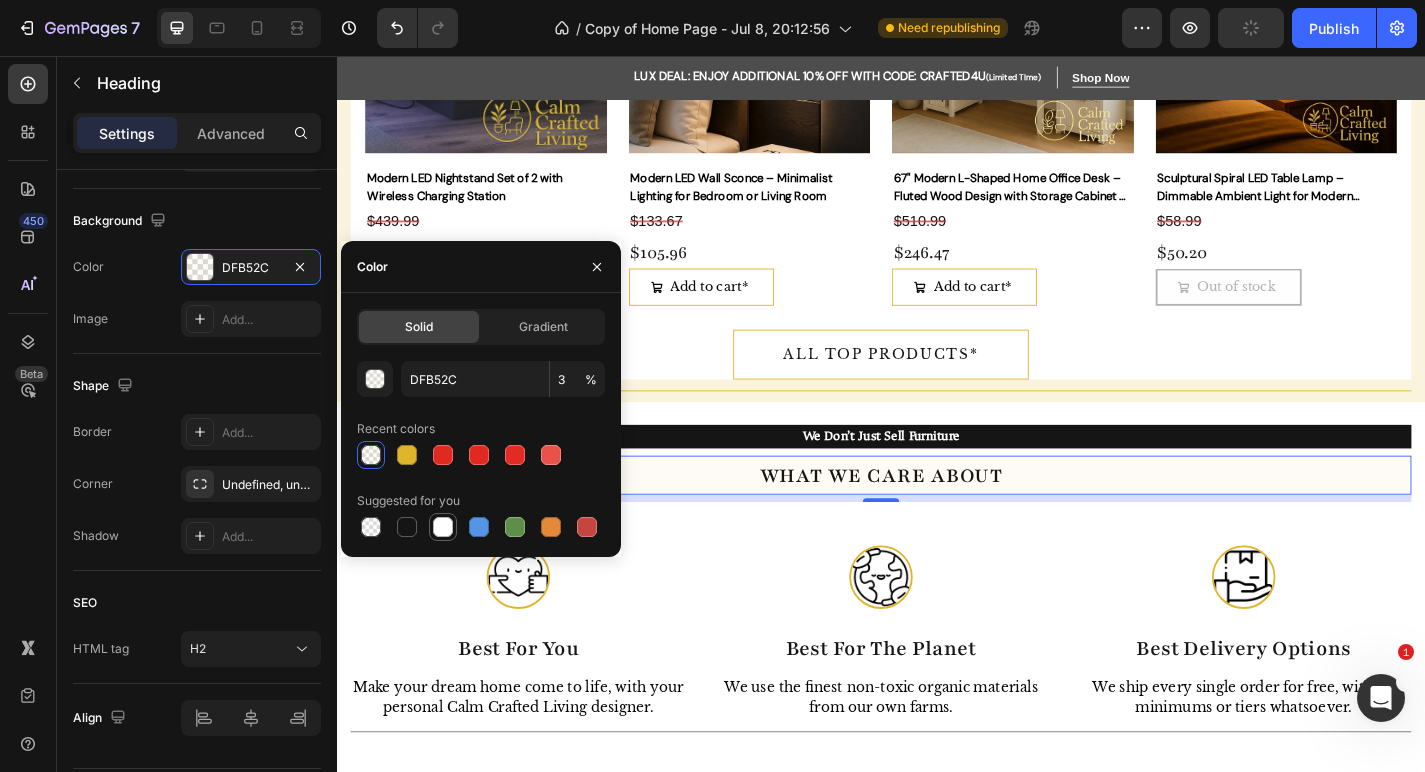 click at bounding box center [443, 527] 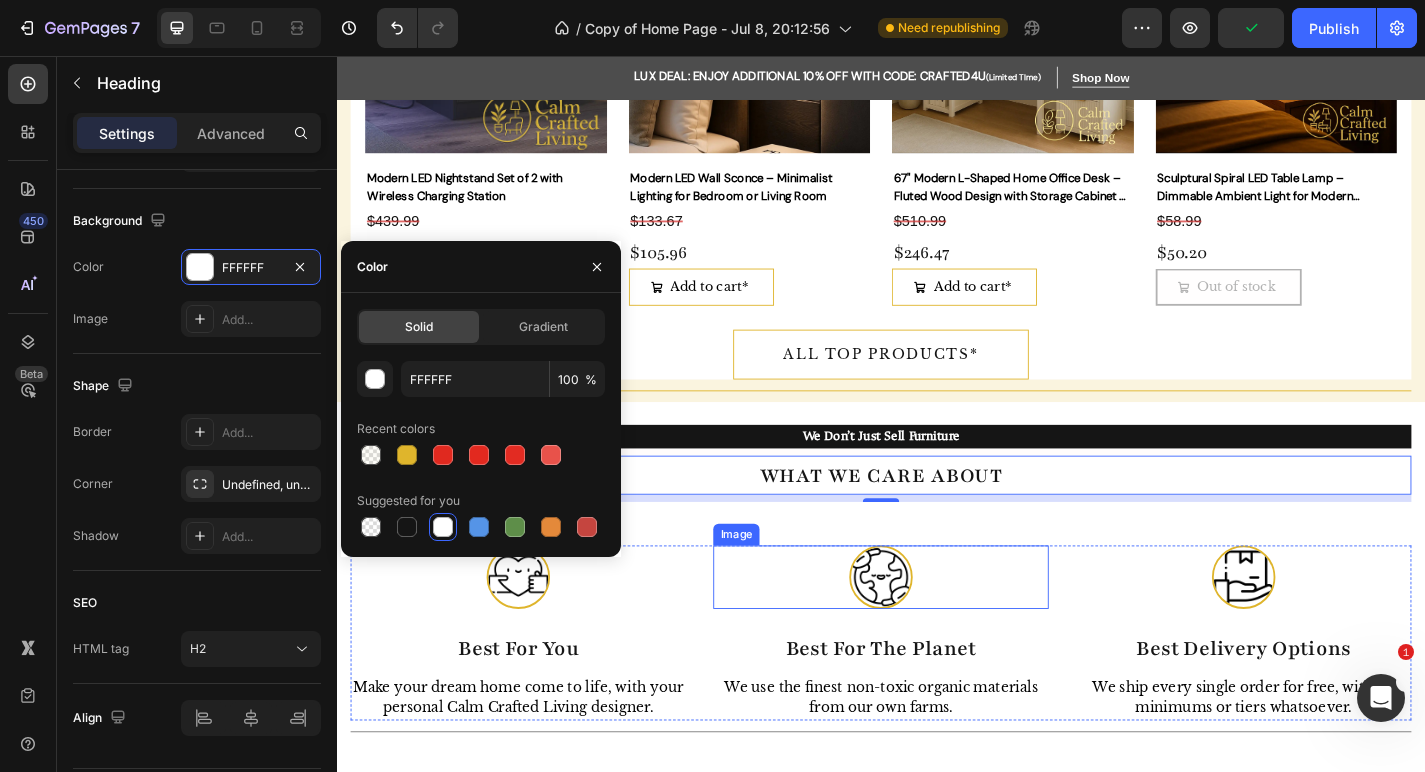 click at bounding box center [937, 631] 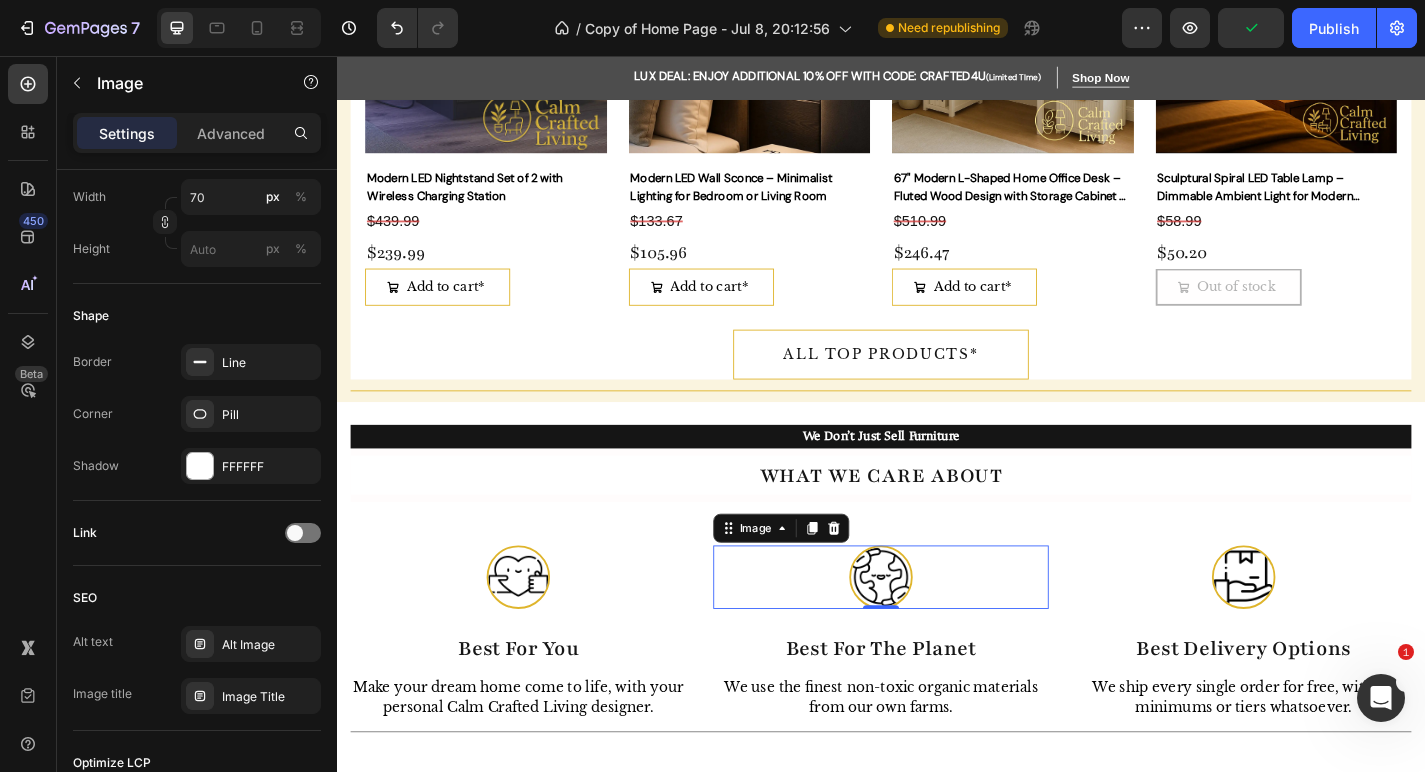 scroll, scrollTop: 0, scrollLeft: 0, axis: both 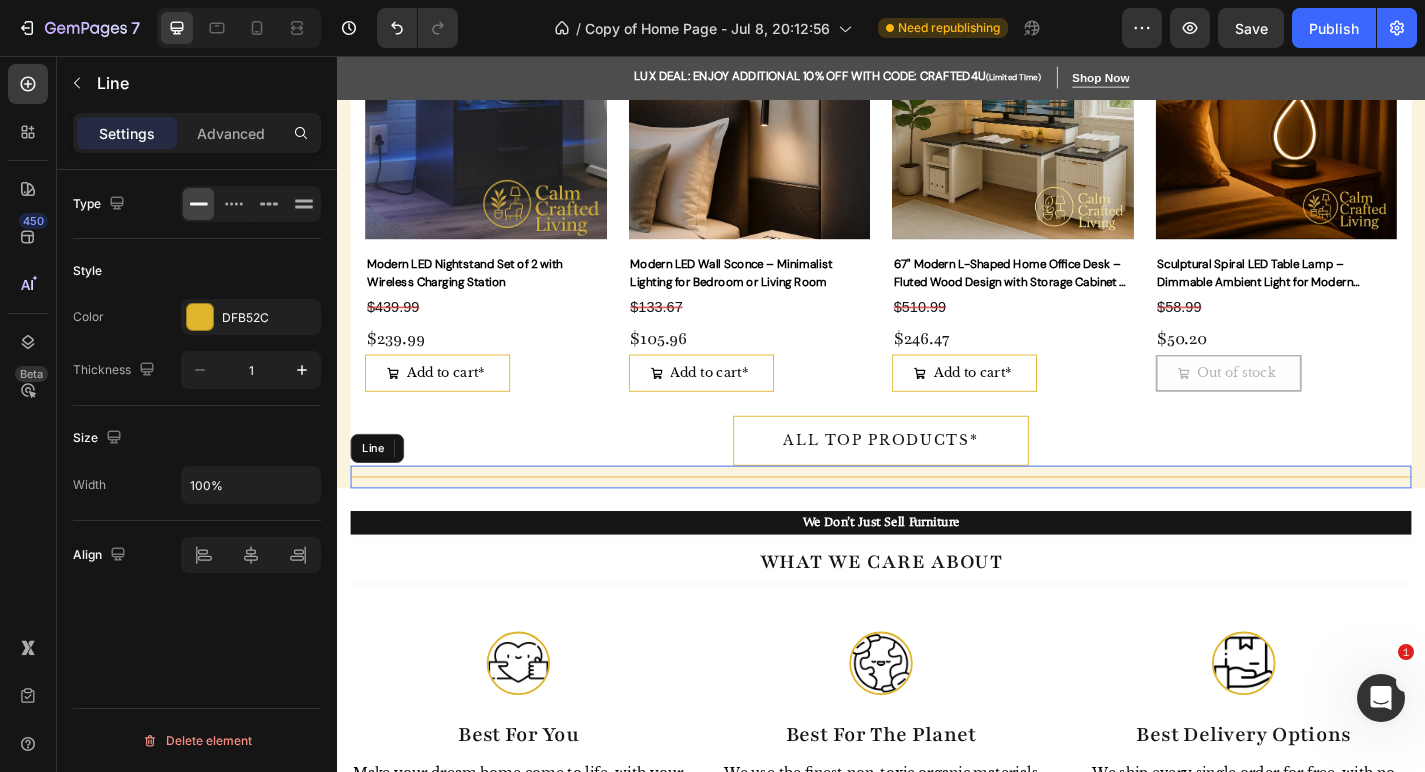 click on "Title Line" at bounding box center (937, 520) 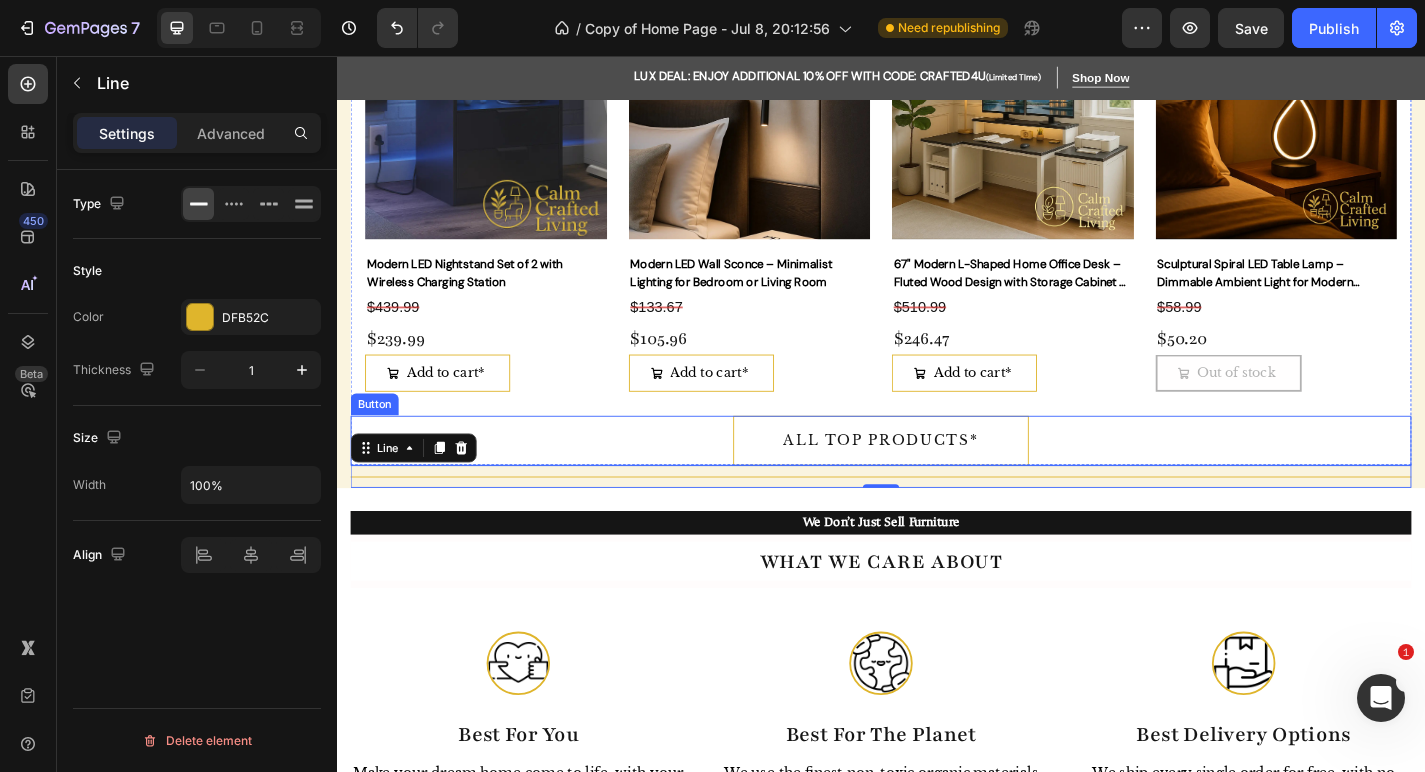 click on "ALL TOP PRODUCTS* Button" at bounding box center (937, 480) 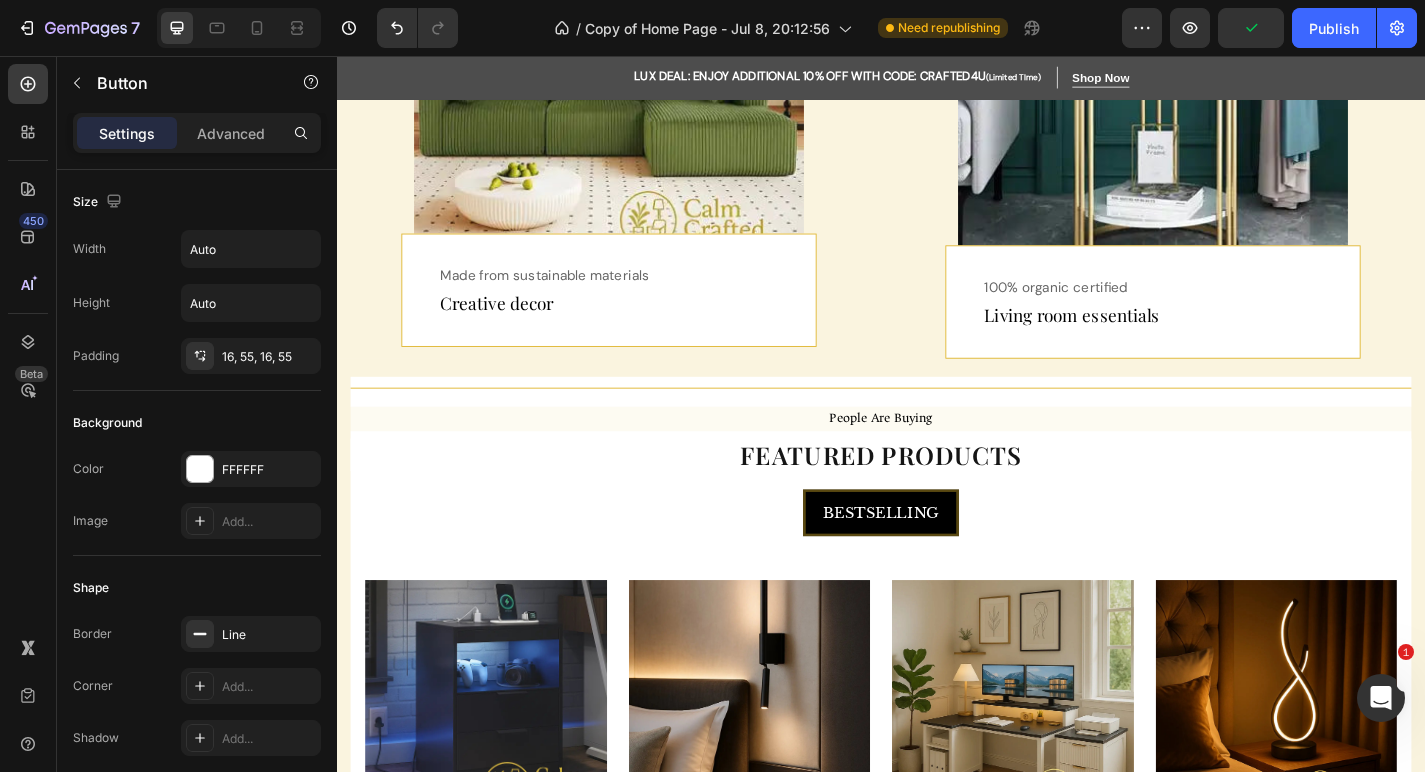 scroll, scrollTop: 1228, scrollLeft: 0, axis: vertical 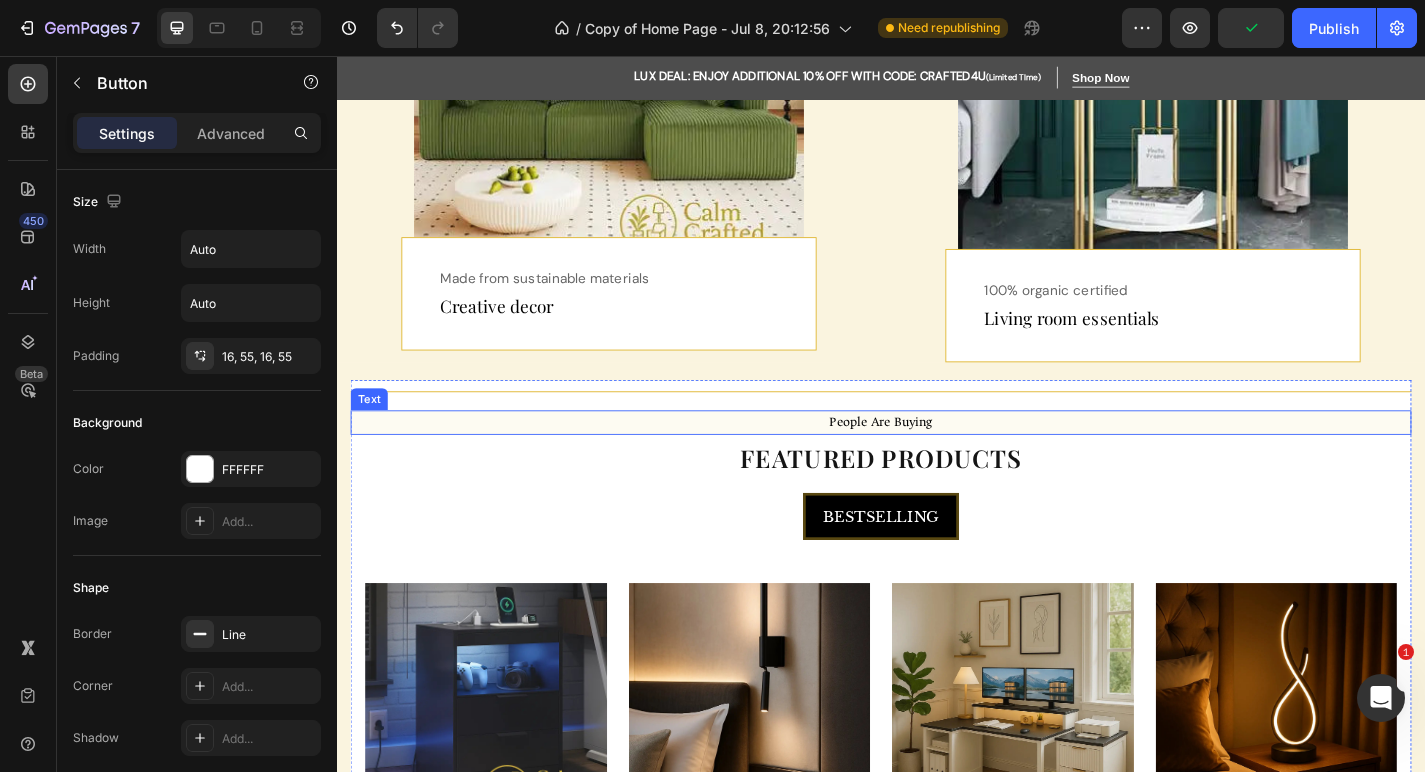 click on "people are buying" at bounding box center (937, 460) 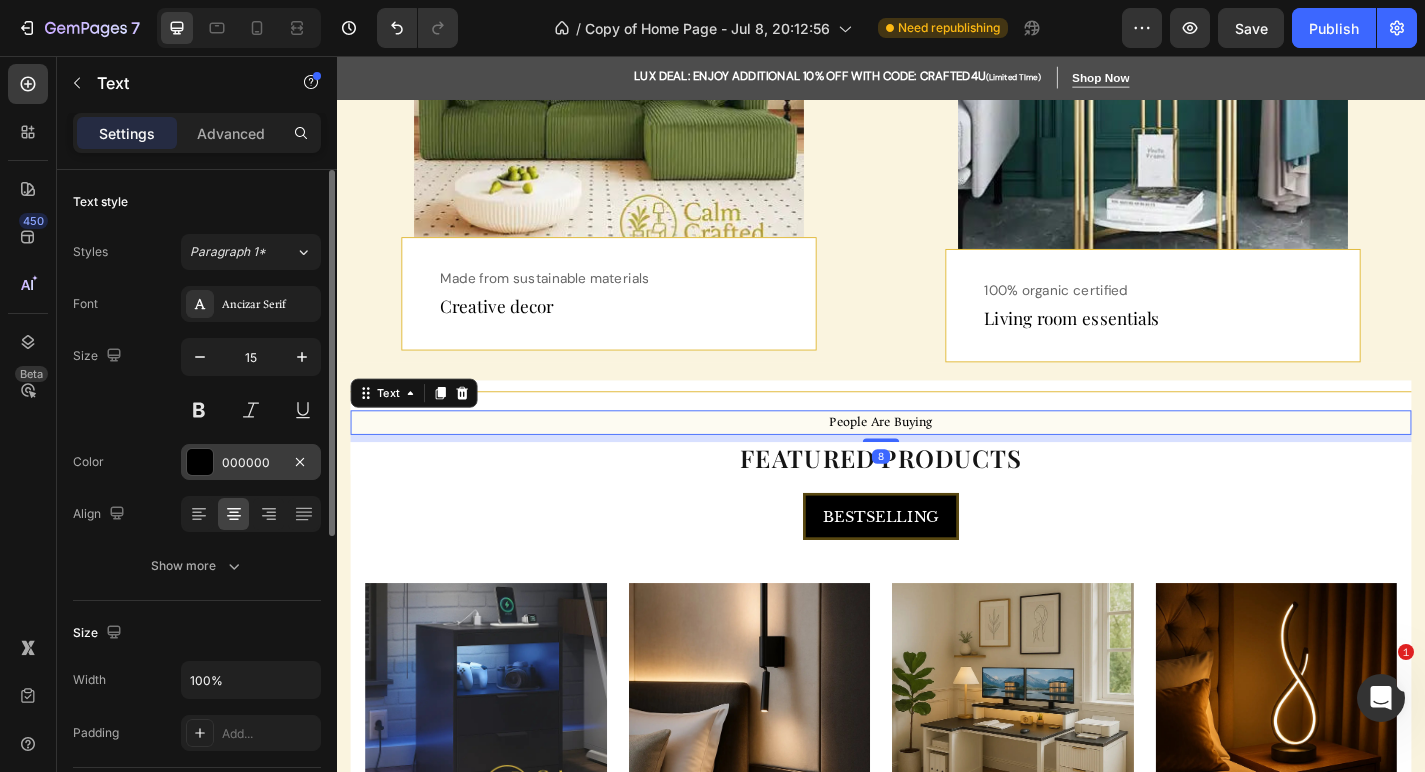 click at bounding box center [200, 462] 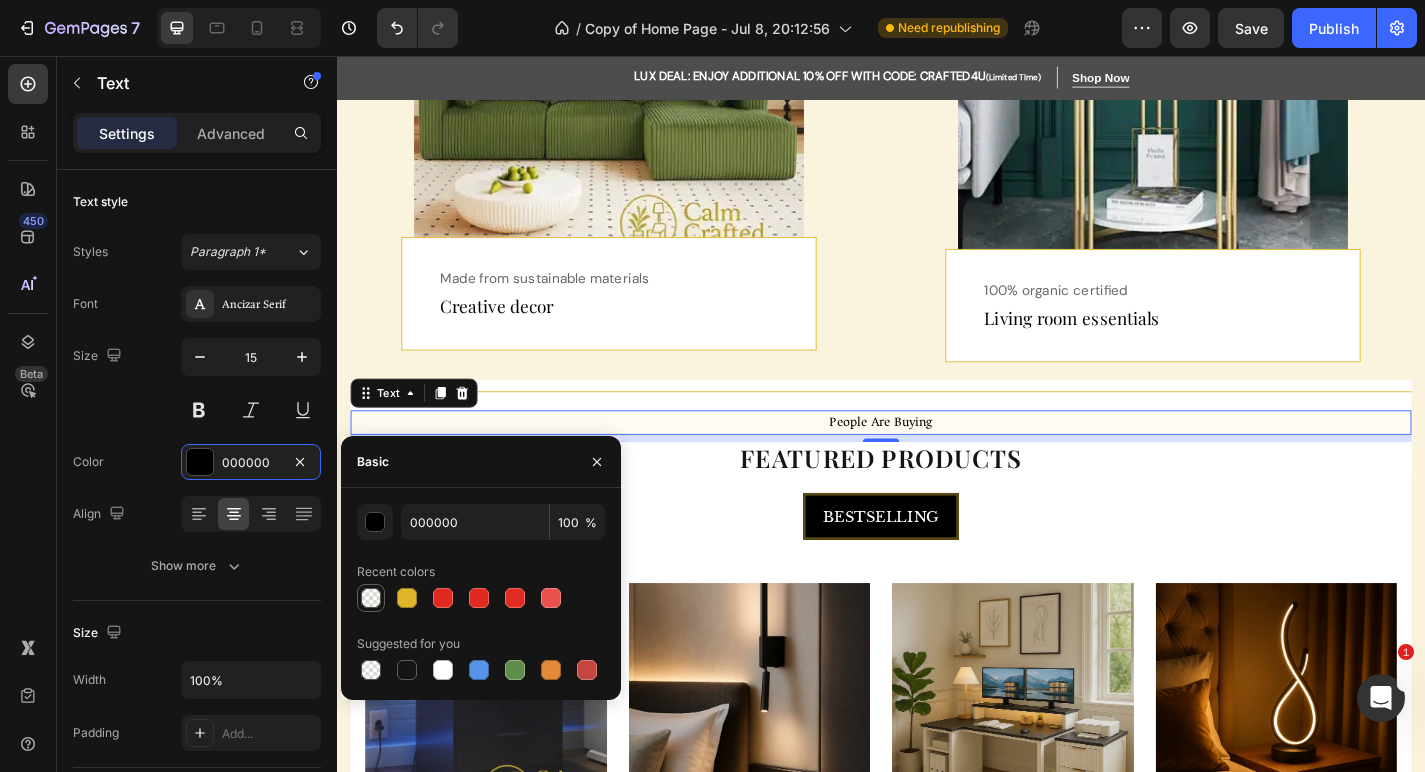 click at bounding box center [371, 598] 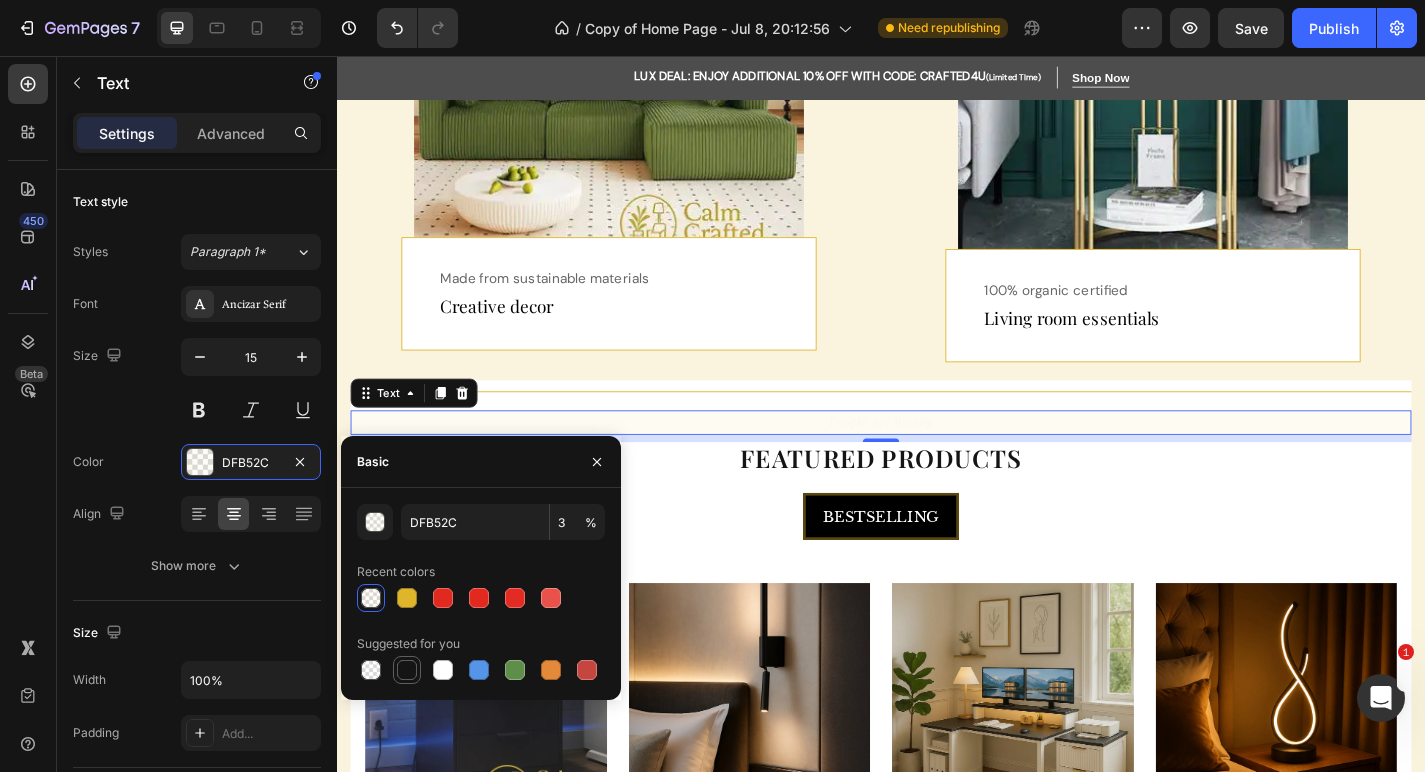 click at bounding box center (407, 670) 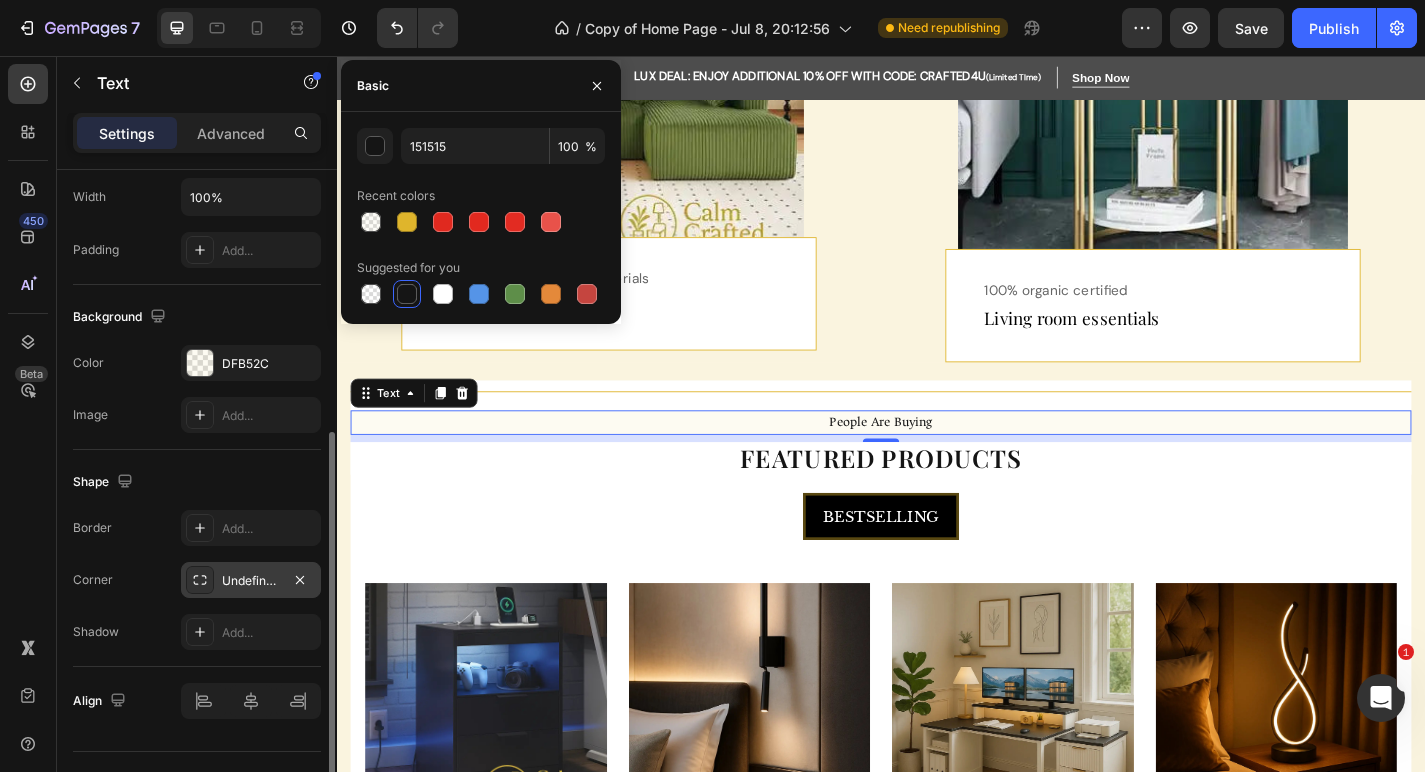 scroll, scrollTop: 495, scrollLeft: 0, axis: vertical 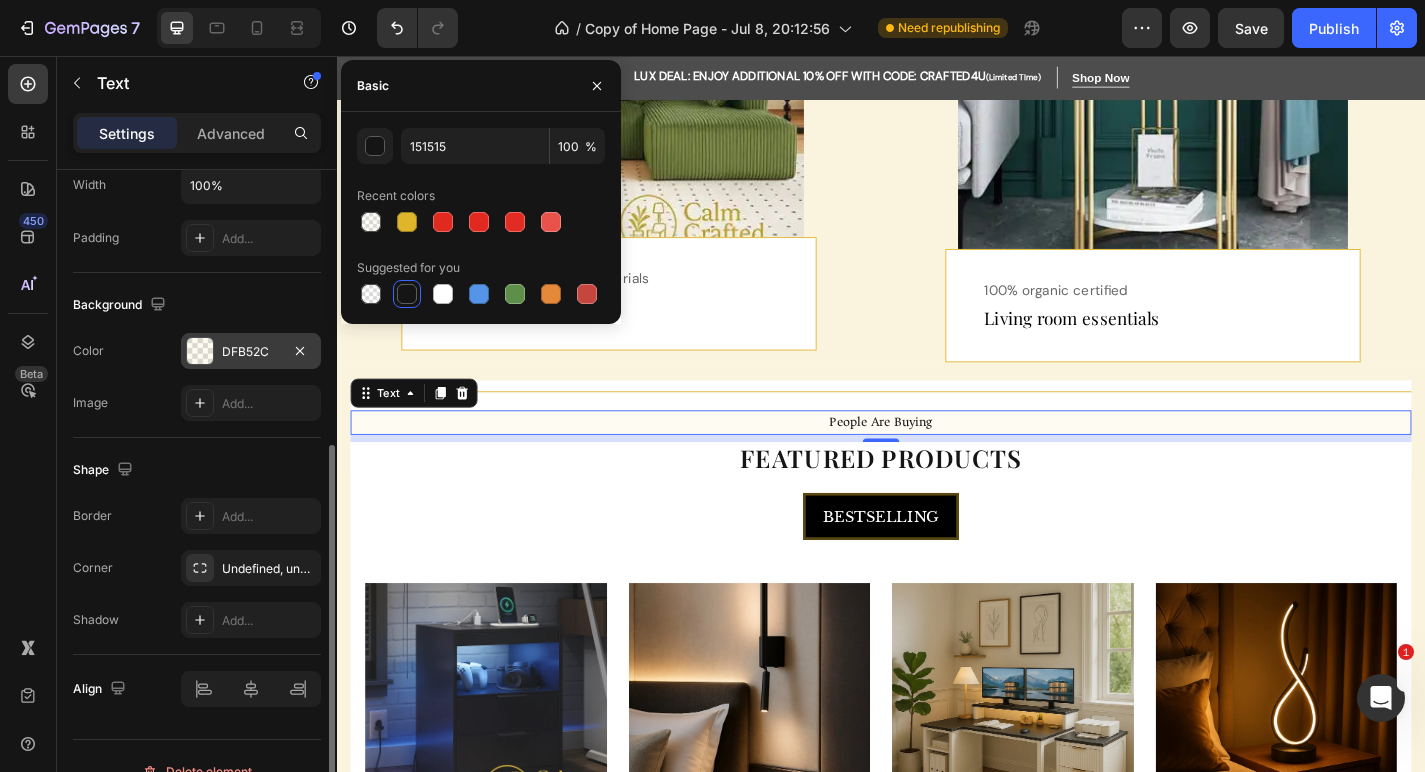click on "DFB52C" at bounding box center (251, 351) 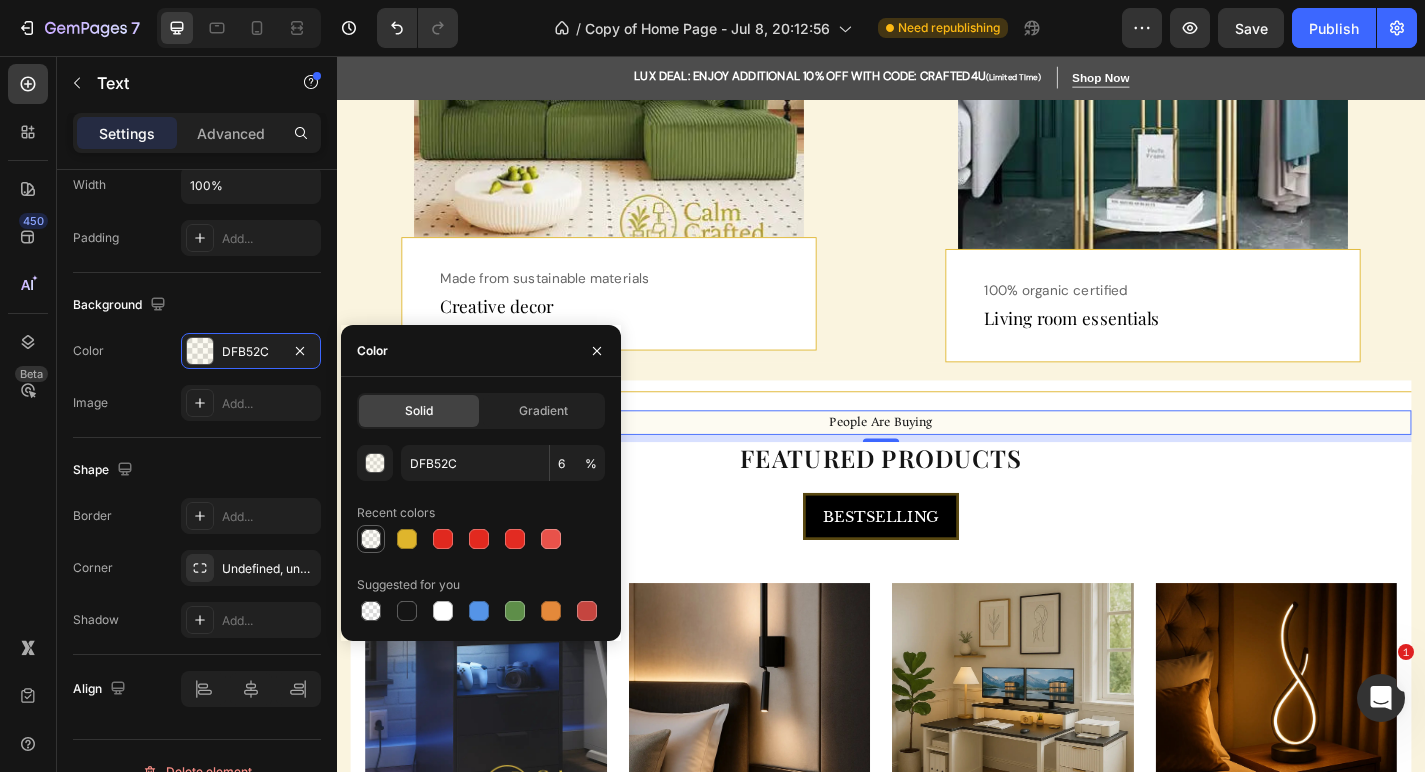 click at bounding box center (371, 539) 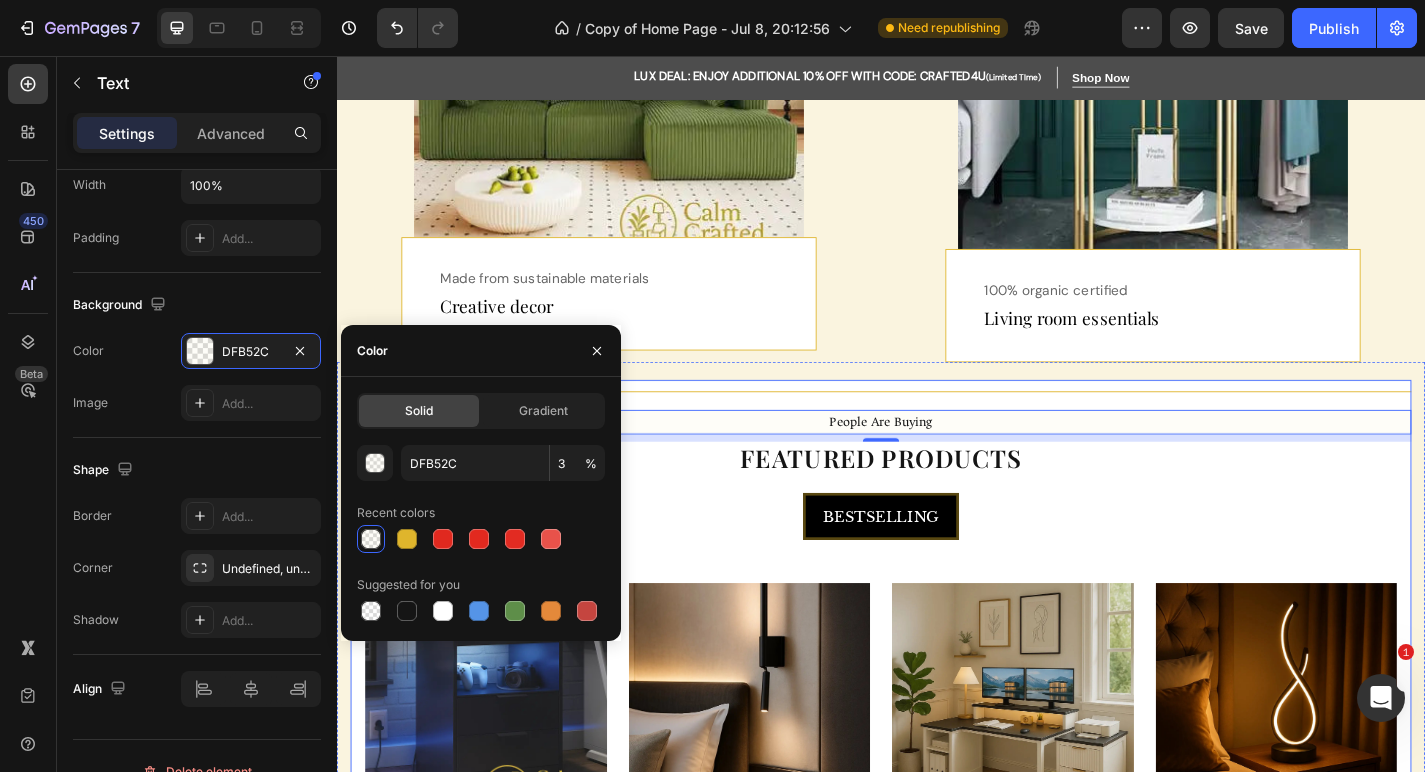 click on "Title Line people are buying Text   8 Featured products Heading BESTSELLING Product Images Modern LED Nightstand Set of 2 with Wireless Charging Station (P) Title $439.99 Compare Price Compare Price $239.99 (P) Price (P) Price
Add to cart* Add to Cart Row Row Product List Product Images Modern LED Wall Sconce – Minimalist Lighting for Bedroom or Living Room (P) Title $133.67 Compare Price Compare Price $105.96 (P) Price (P) Price
Add to cart* Add to Cart Row Row Product List Product Images 67" Modern L-Shaped Home Office Desk – Fluted Wood Design with Storage Cabinet & Drawers (P) Title $510.99 Compare Price Compare Price $246.47 (P) Price (P) Price
Add to cart* Add to Cart Row Row Product List Product Images Sculptural Spiral LED Table Lamp – Dimmable Ambient Light for Modern Bedrooms, Living Rooms & Offices (P) Title $58.99 Compare Price Compare Price $50.20 (P) Price (P) Price
Out of stock Add to Cart Row Row Product List" at bounding box center (937, 783) 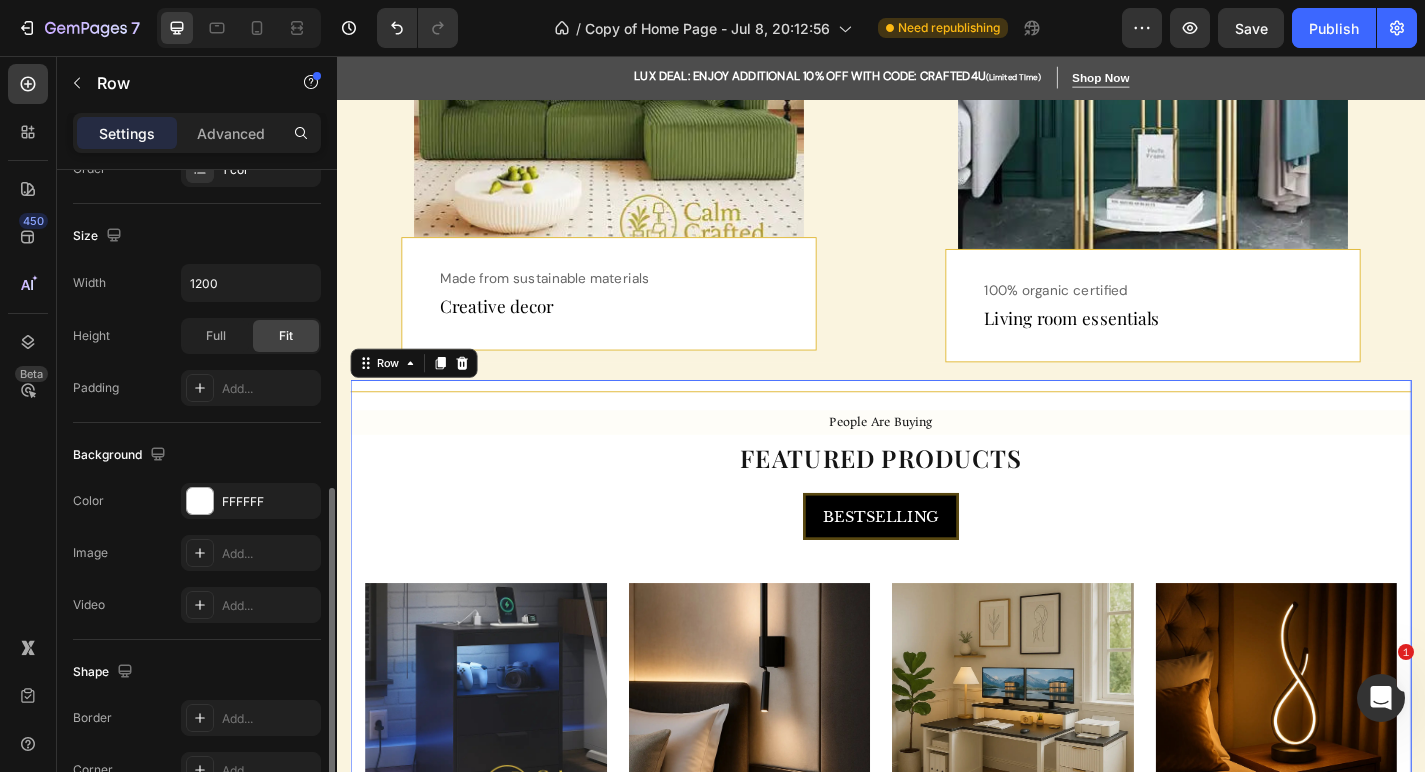 scroll, scrollTop: 464, scrollLeft: 0, axis: vertical 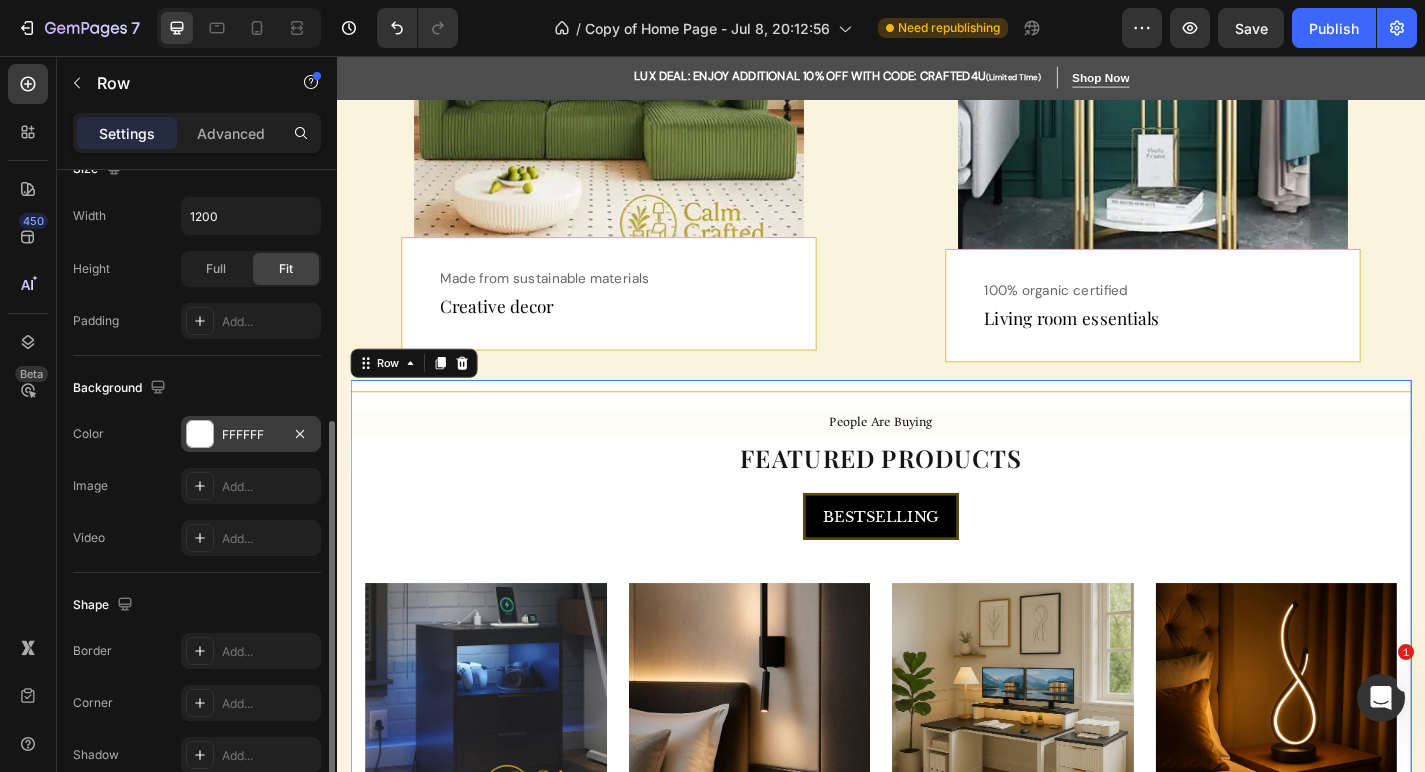 click on "FFFFFF" at bounding box center (251, 435) 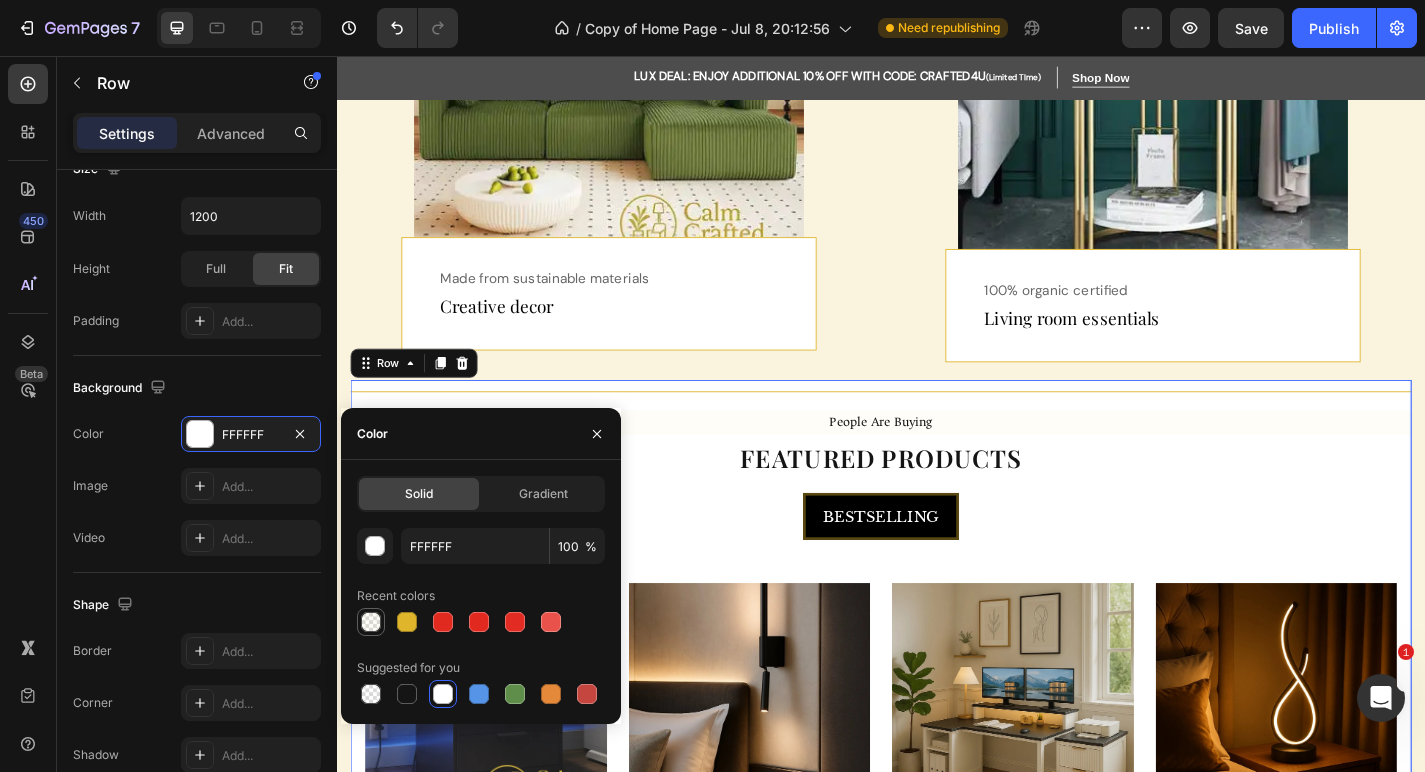 click at bounding box center (371, 622) 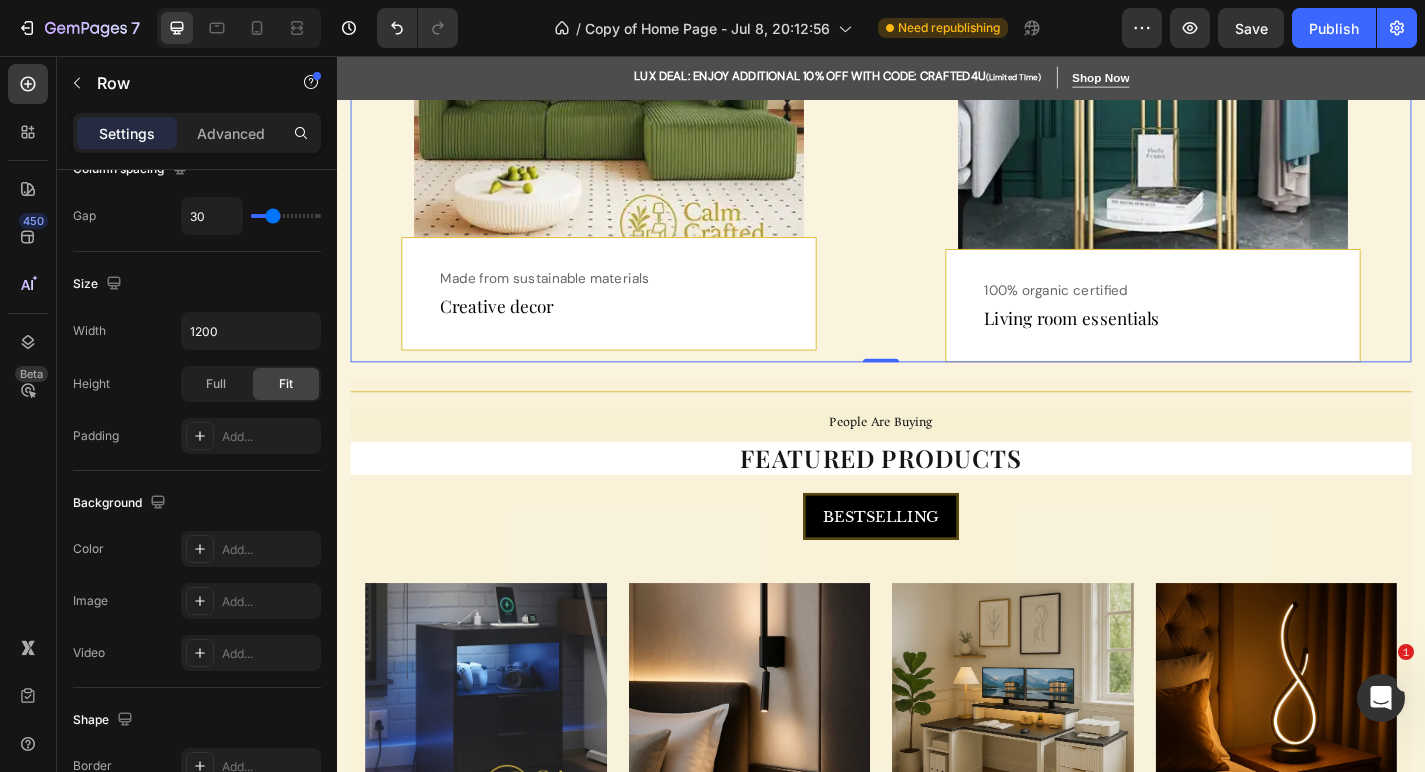 click on "SHOP THIS SOFA* Button Image Made from sustainable materials Text Creative decor Text Row Row SHOP THIS TABLE* Button Image 100% organic certified Text Living room essentials Text Row Row Row   0" at bounding box center (937, 114) 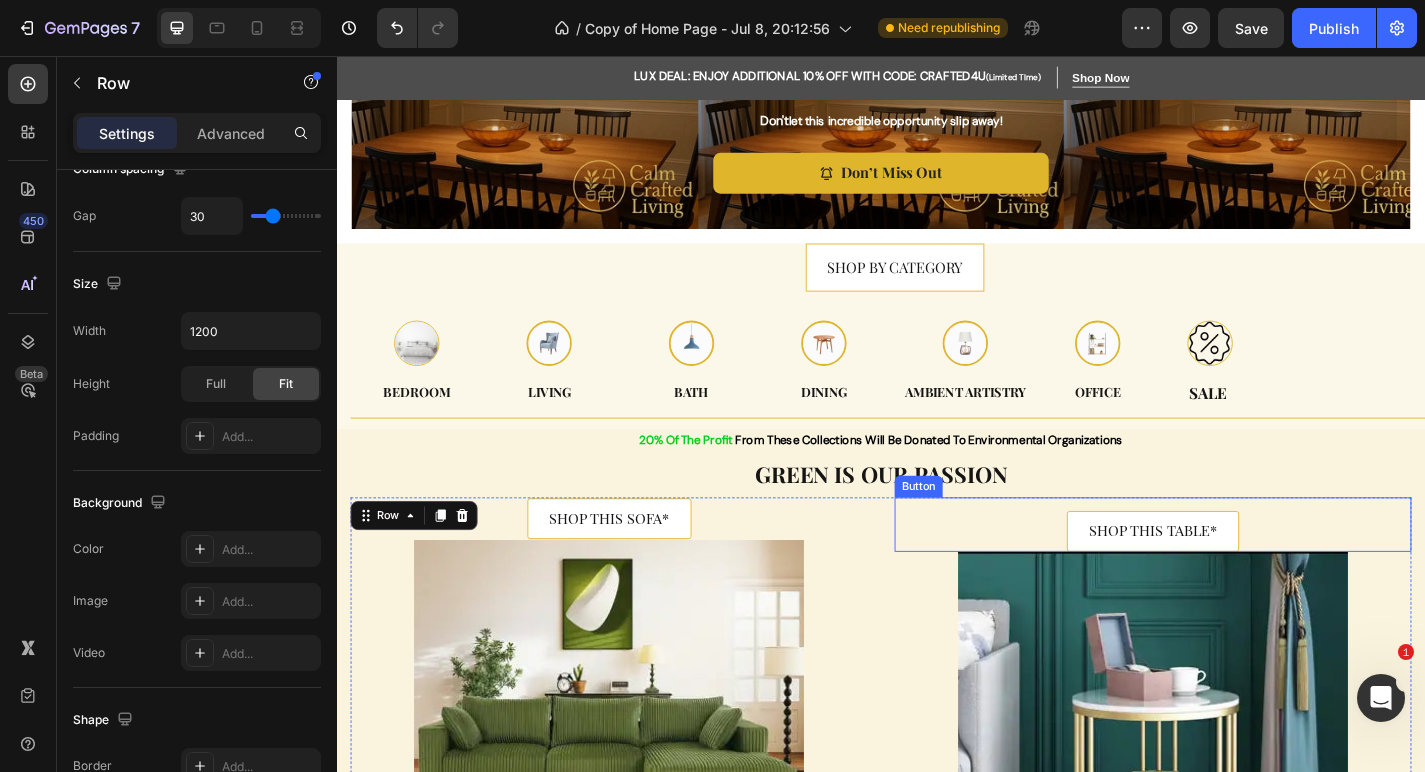 scroll, scrollTop: 529, scrollLeft: 0, axis: vertical 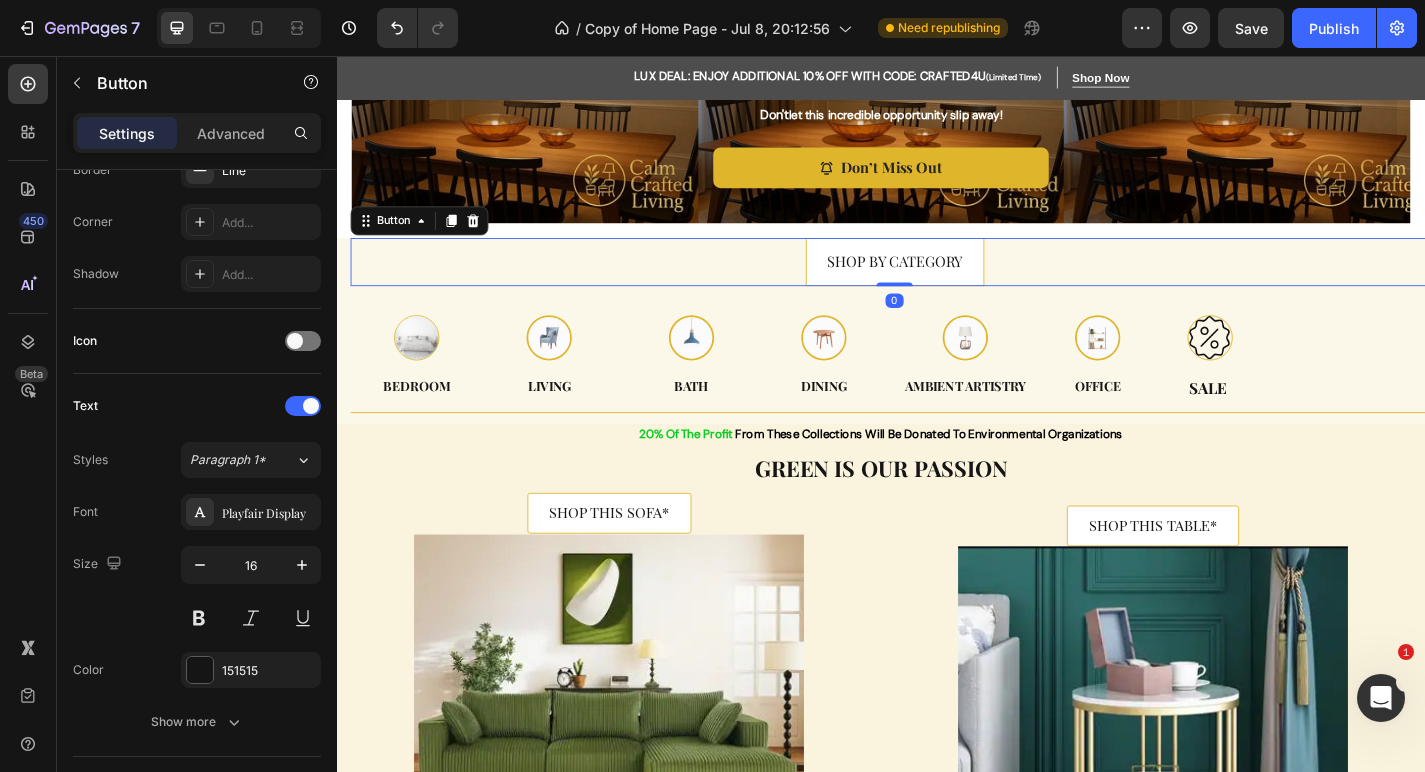 click on "SHOP BY CATEGORY Button   0" at bounding box center [952, 283] 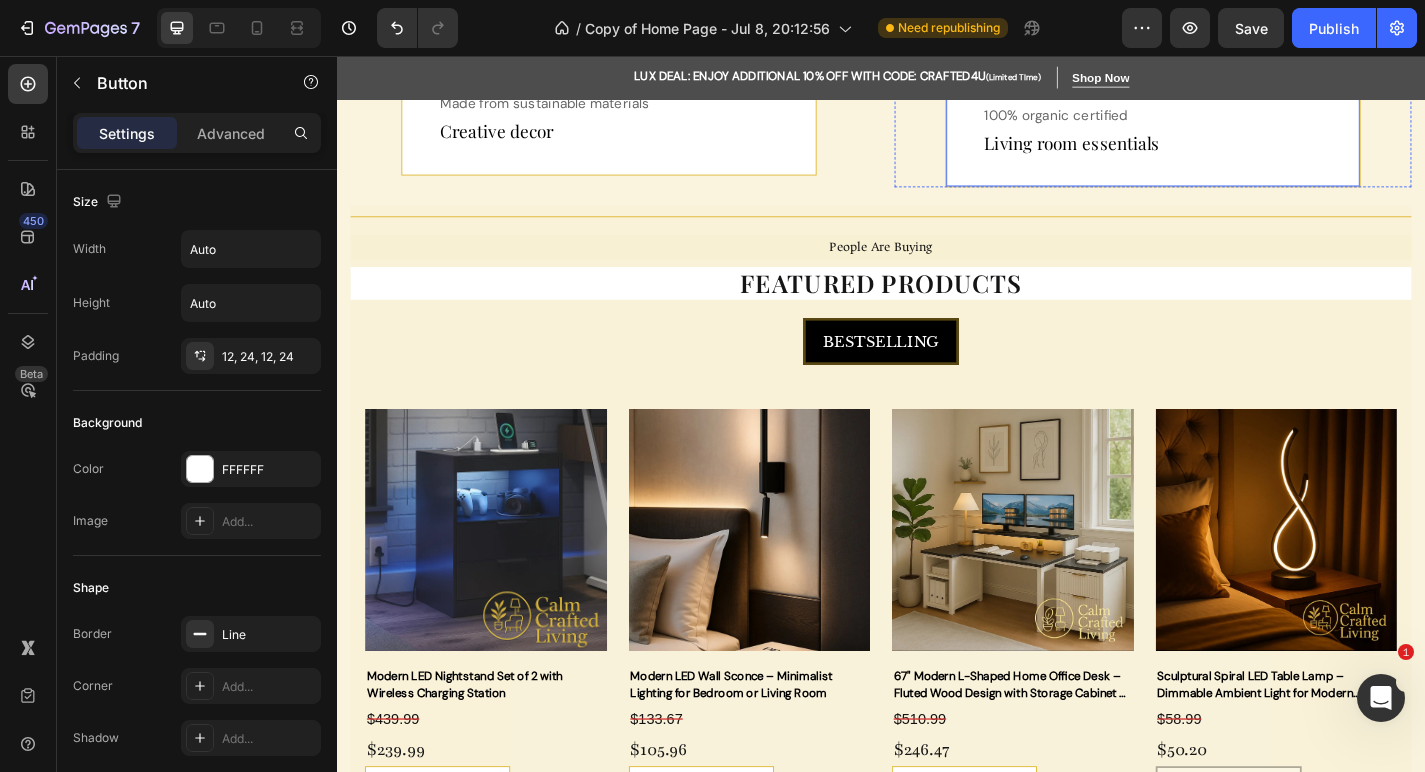 scroll, scrollTop: 1444, scrollLeft: 0, axis: vertical 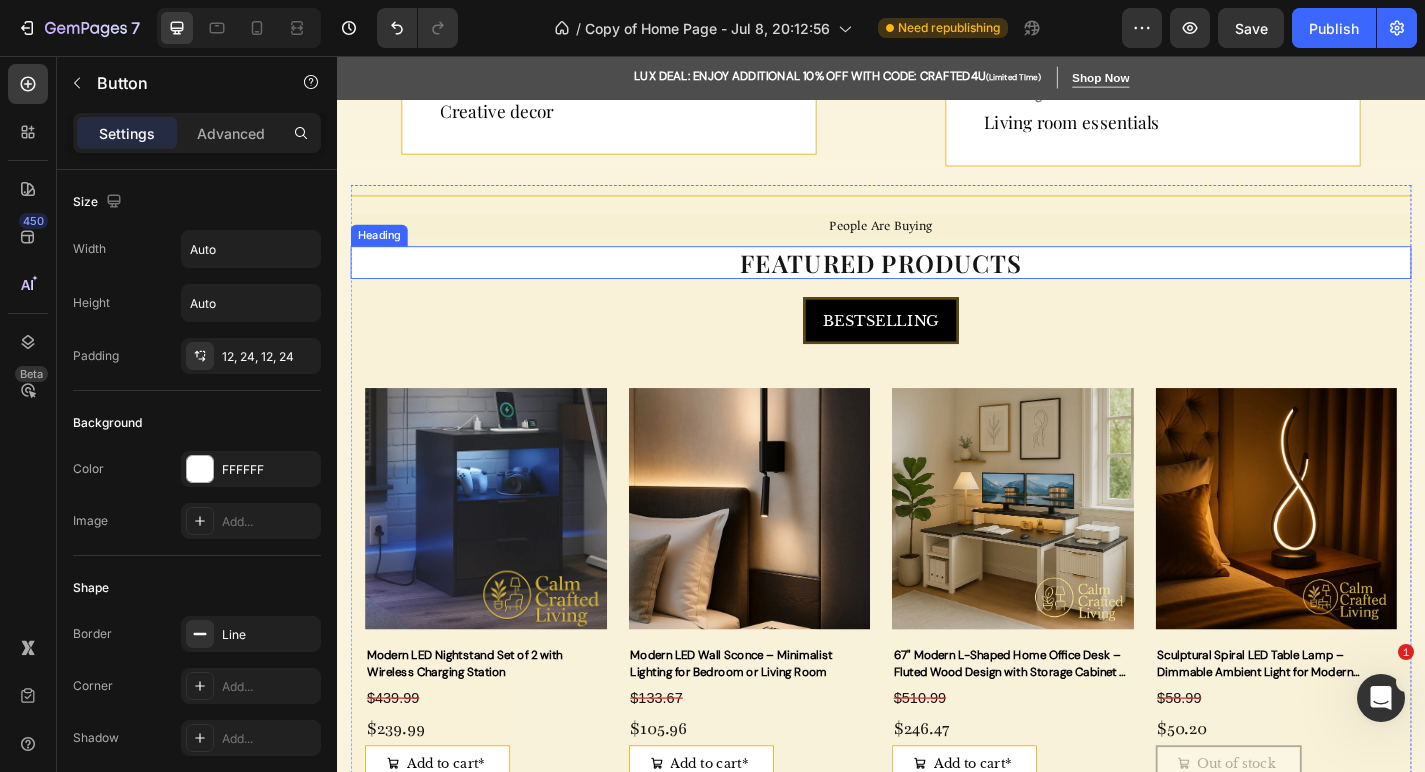 click on "Featured products" at bounding box center (937, 284) 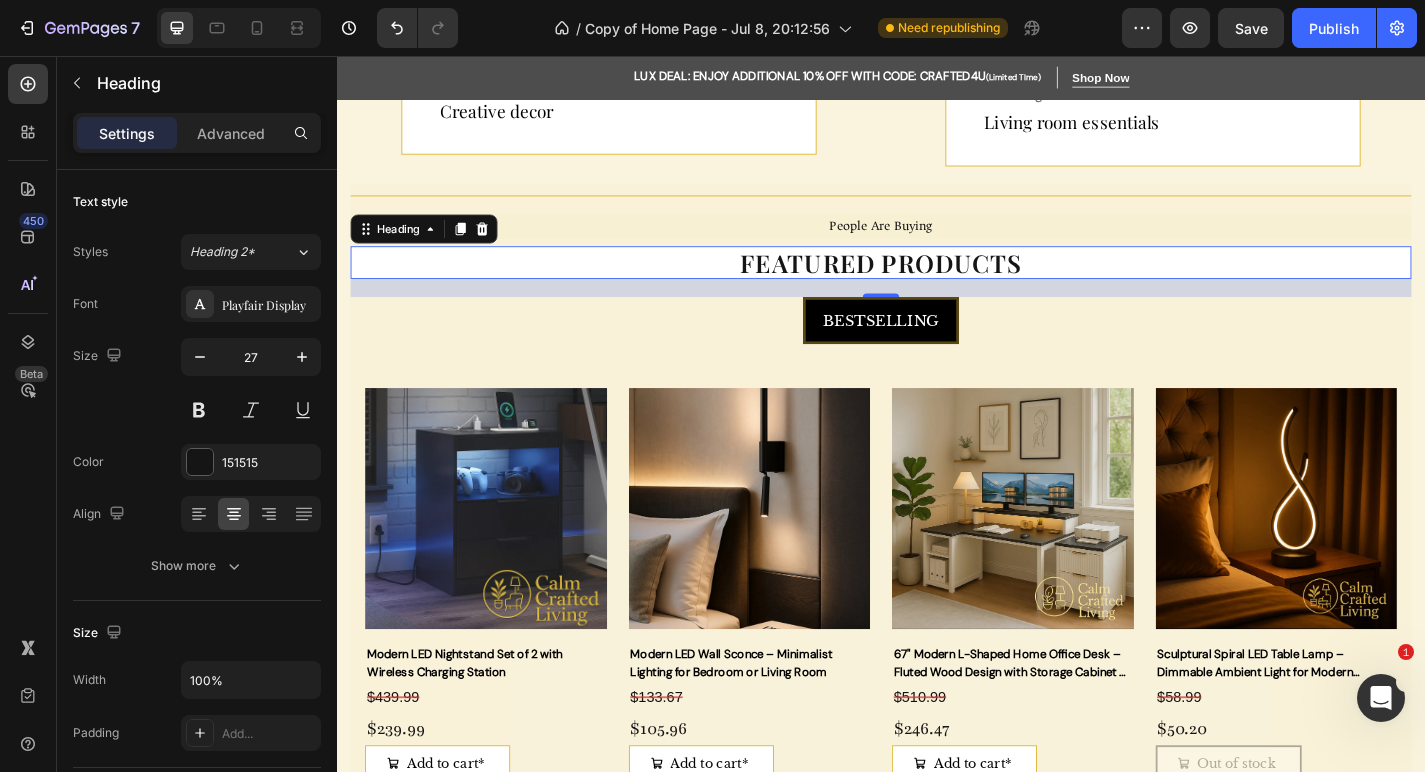 click on "Featured products" at bounding box center (937, 284) 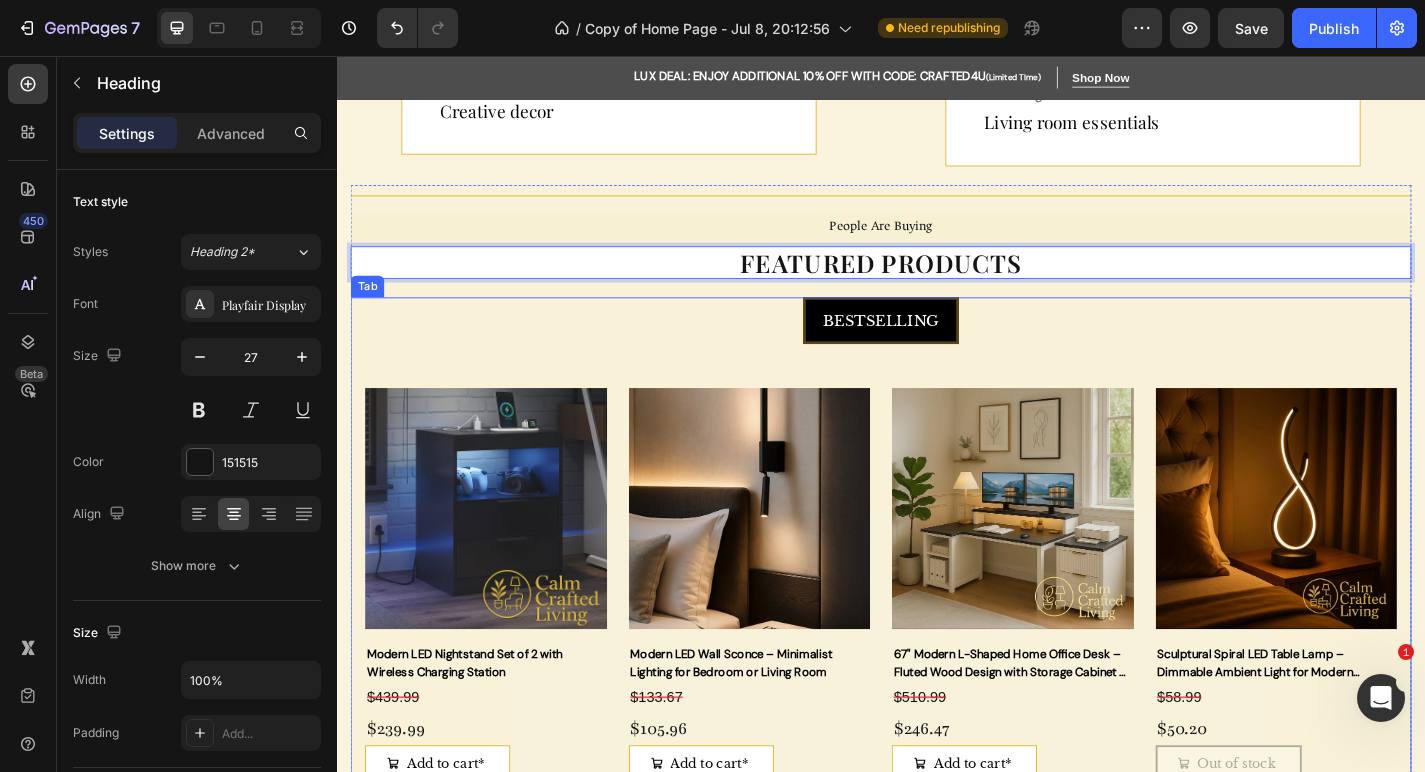 click on "BESTSELLING" at bounding box center (937, 348) 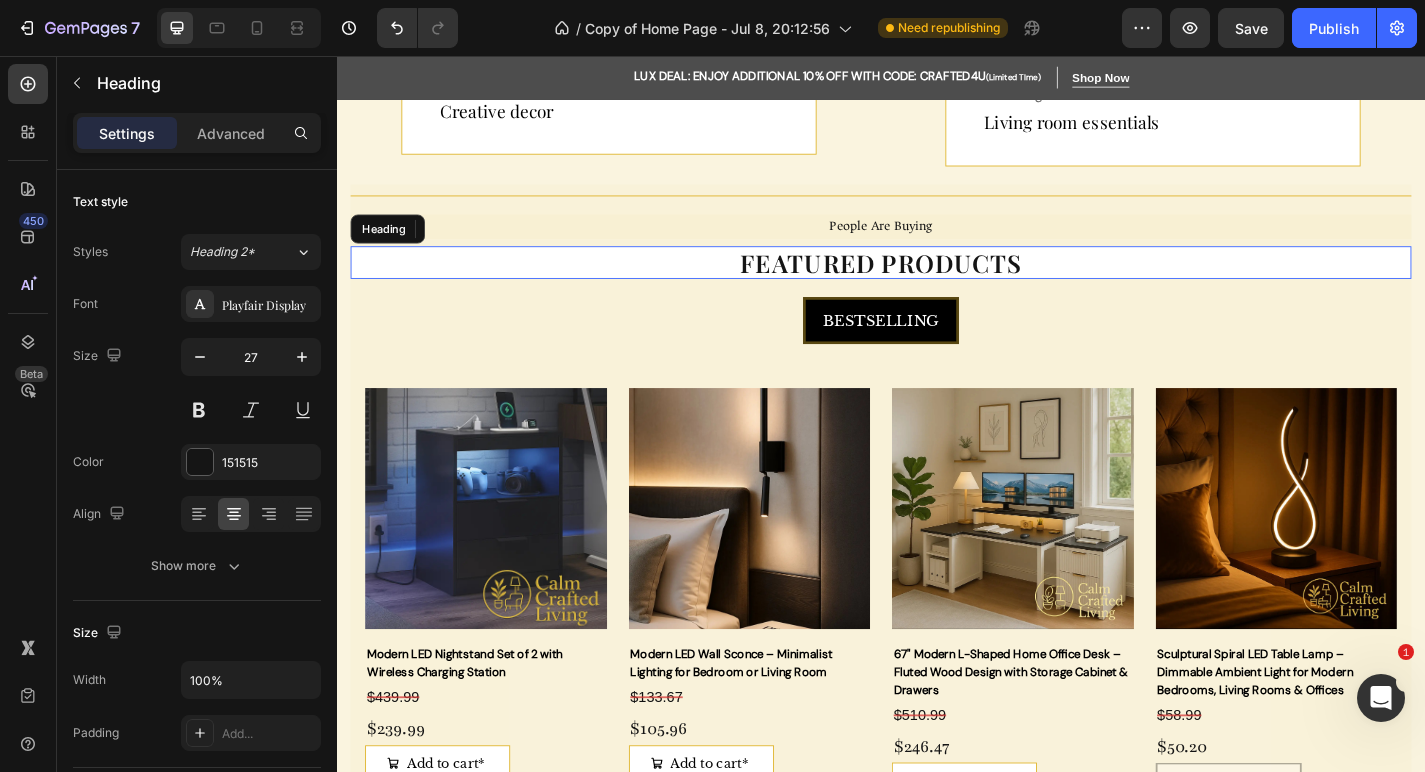 click on "Featured products" at bounding box center (937, 284) 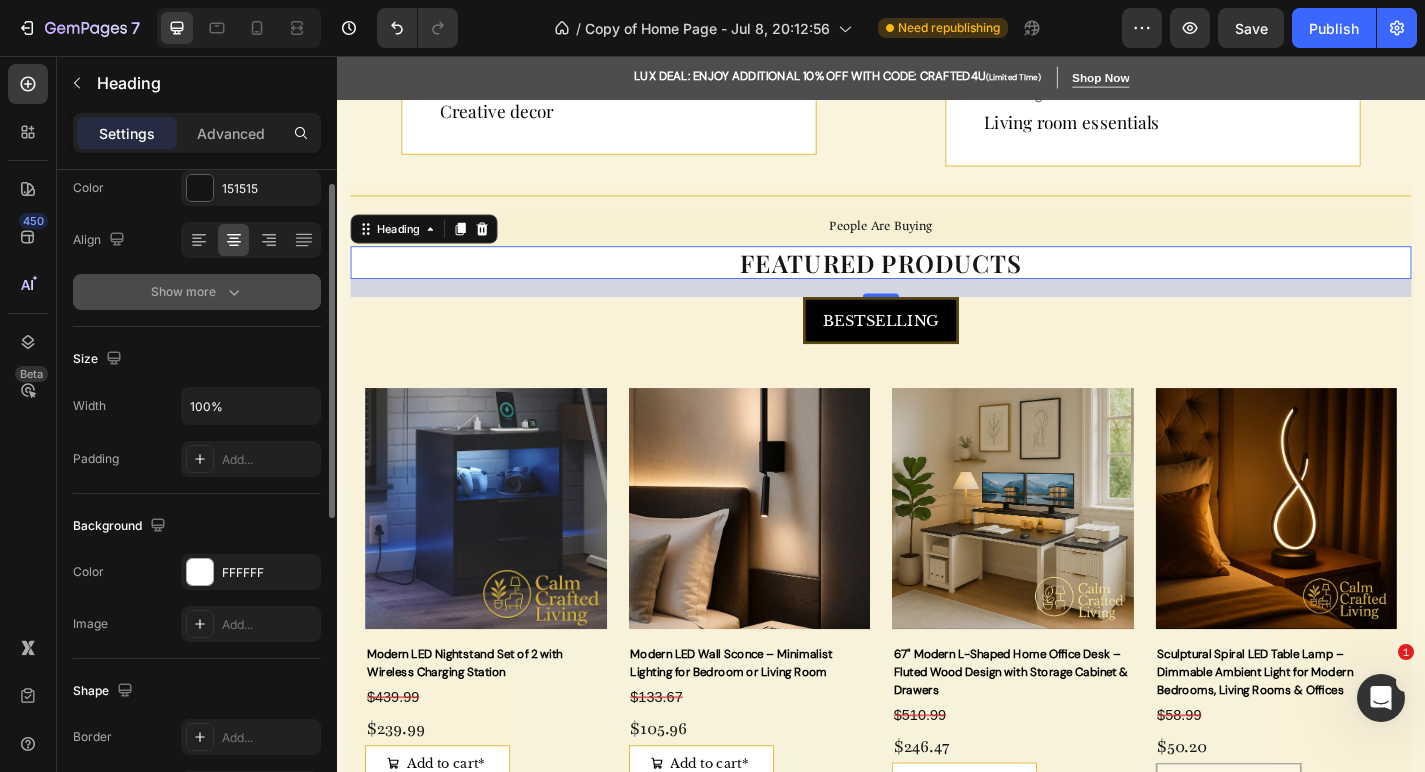 scroll, scrollTop: 358, scrollLeft: 0, axis: vertical 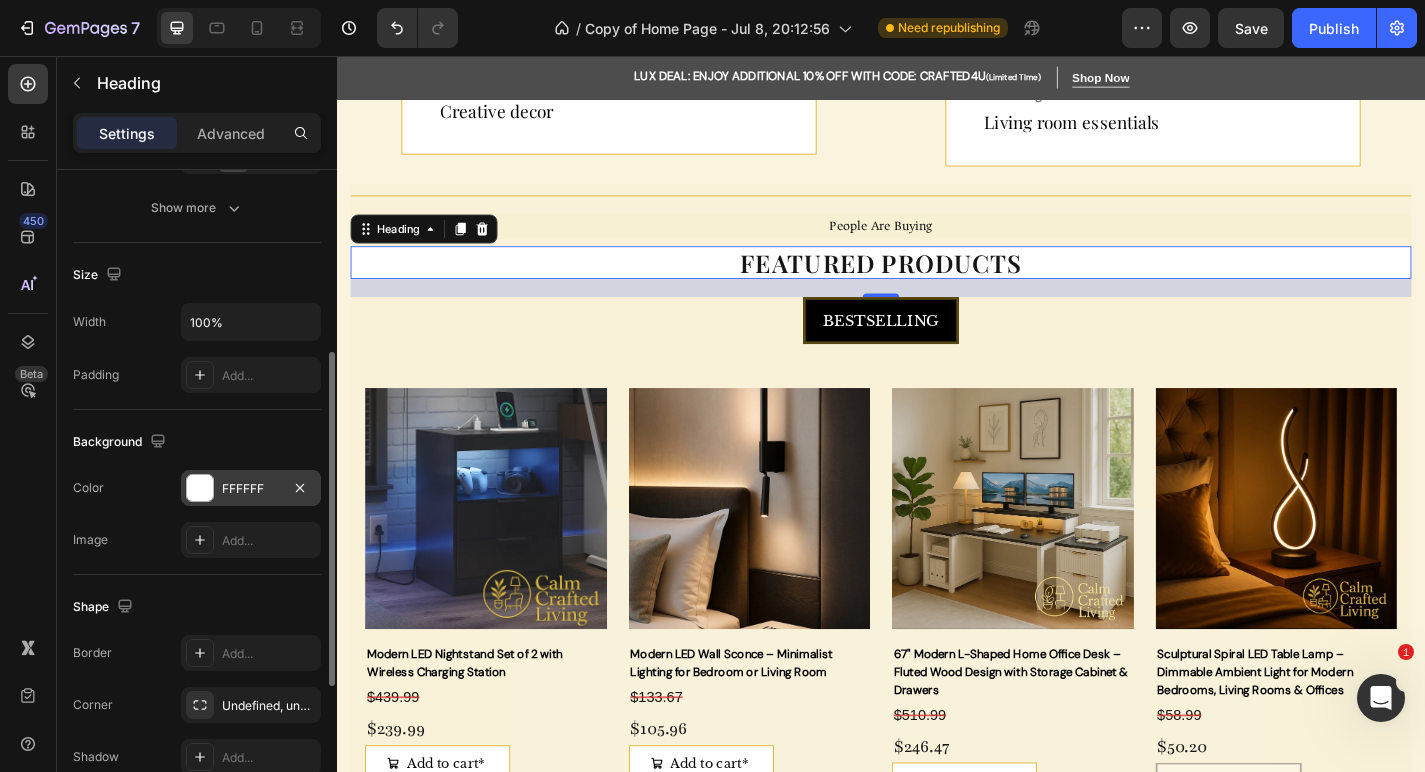 click on "FFFFFF" at bounding box center (251, 489) 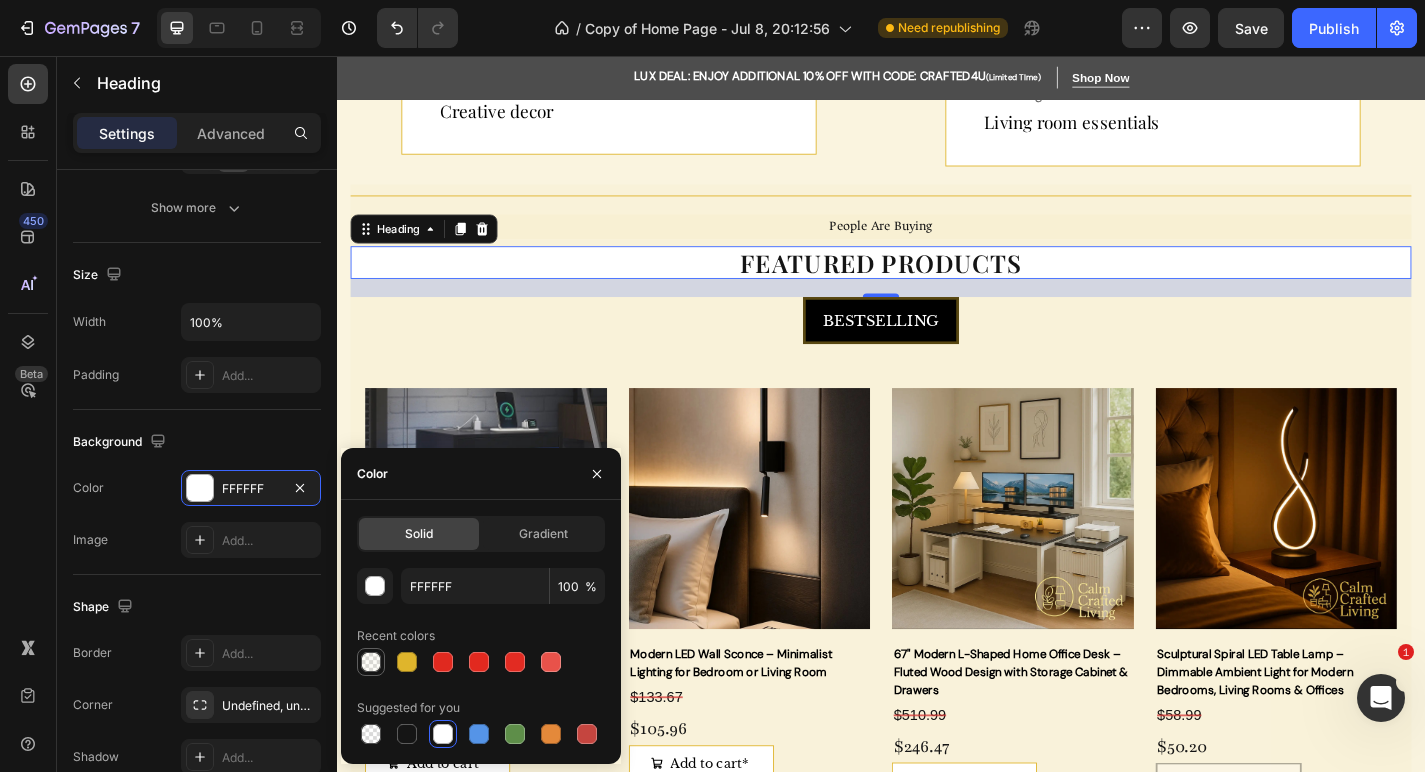 click at bounding box center (371, 662) 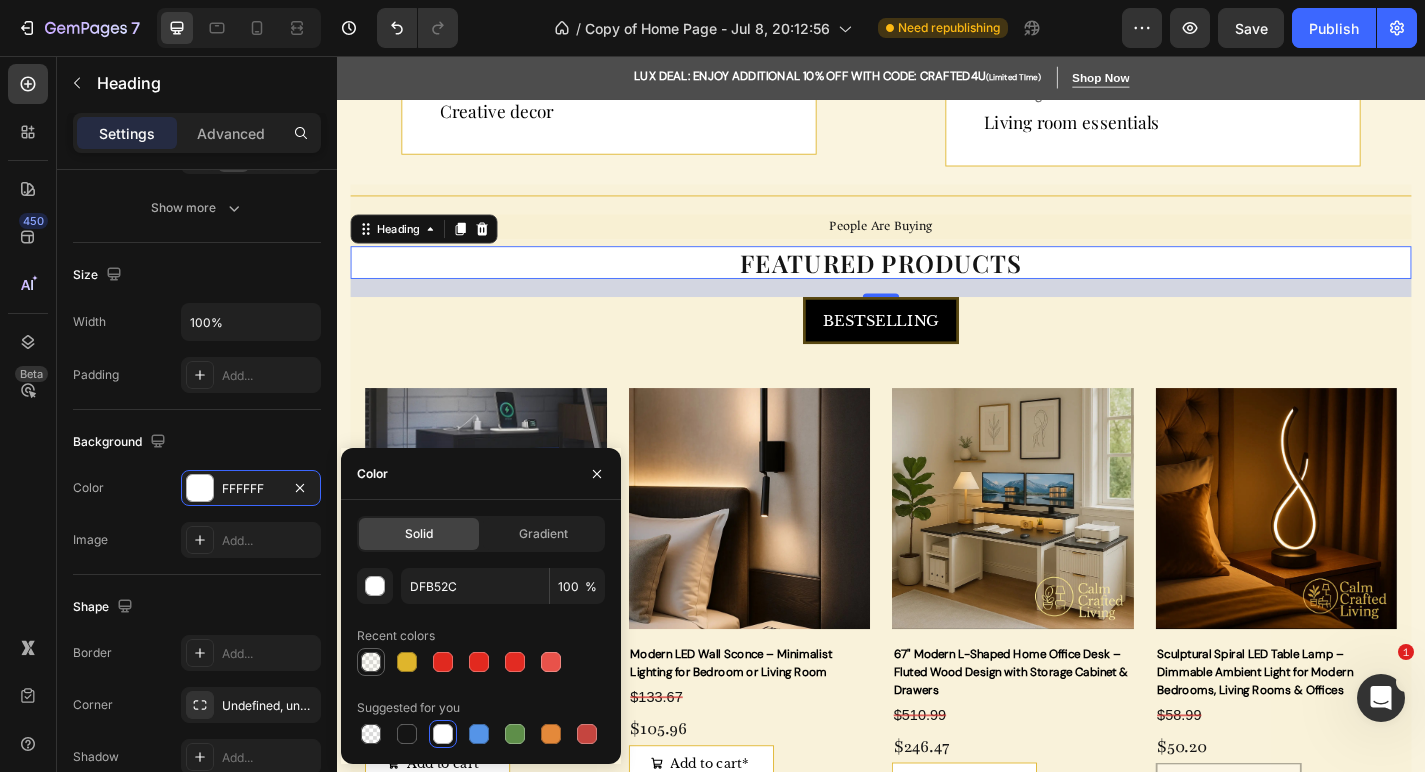 type on "3" 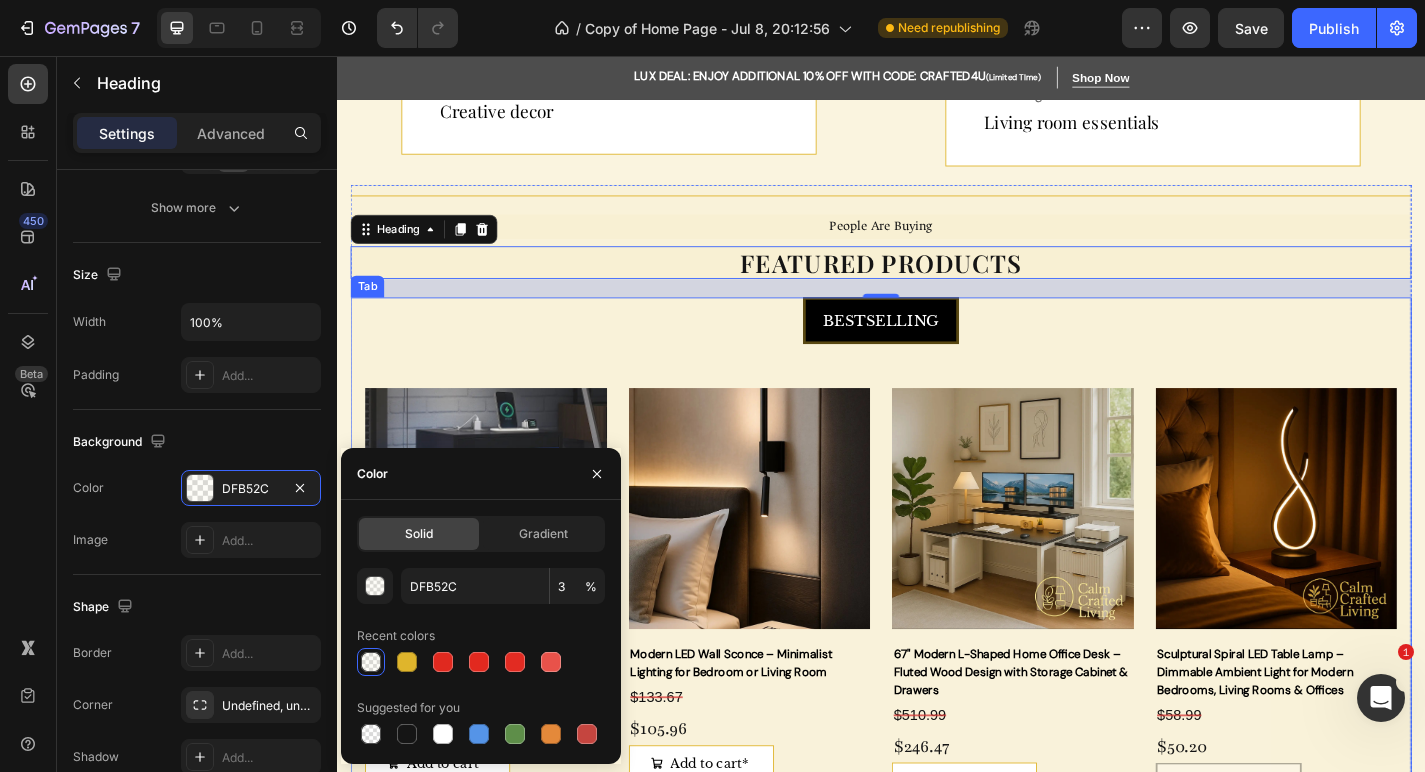 click on "BESTSELLING" at bounding box center (937, 348) 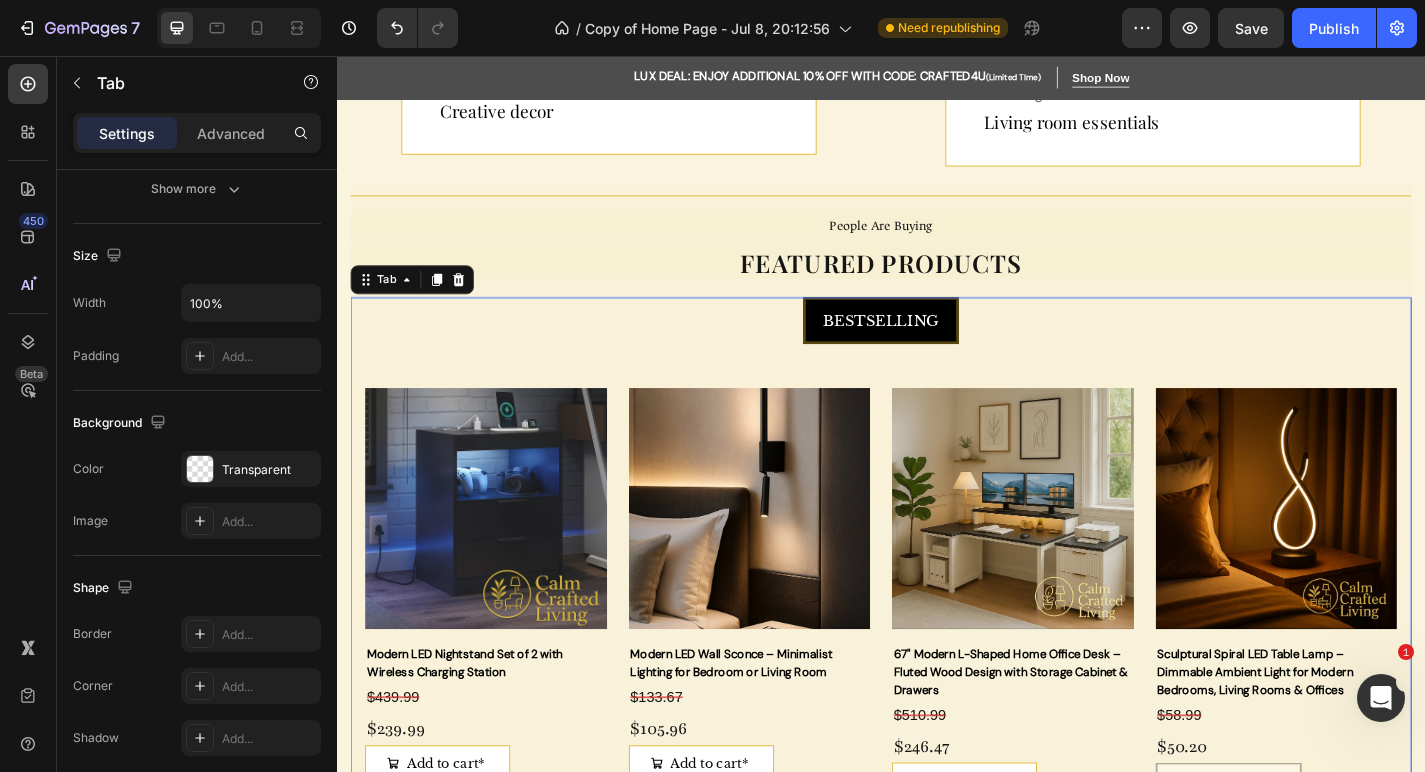 scroll, scrollTop: 0, scrollLeft: 0, axis: both 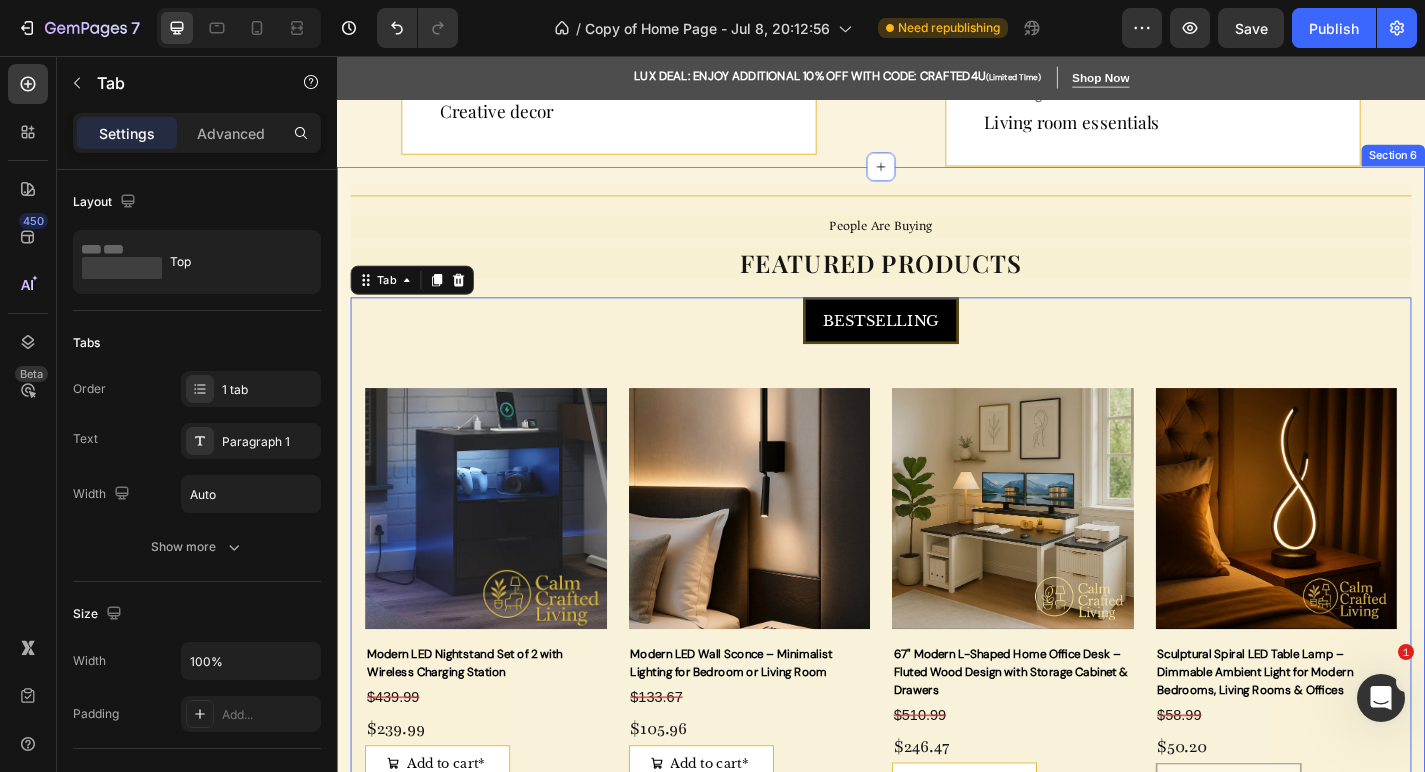 click on "Title Line people are buying Text Featured products Heading BESTSELLING Product Images Modern LED Nightstand Set of 2 with Wireless Charging Station (P) Title $439.99 Compare Price Compare Price $239.99 (P) Price (P) Price
Add to cart* Add to Cart Row Row Product List Product Images Modern LED Wall Sconce – Minimalist Lighting for Bedroom or Living Room (P) Title $133.67 Compare Price Compare Price $105.96 (P) Price (P) Price
Add to cart* Add to Cart Row Row Product List Product Images 67" Modern L-Shaped Home Office Desk – Fluted Wood Design with Storage Cabinet & Drawers (P) Title $510.99 Compare Price Compare Price $246.47 (P) Price (P) Price
Add to cart* Add to Cart Row Row Product List Product Images Sculptural Spiral LED Table Lamp – Dimmable Ambient Light for Modern Bedrooms, Living Rooms & Offices (P) Title $58.99 Compare Price Compare Price $50.20 (P) Price (P) Price
Out of stock Add to Cart Row Row Product List Row" at bounding box center [937, 580] 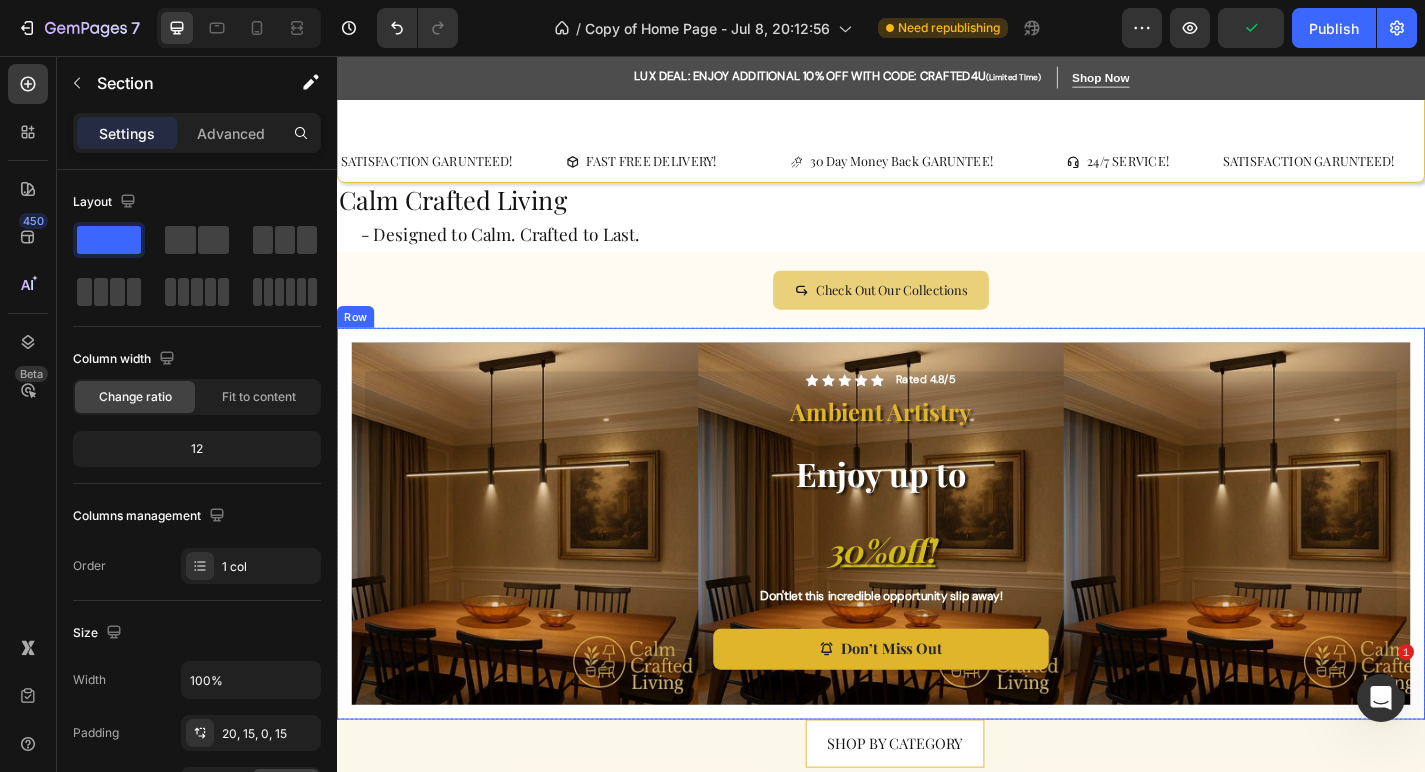 scroll, scrollTop: 0, scrollLeft: 0, axis: both 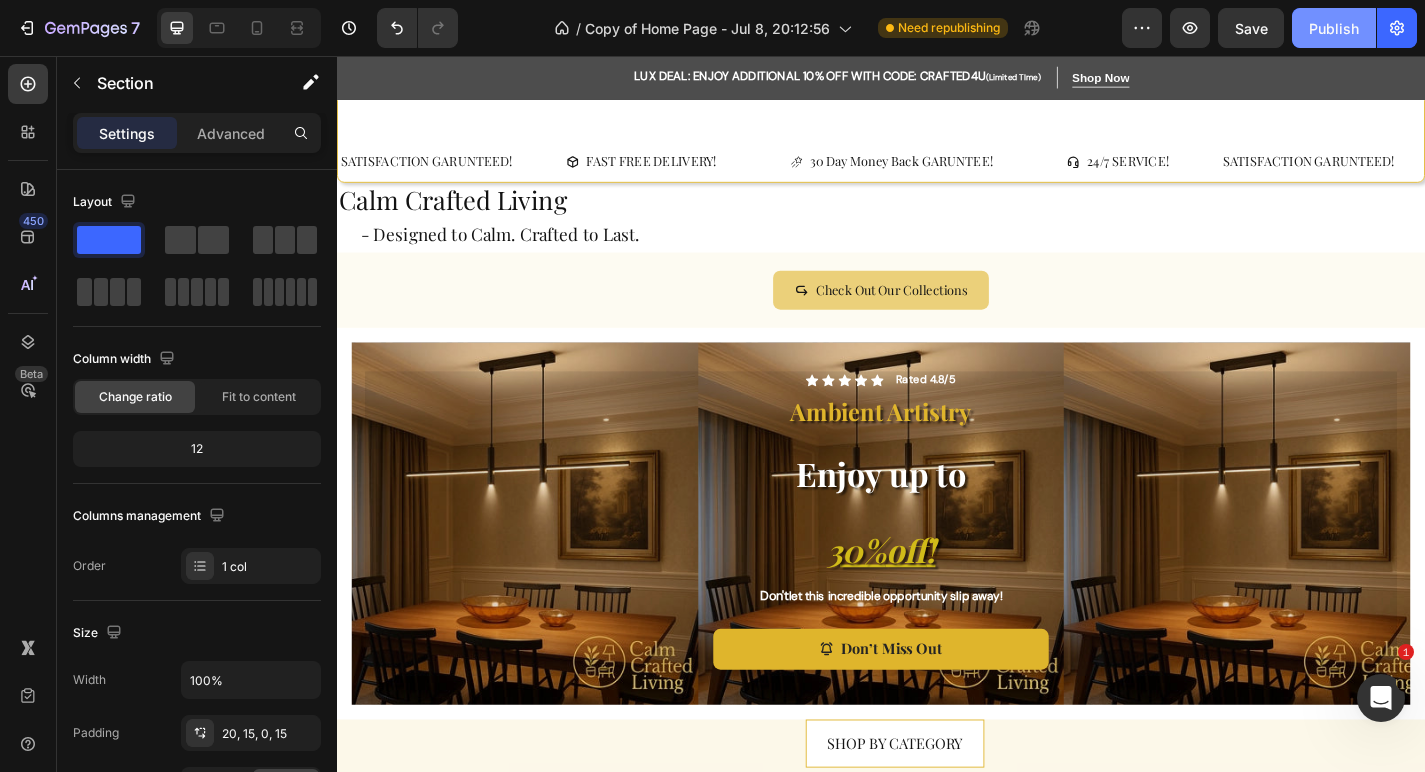 click on "Publish" at bounding box center (1334, 28) 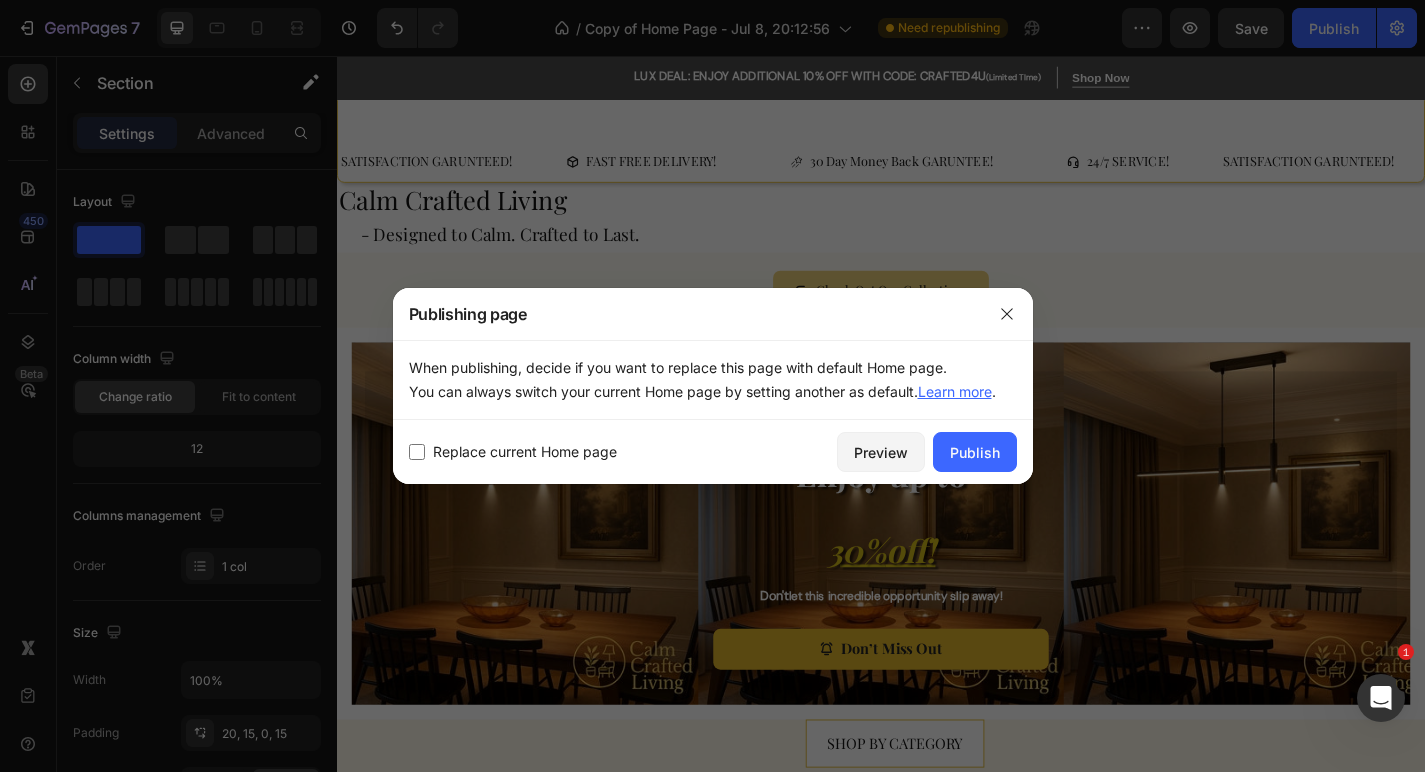 click on "Replace current Home page" at bounding box center (619, 452) 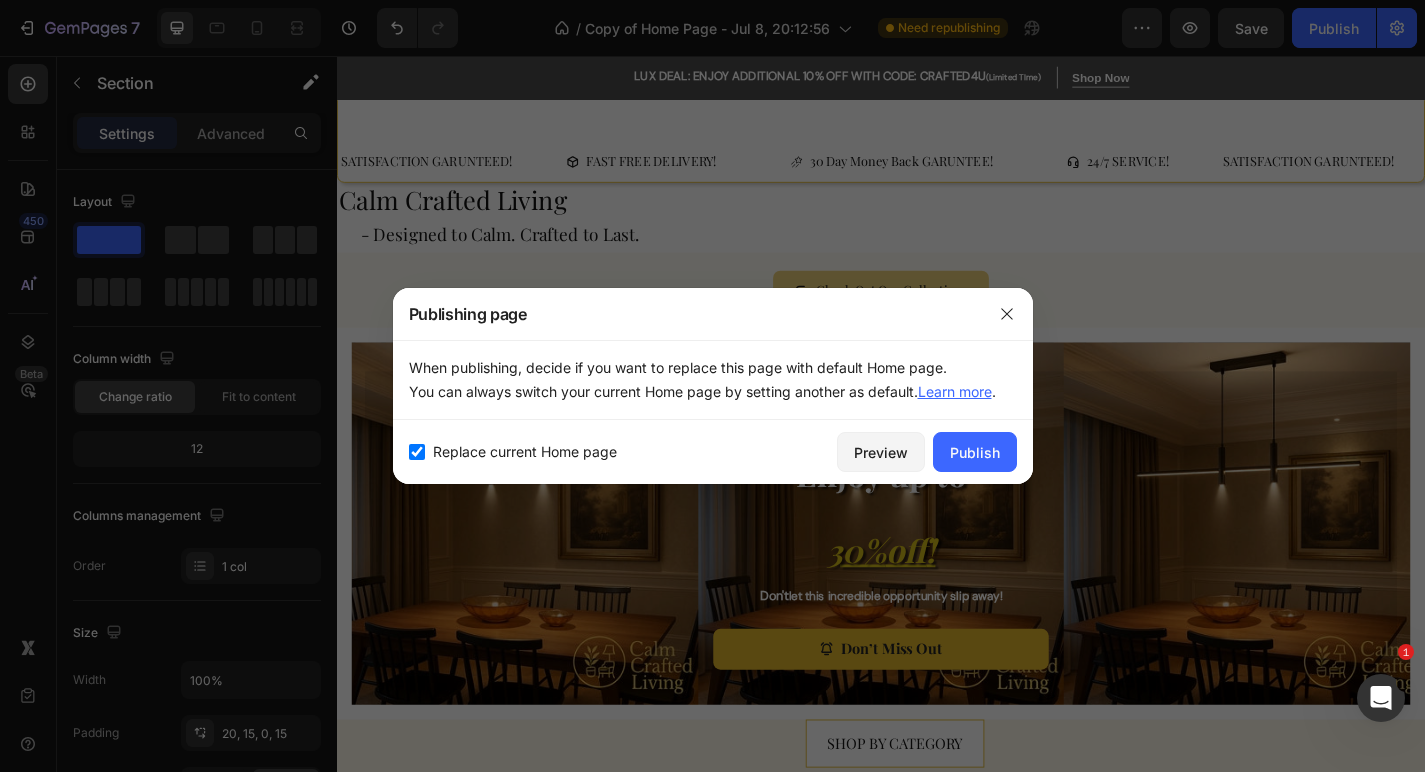 checkbox on "true" 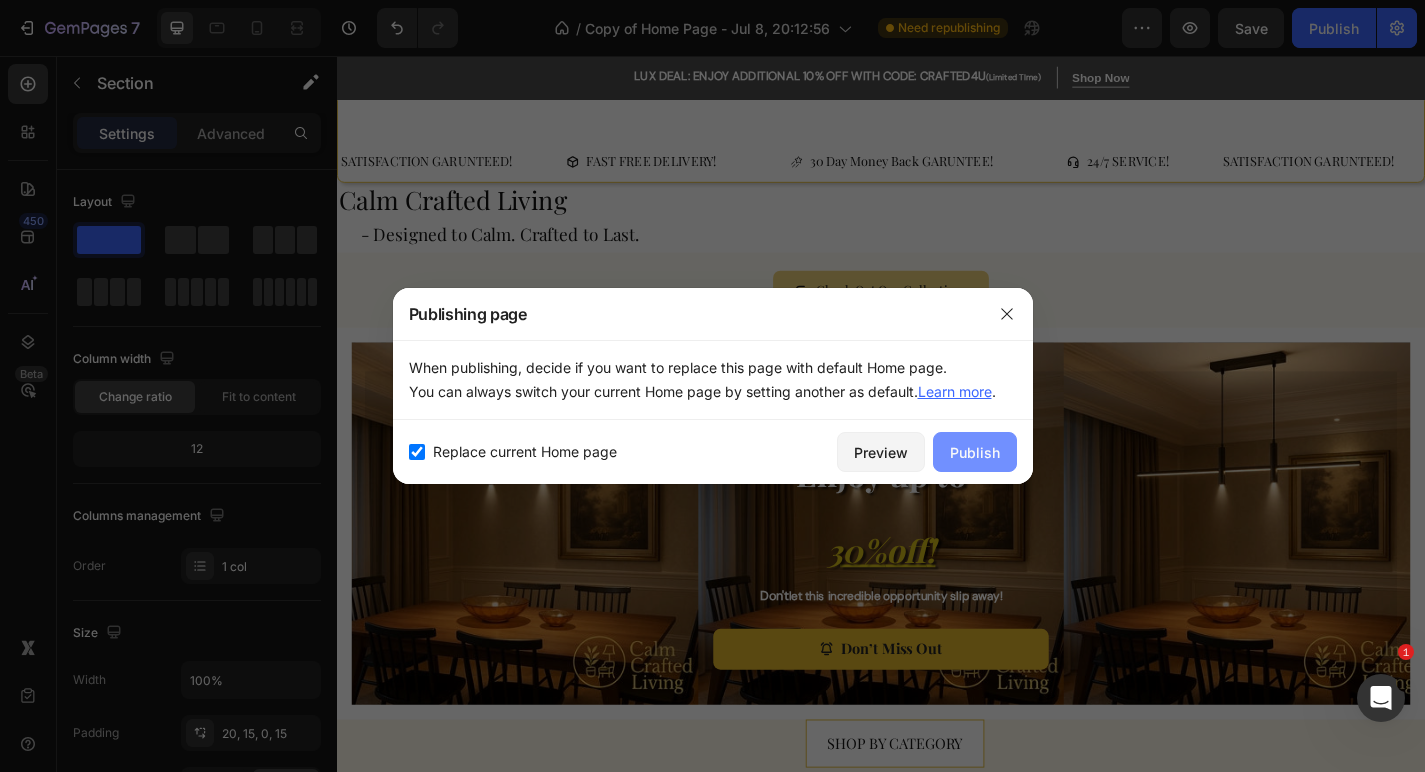click on "Publish" at bounding box center [975, 452] 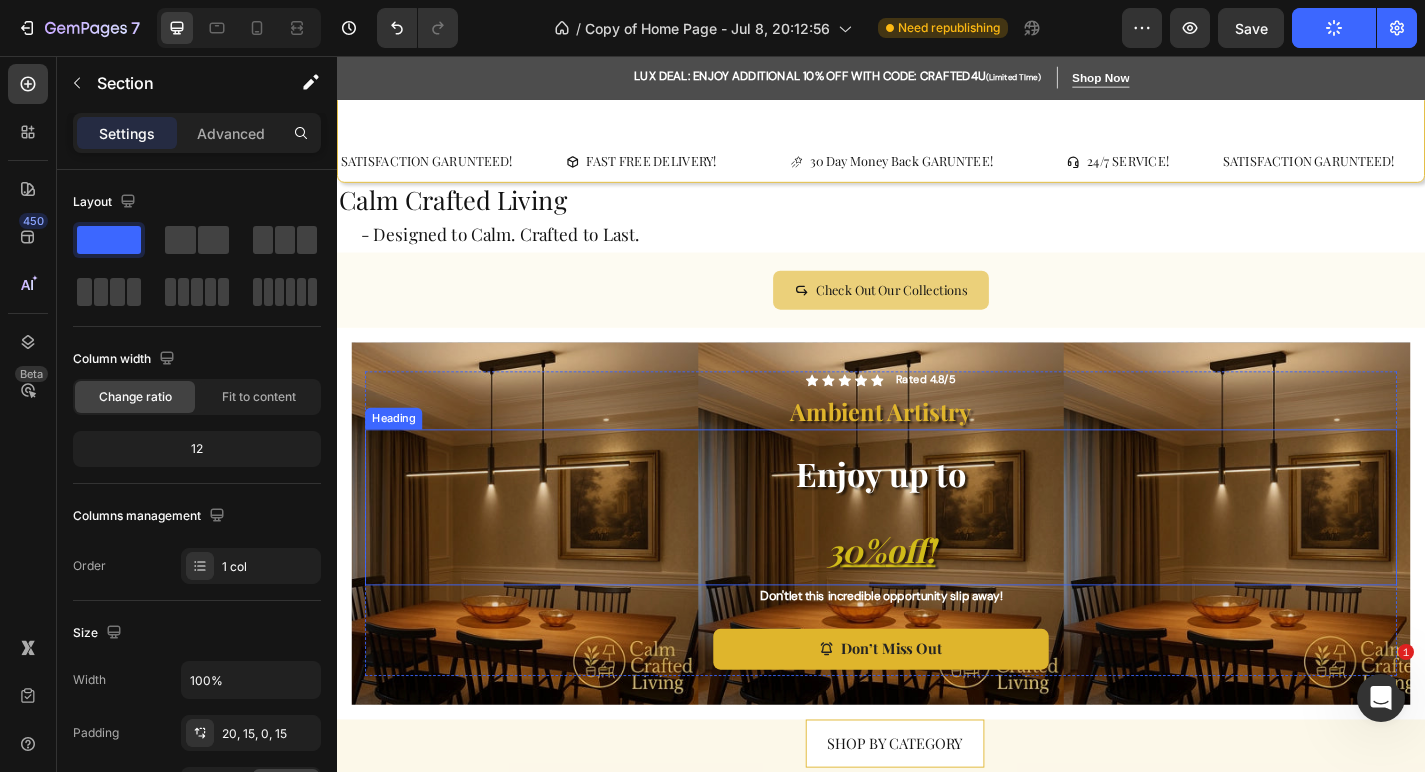scroll, scrollTop: 0, scrollLeft: 0, axis: both 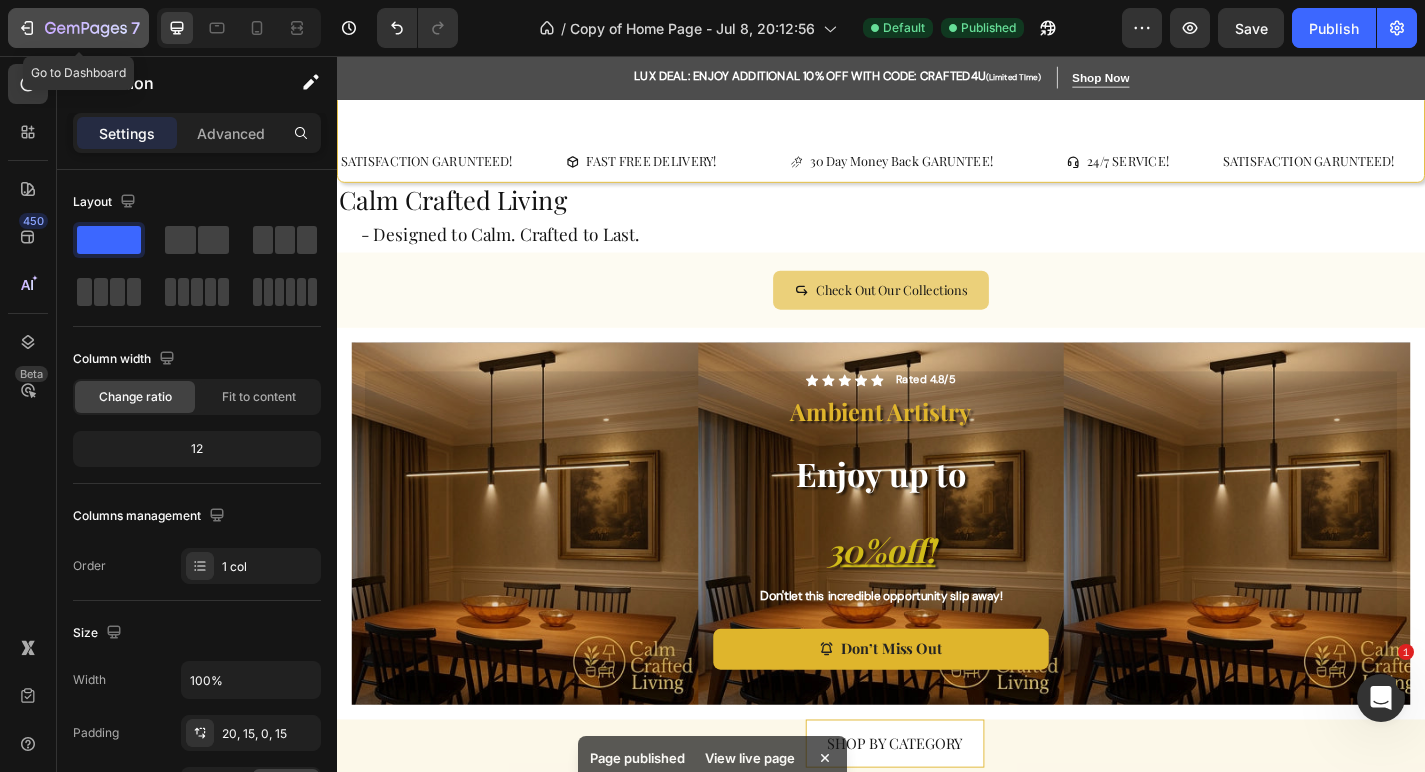 click 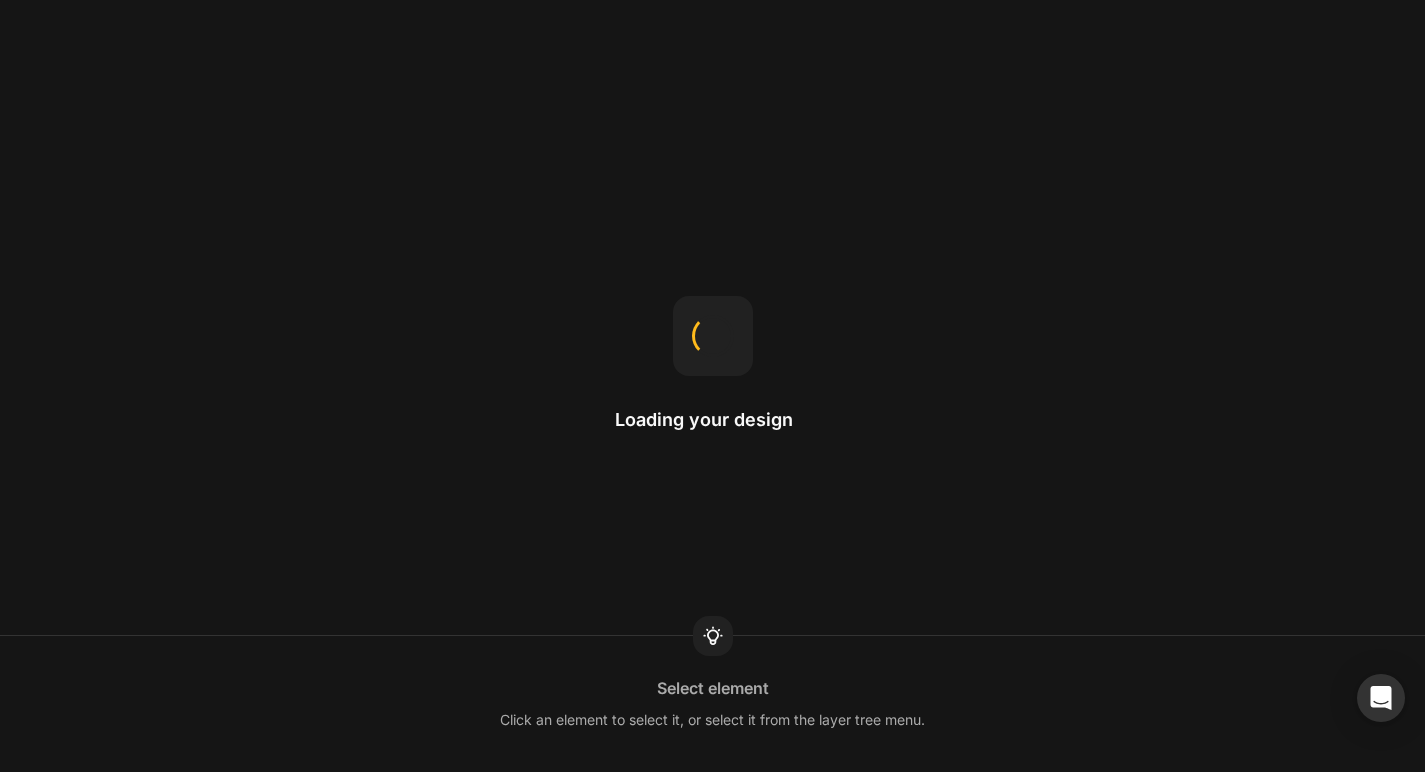 scroll, scrollTop: 0, scrollLeft: 0, axis: both 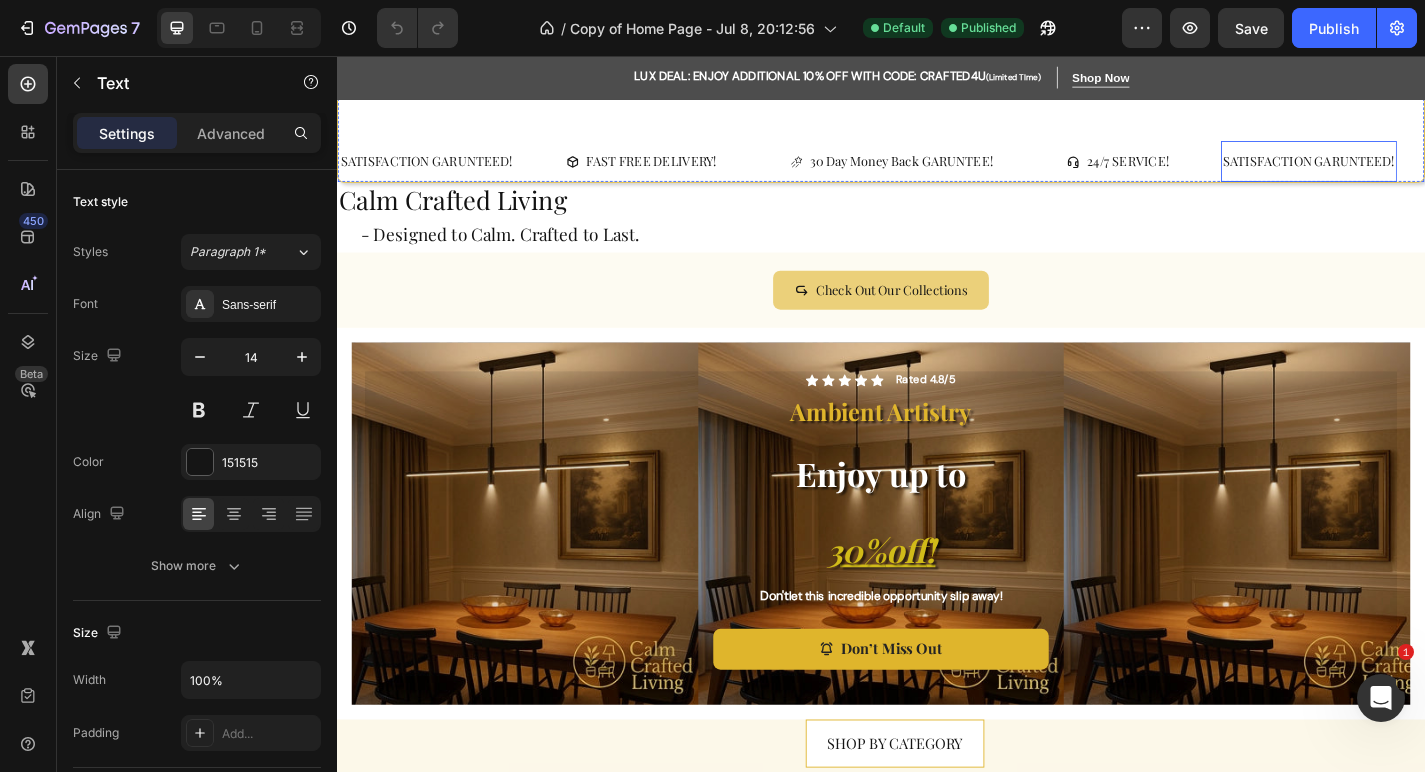 click on "SATISFACTION GARUNTEED!" at bounding box center (1409, 172) 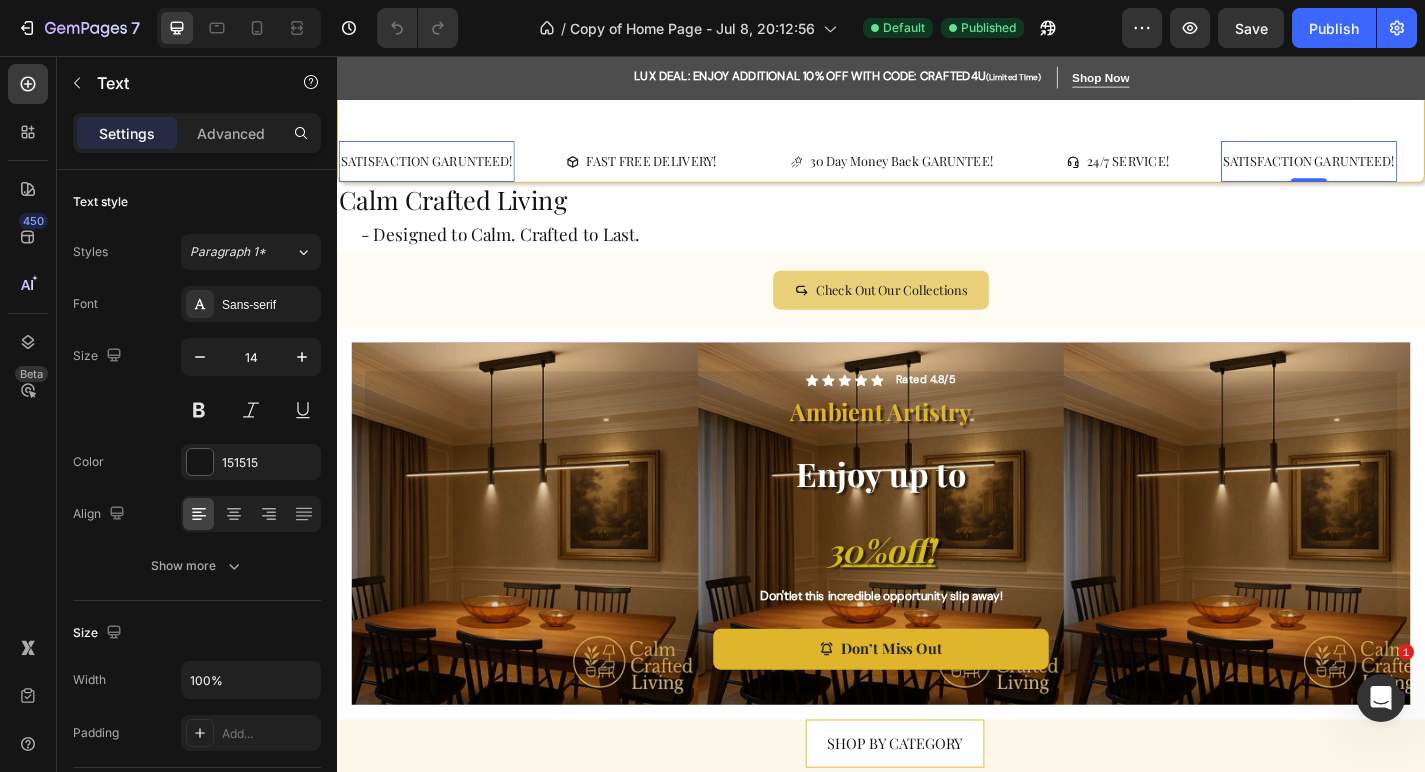 click on "SATISFACTION GARUNTEED!" at bounding box center [1409, 172] 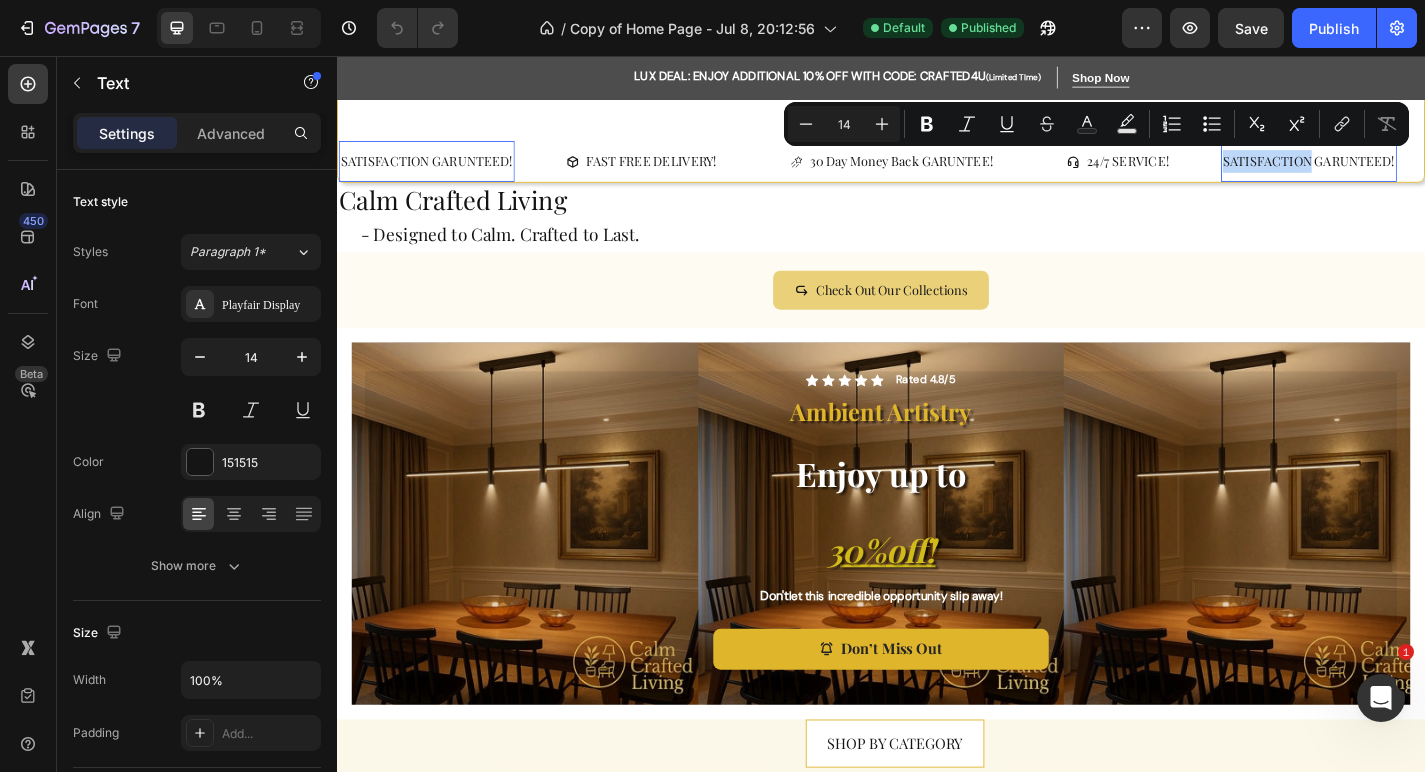 scroll, scrollTop: 0, scrollLeft: 0, axis: both 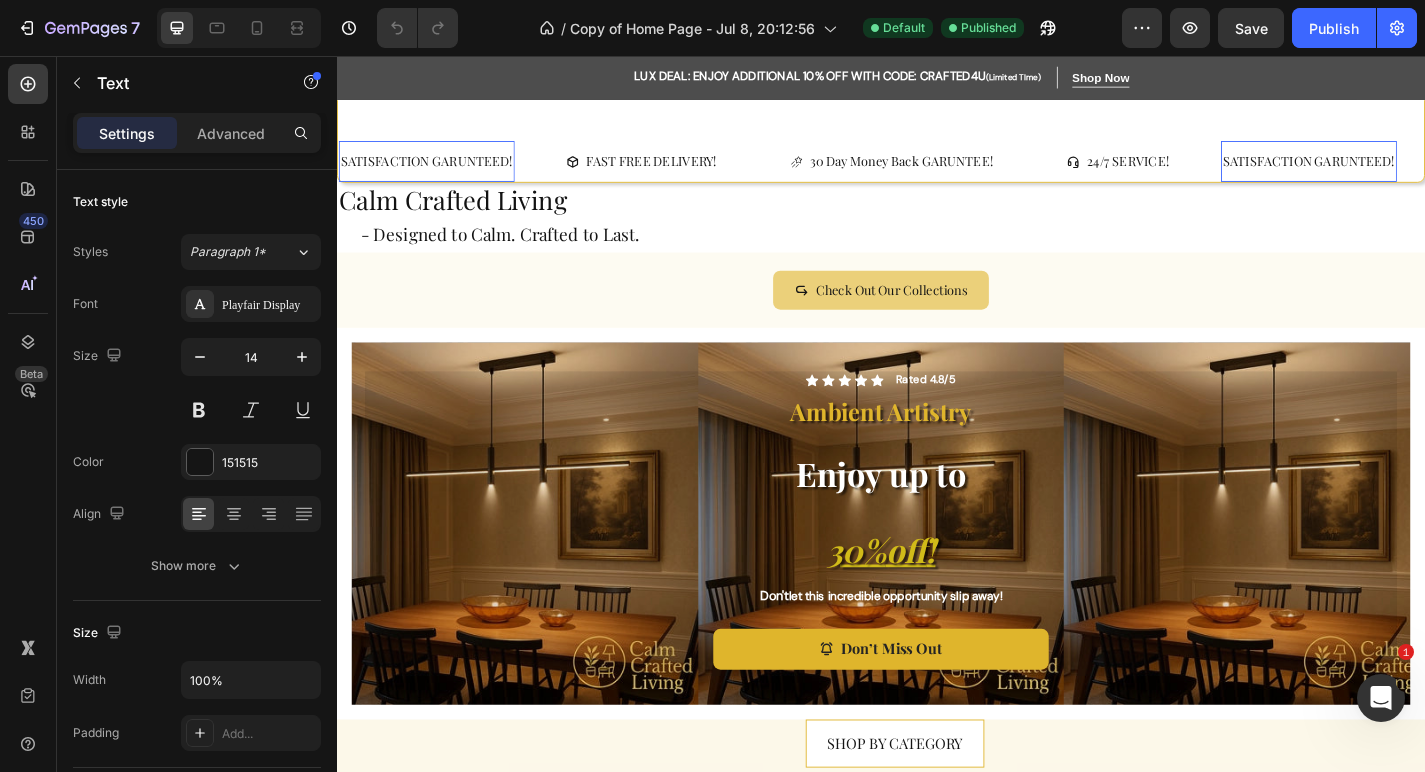 click on "SATISFACTION GARUNTEED!" at bounding box center (1409, 172) 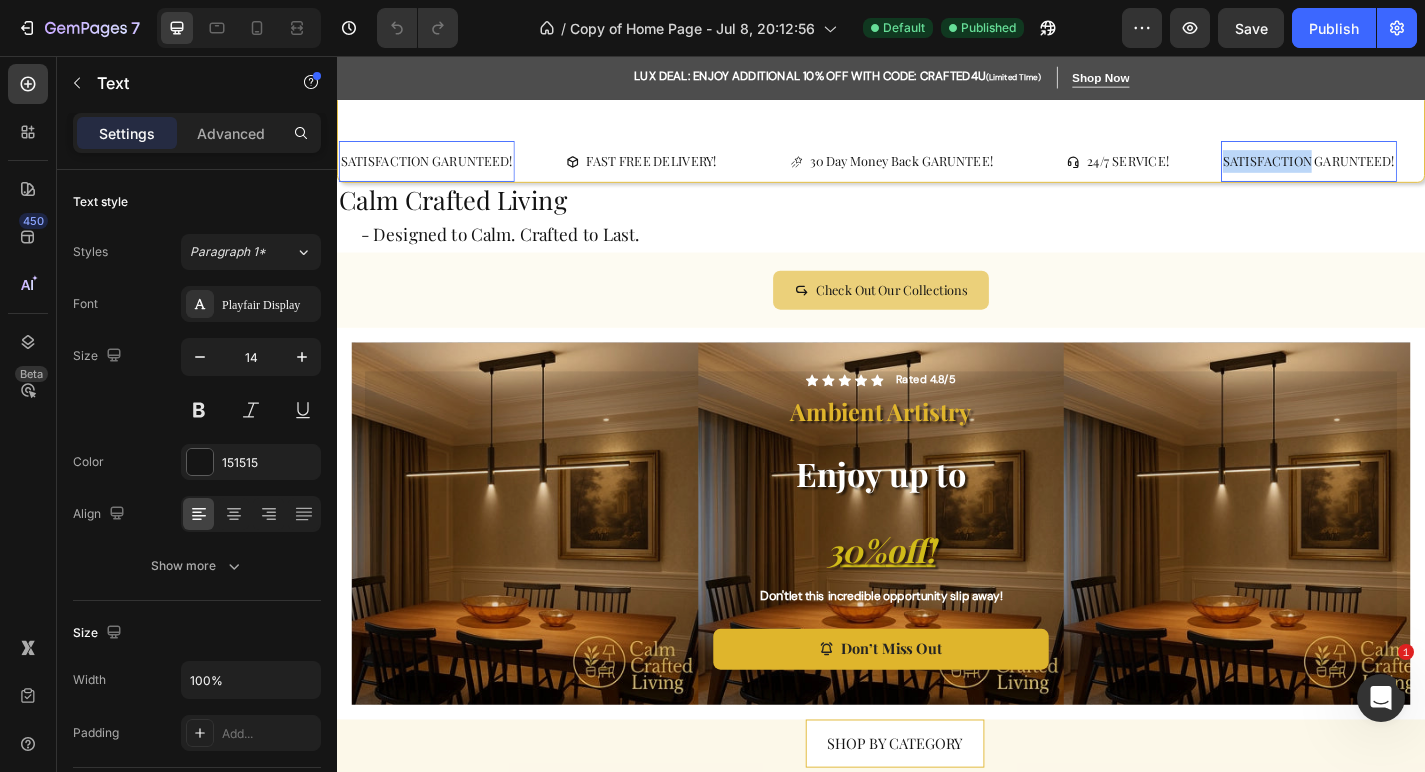 click on "SATISFACTION GARUNTEED!" at bounding box center (1409, 172) 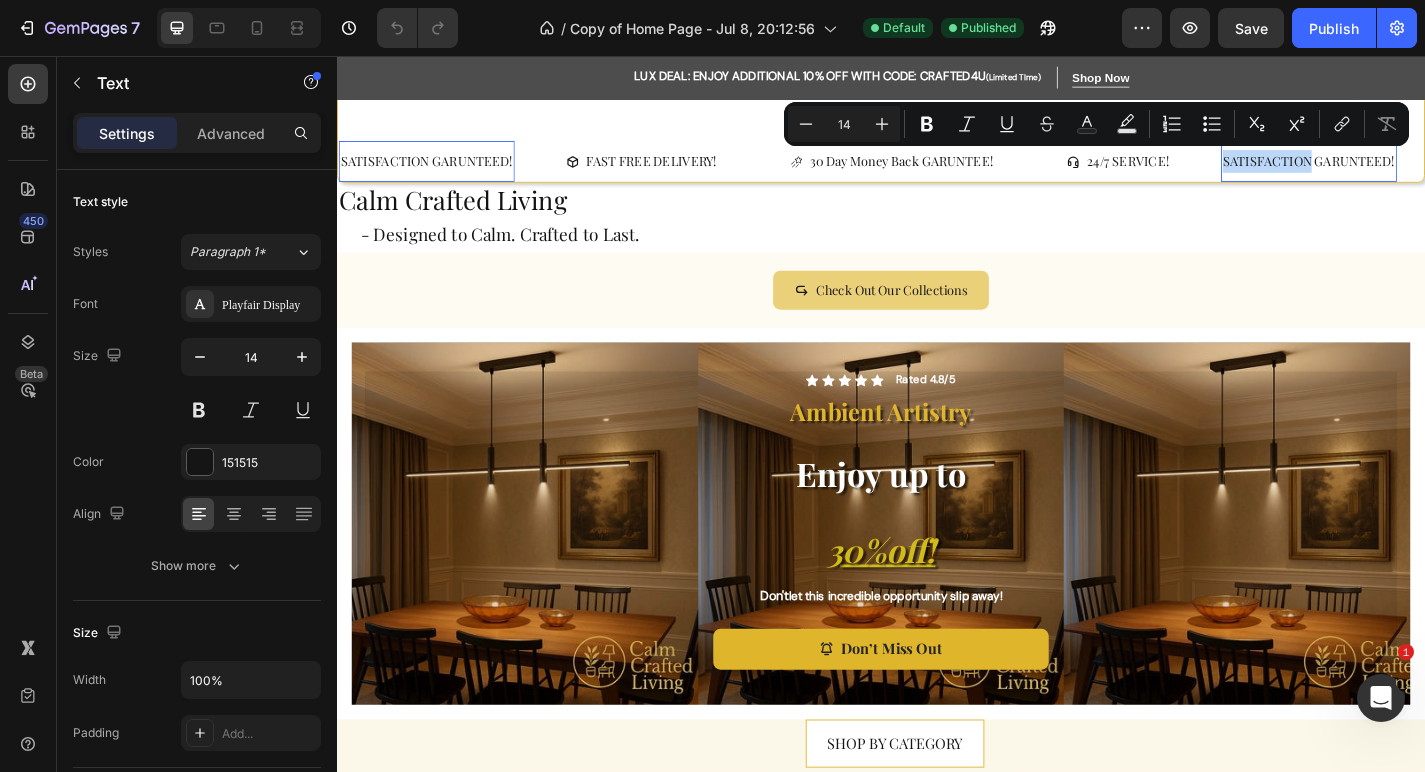 click on "SATISFACTION GARUNTEED!" at bounding box center (1409, 172) 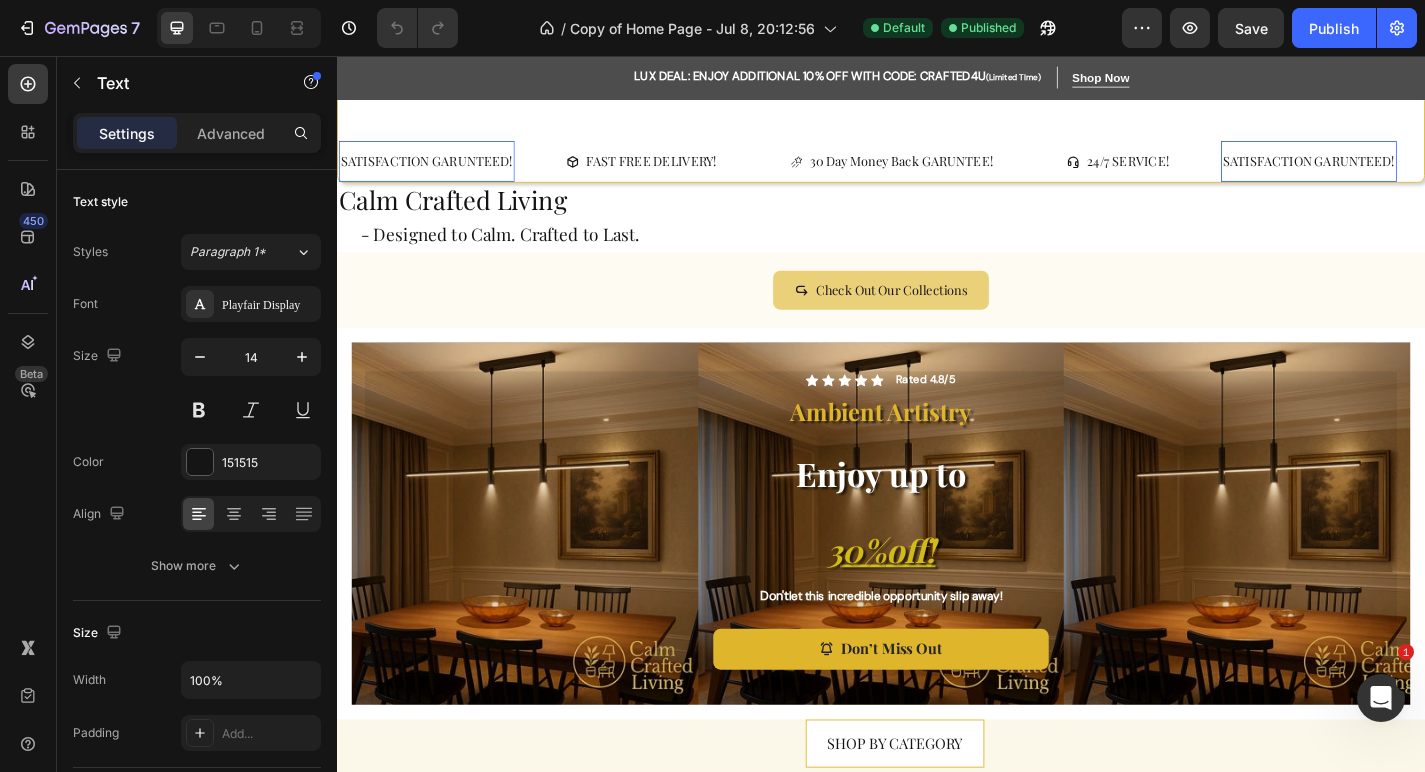 click on "SATISFACTION GARUNTEED!" at bounding box center (1409, 172) 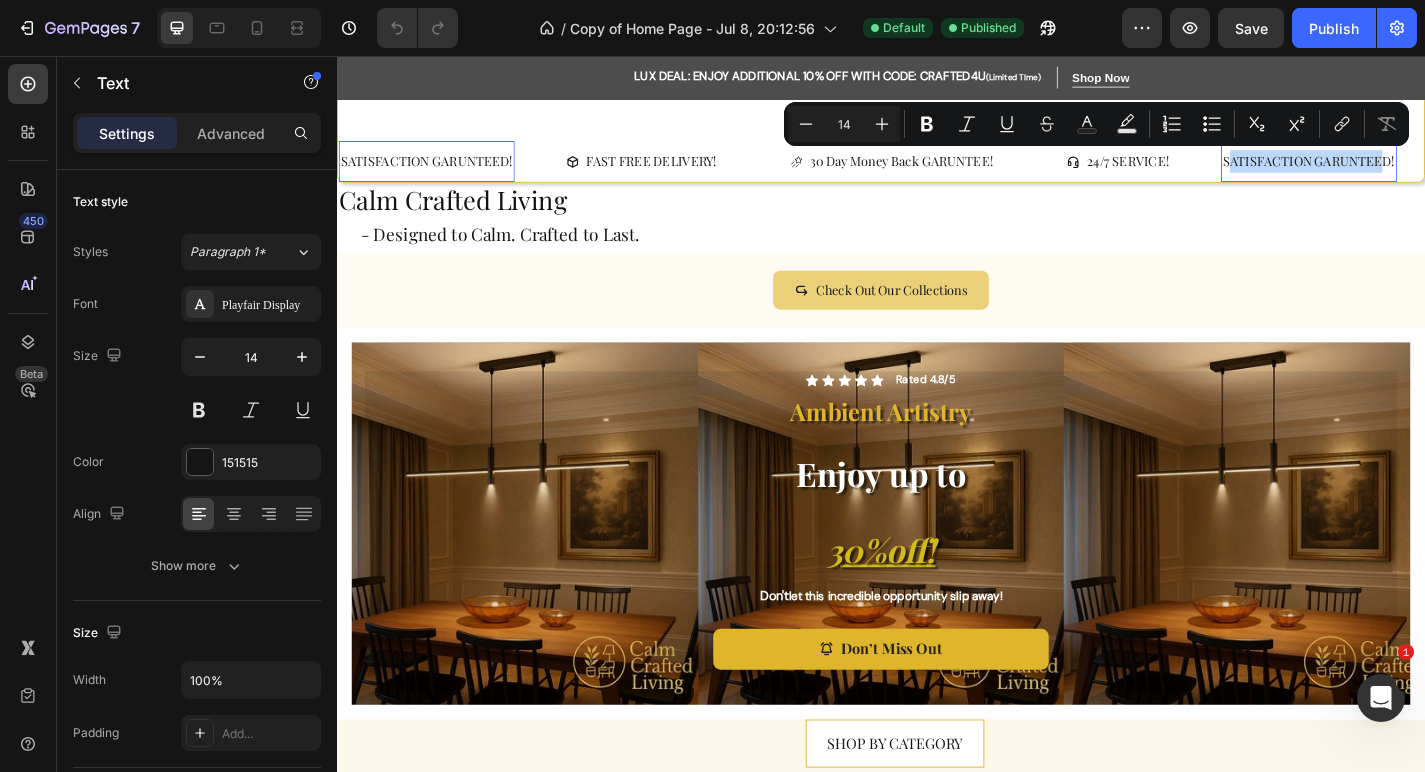 drag, startPoint x: 1308, startPoint y: 174, endPoint x: 1479, endPoint y: 176, distance: 171.01169 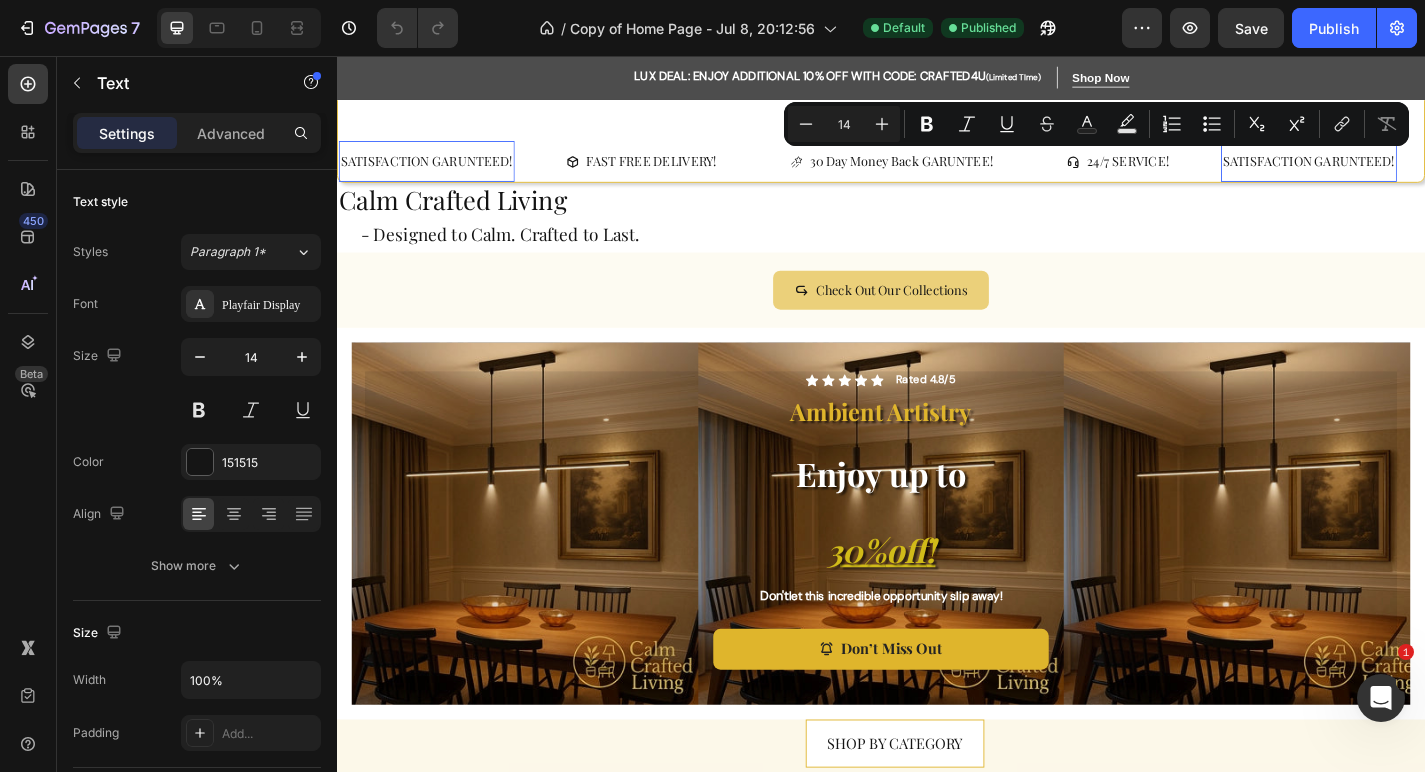 click on "SATISFACTION GARUNTEED! Text   0" at bounding box center (1409, 172) 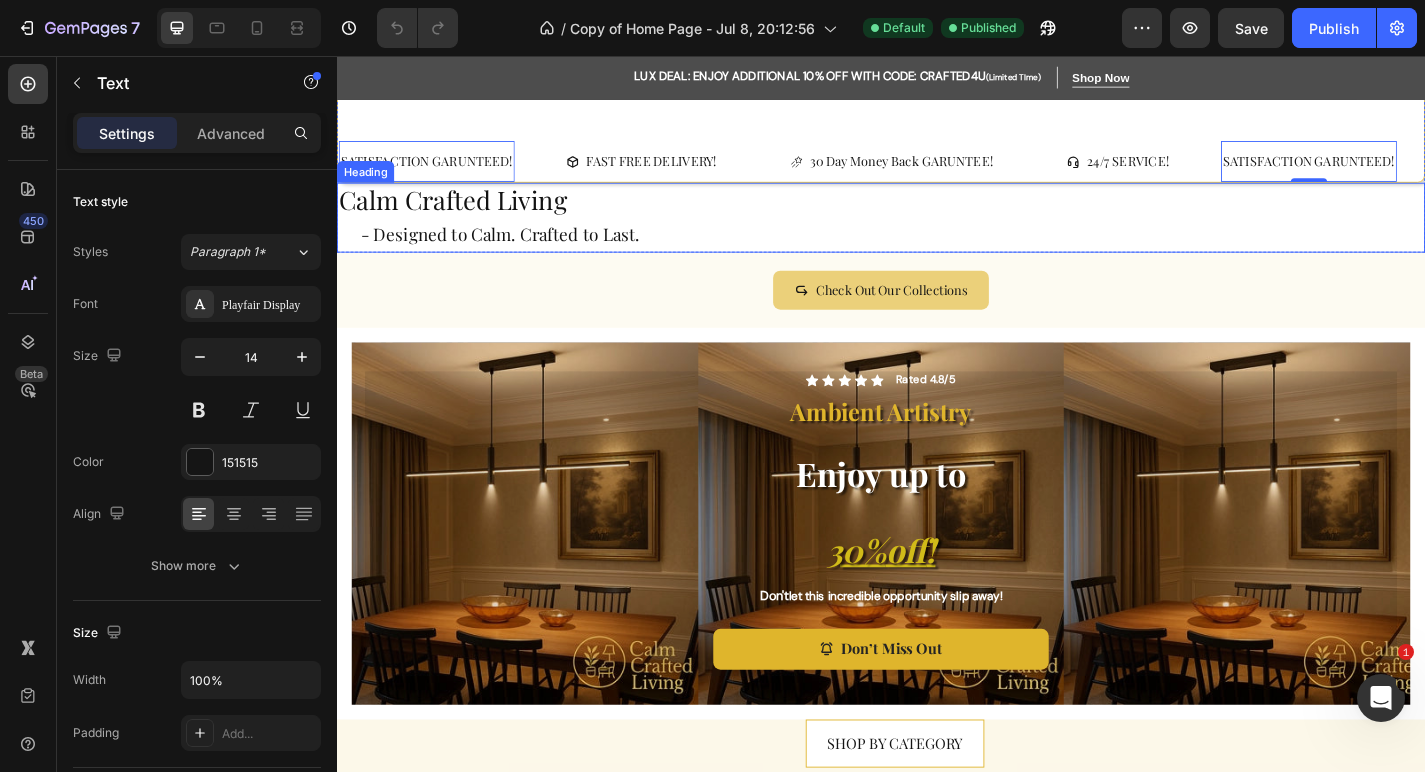 click on "Calm Crafted Living        - Designed to Calm. Crafted to Last." at bounding box center [937, 234] 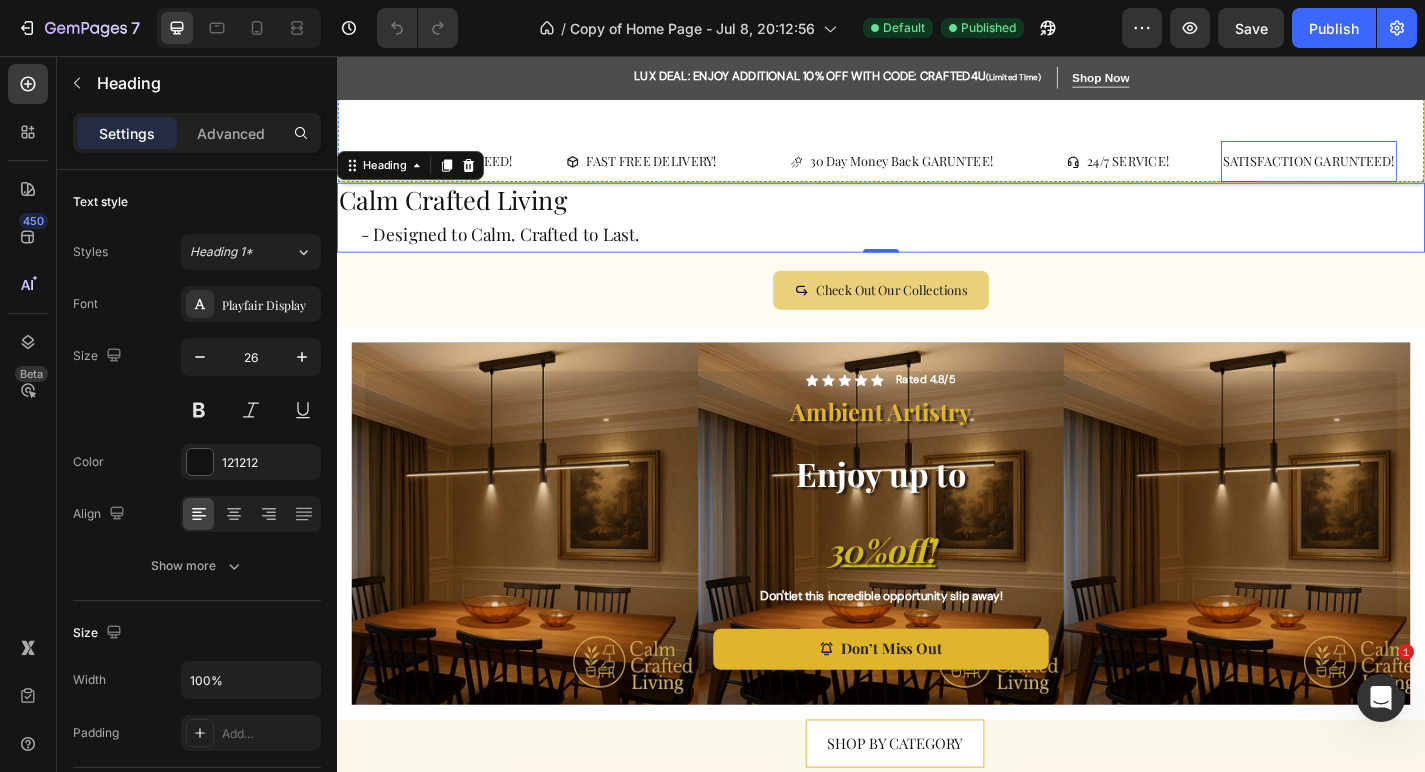 click on "SATISFACTION GARUNTEED!" at bounding box center [1409, 172] 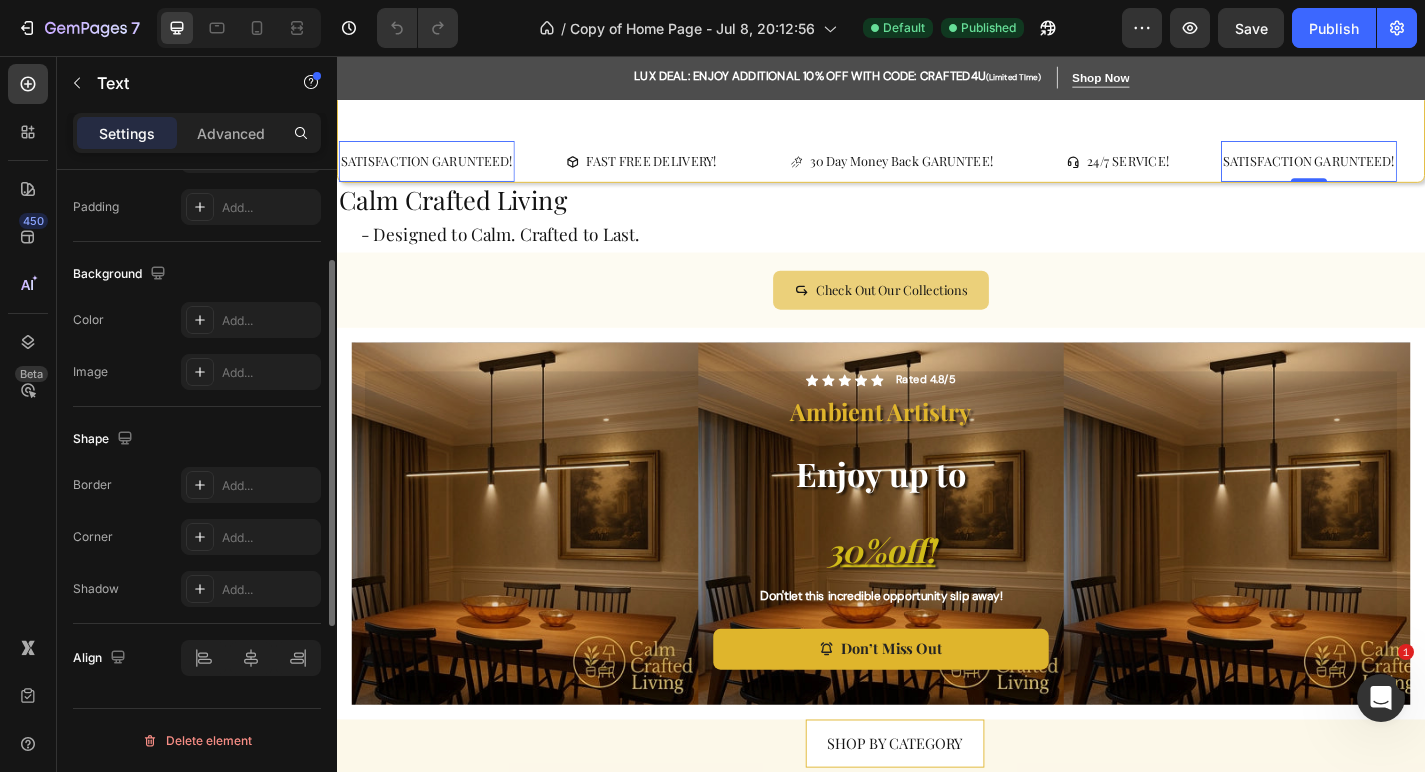 scroll, scrollTop: 0, scrollLeft: 0, axis: both 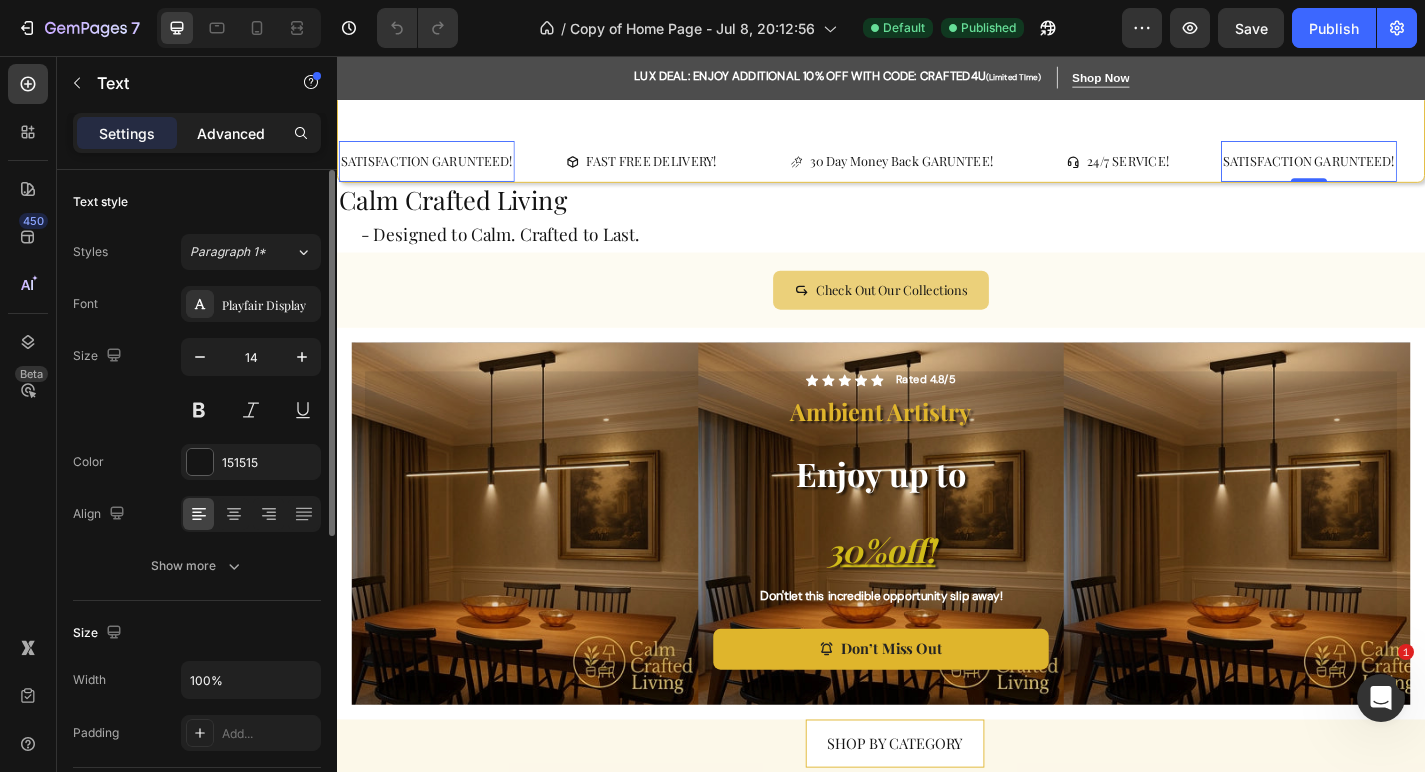 click on "Advanced" at bounding box center [231, 133] 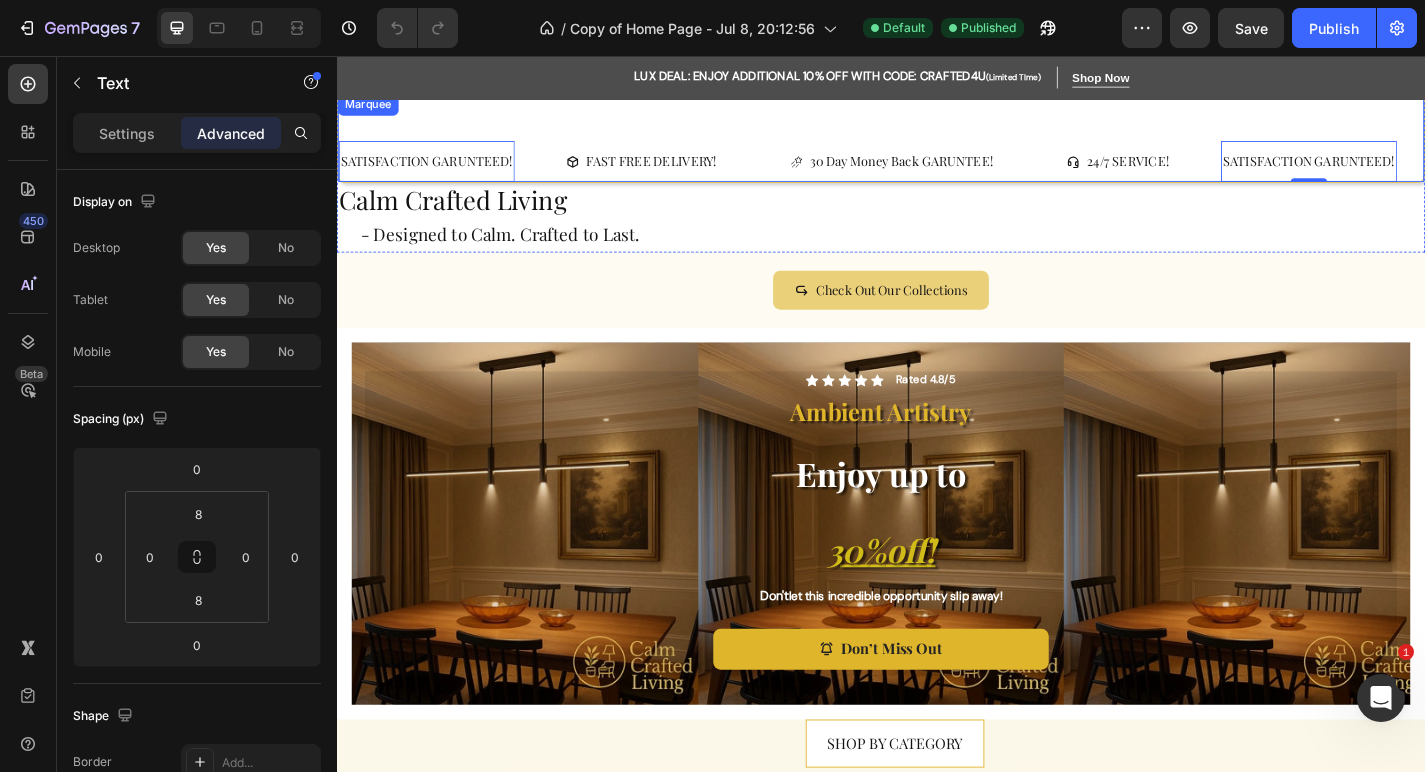 click on "SATISFACTION GARUNTEED! Text   0
FAST FREE DELIVERY! Button
30 Day Money Back   GARUNTEE! Button
24/7 SERVICE! Button SATISFACTION GARUNTEED! Text   0
FAST FREE DELIVERY! Button
30 Day Money Back   GARUNTEE! Button
24/7 SERVICE! Button SATISFACTION GARUNTEED! Text   0
FAST FREE DELIVERY! Button
30 Day Money Back   GARUNTEE! Button
24/7 SERVICE! Button SATISFACTION GARUNTEED! Text   0
FAST FREE DELIVERY! Button
30 Day Money Back   GARUNTEE! Button
24/7 SERVICE! Button SATISFACTION GARUNTEED! Text   0
FAST FREE DELIVERY! Button
30 Day Money Back   GARUNTEE! Button
24/7 SERVICE! Button SATISFACTION GARUNTEED! Text   0
FAST FREE DELIVERY! Button
30 Day Money Back   GARUNTEE! Button
24/7 SERVICE! Button Marquee" at bounding box center [937, 146] 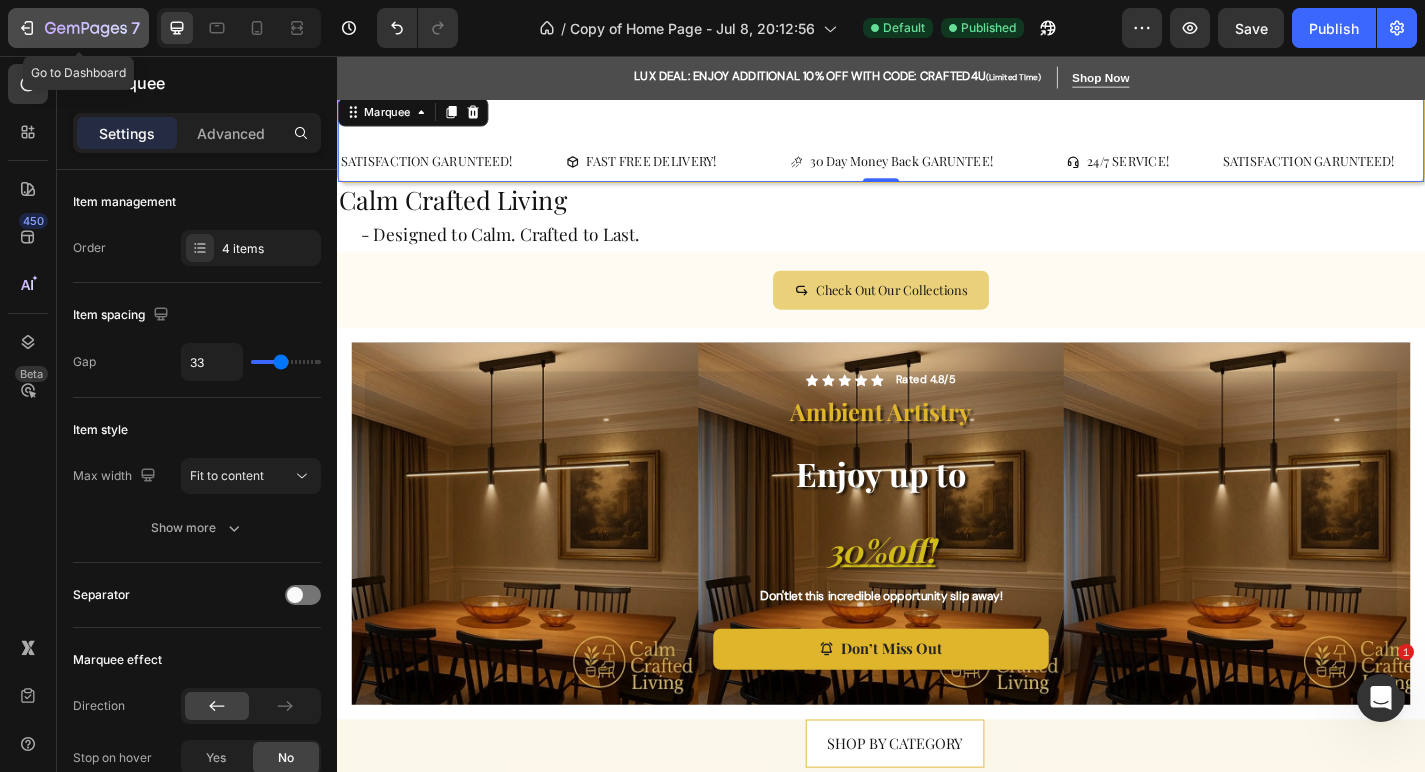 click 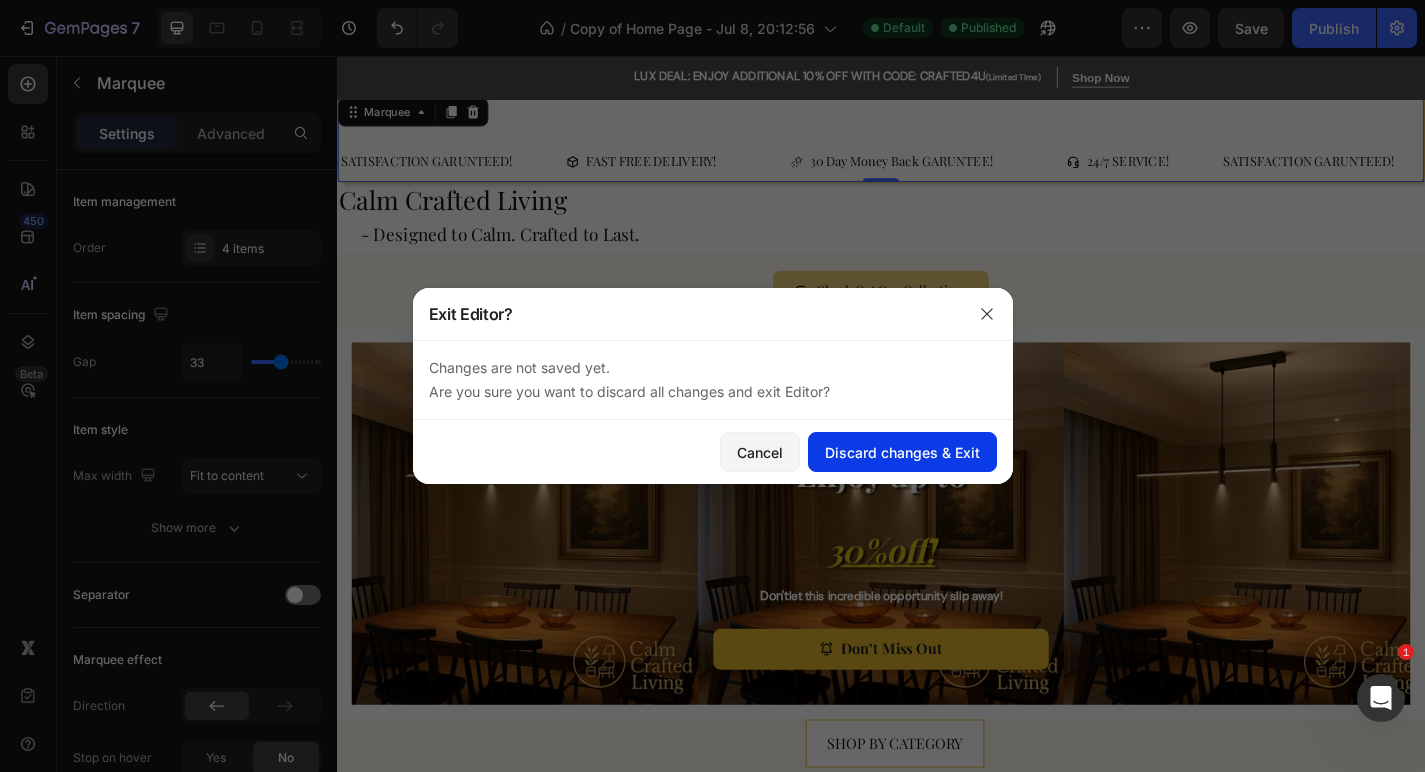click on "Discard changes & Exit" at bounding box center [902, 452] 